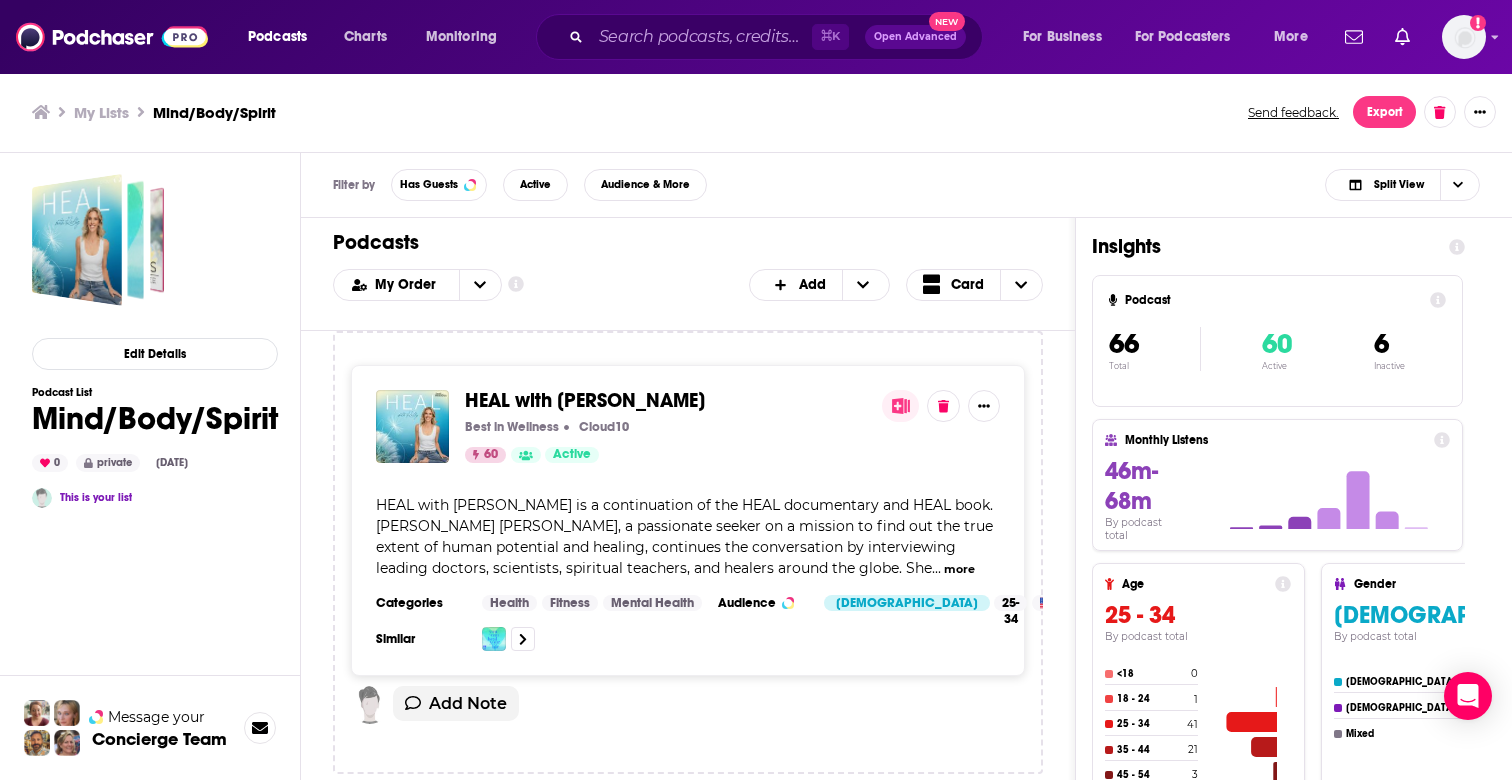 scroll, scrollTop: 0, scrollLeft: 0, axis: both 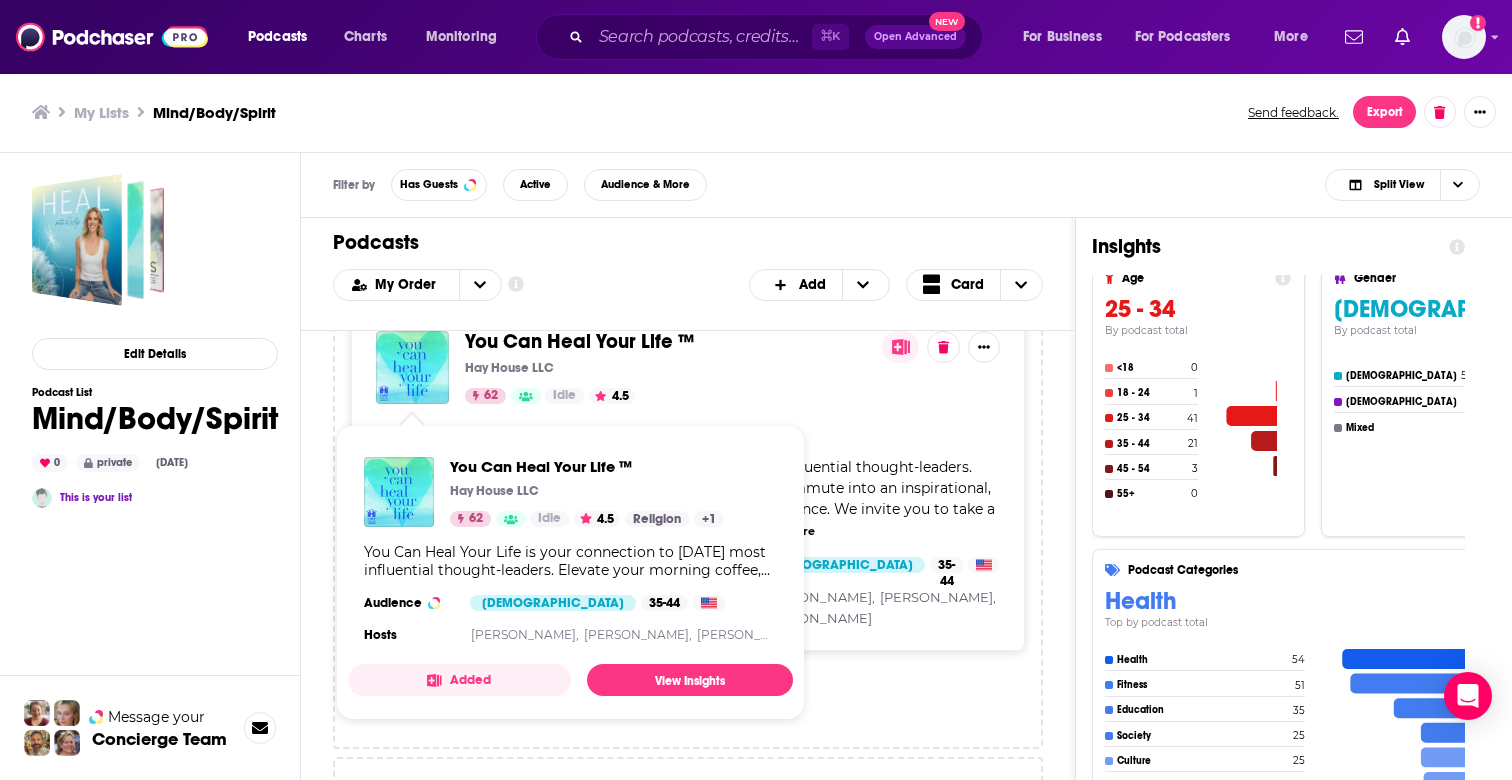 click at bounding box center (412, 367) 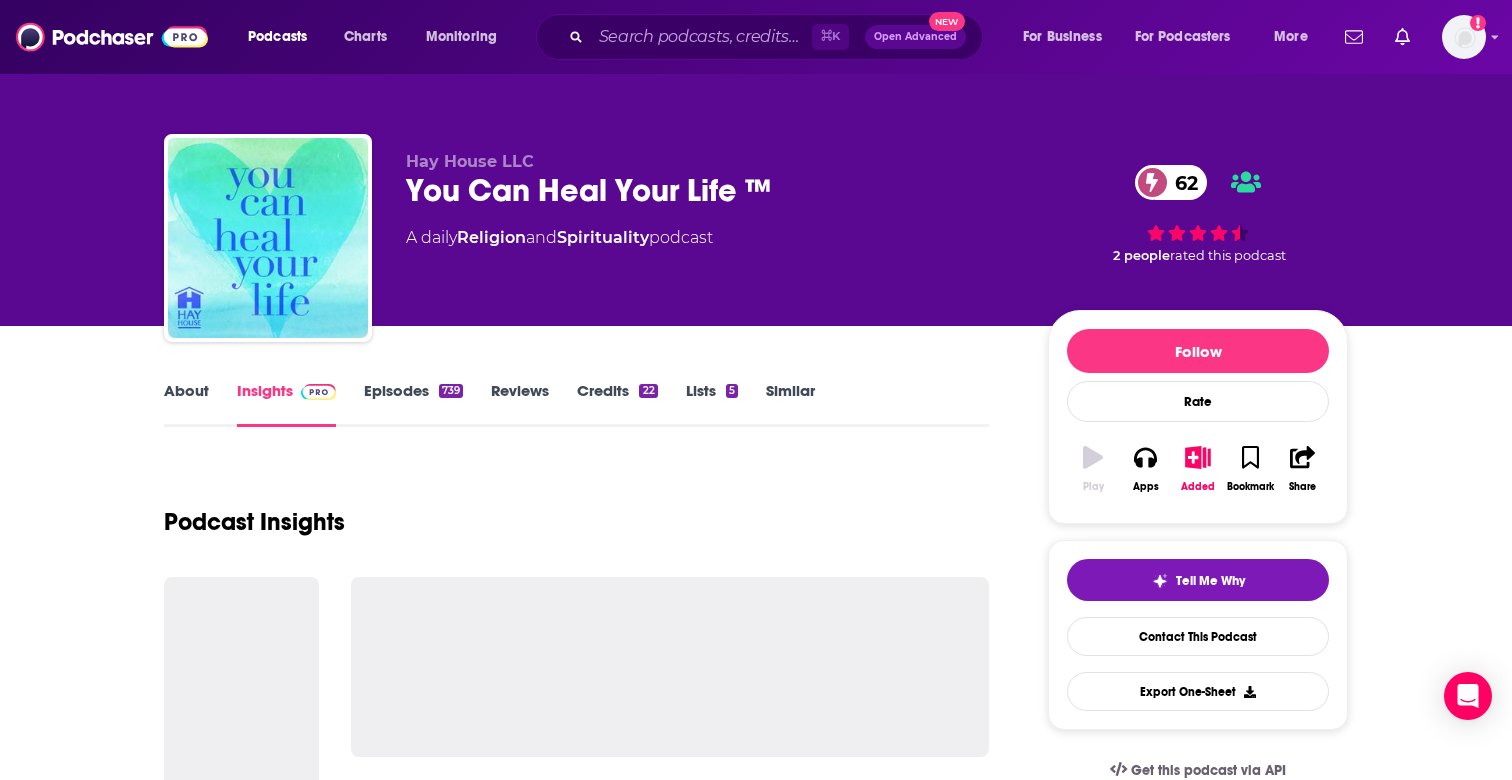 scroll, scrollTop: 70, scrollLeft: 0, axis: vertical 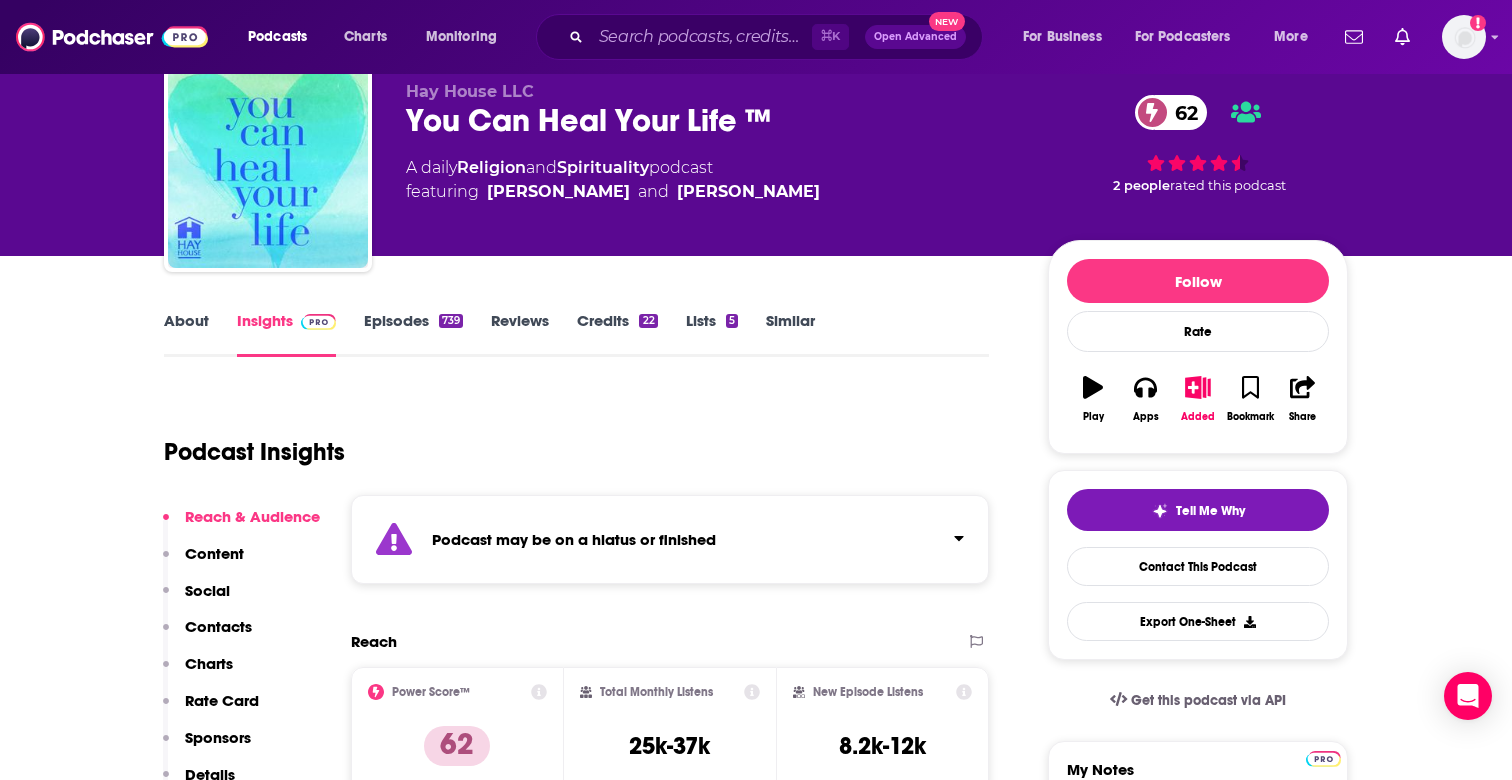 click on "Episodes 739" at bounding box center (413, 334) 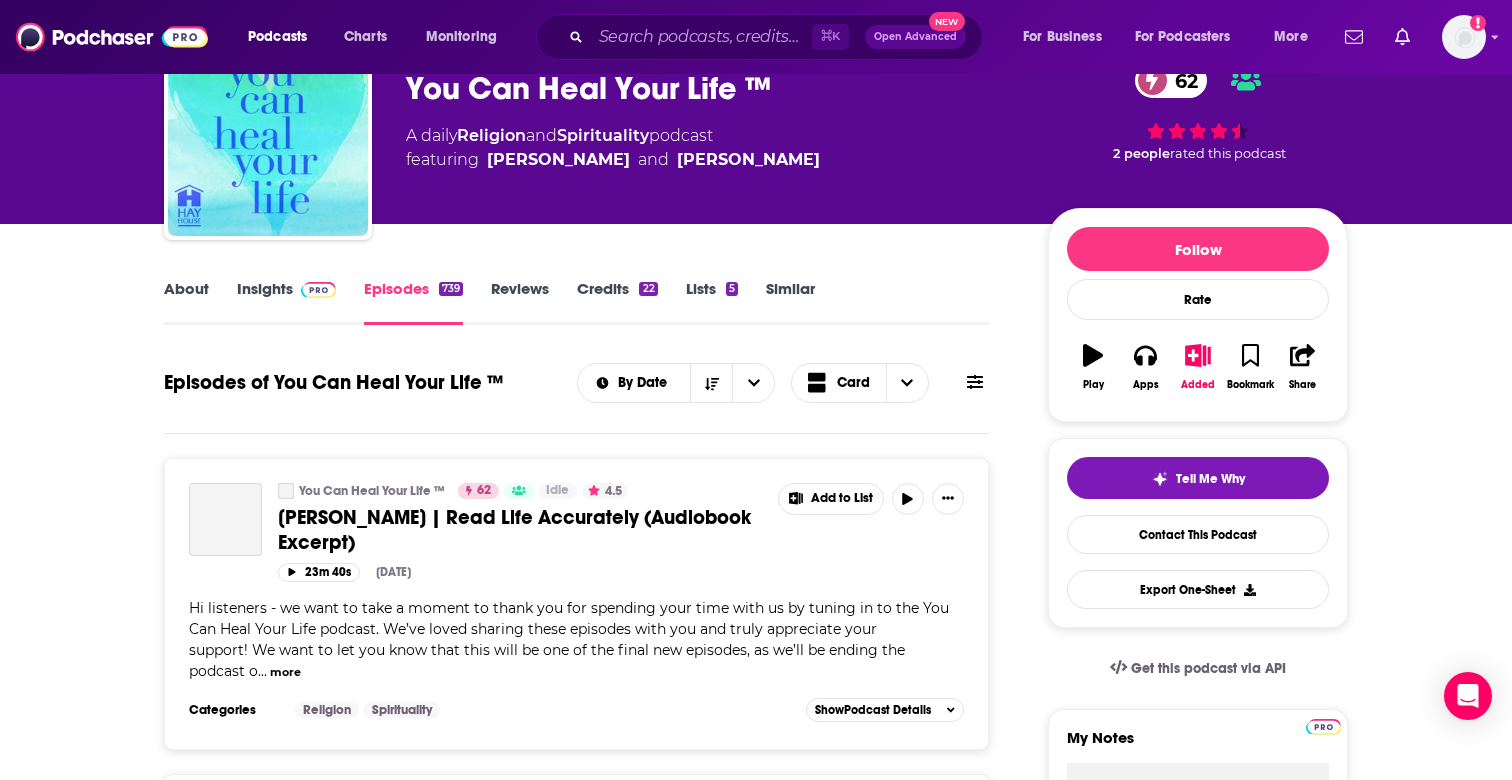 scroll, scrollTop: 408, scrollLeft: 0, axis: vertical 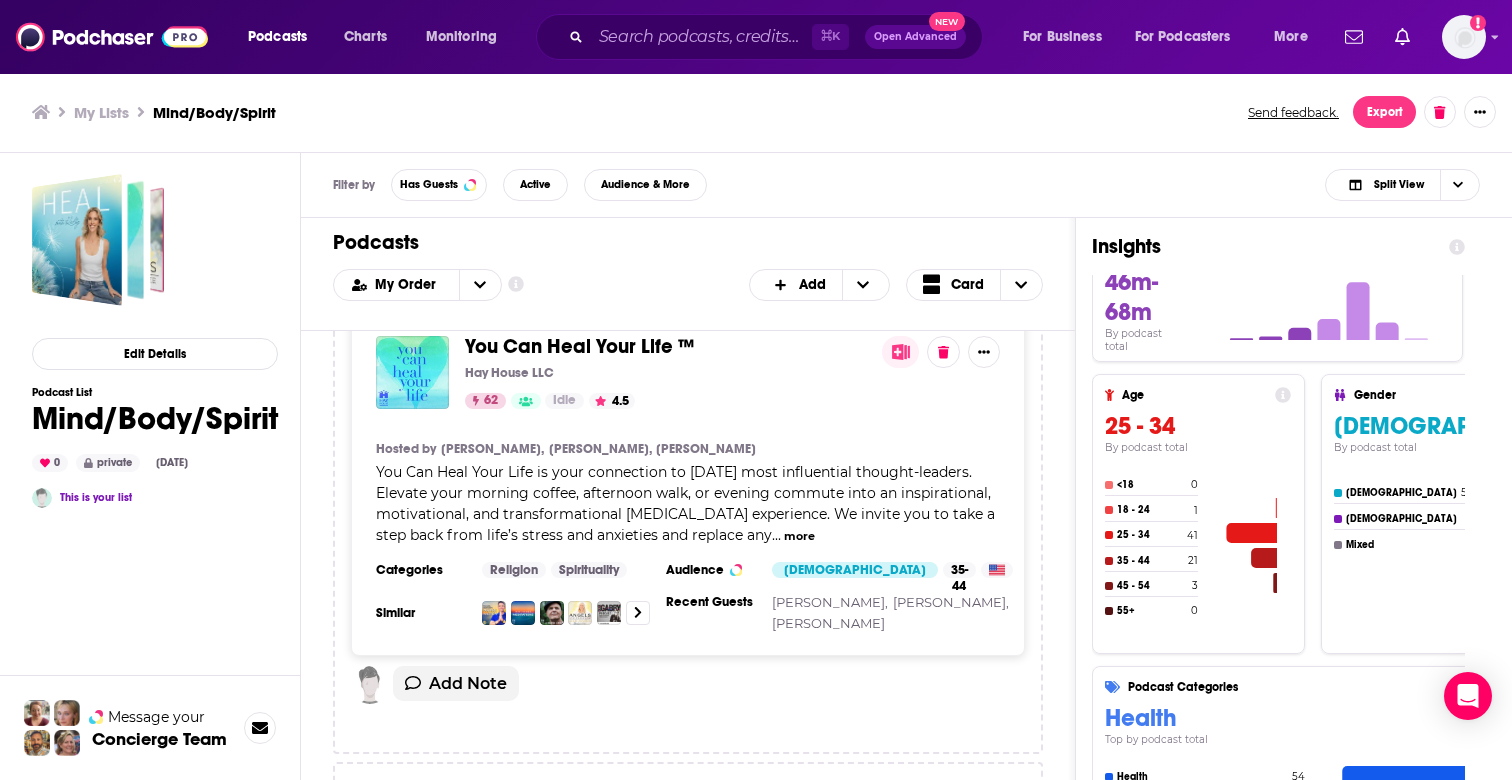 click on "Export" at bounding box center (1384, 112) 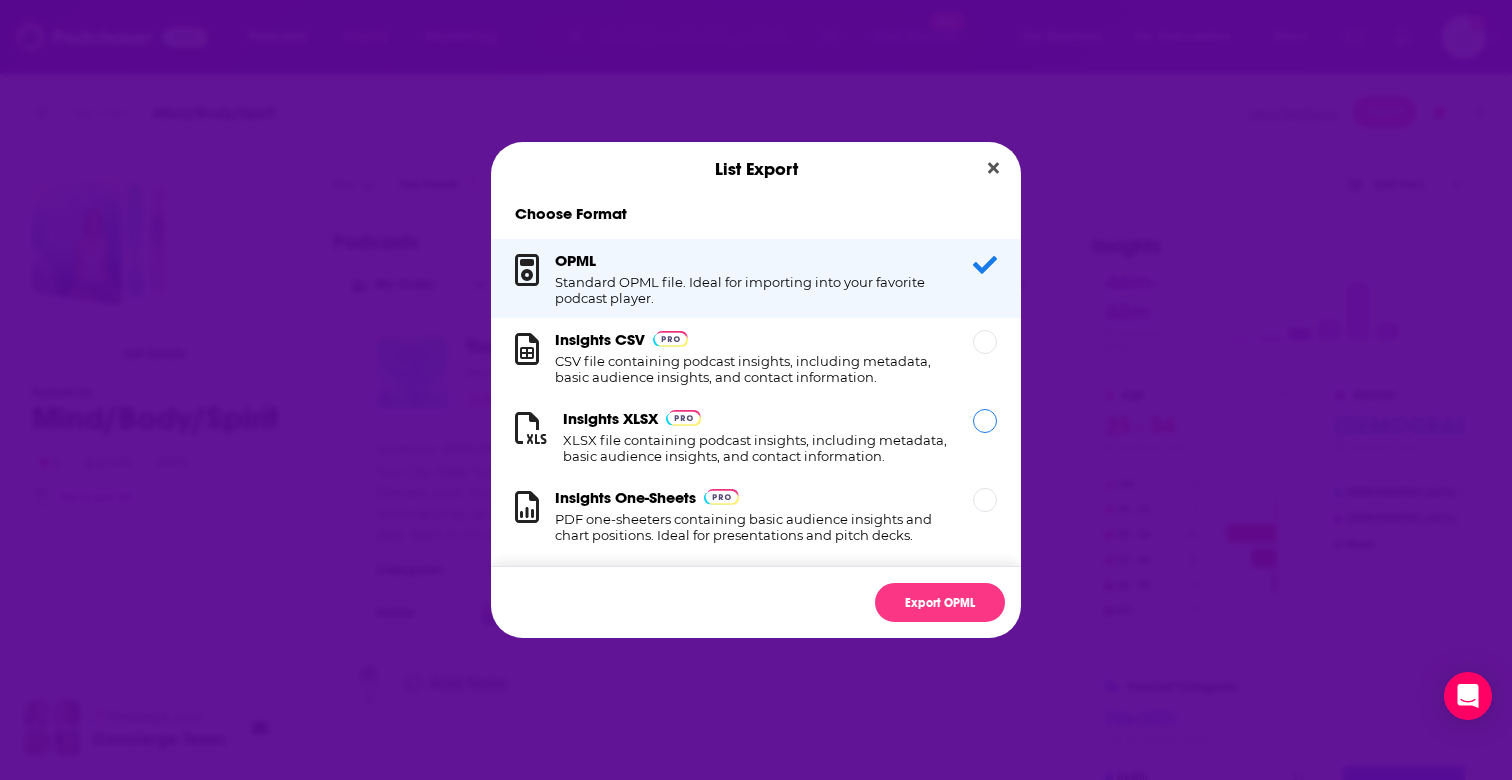 click on "XLSX file containing podcast insights, including metadata, basic audience insights, and contact information." at bounding box center (756, 448) 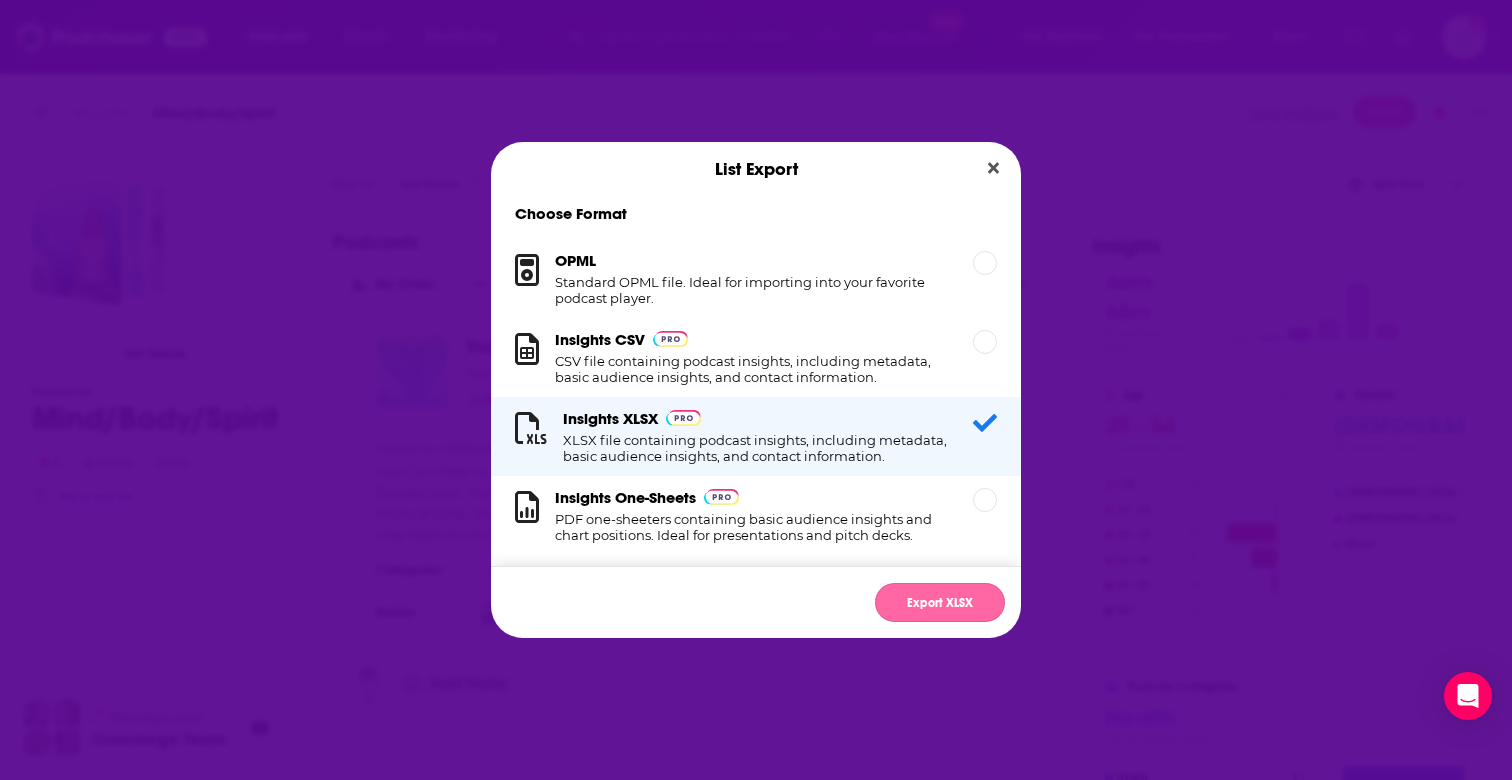 click on "Export XLSX" at bounding box center (940, 602) 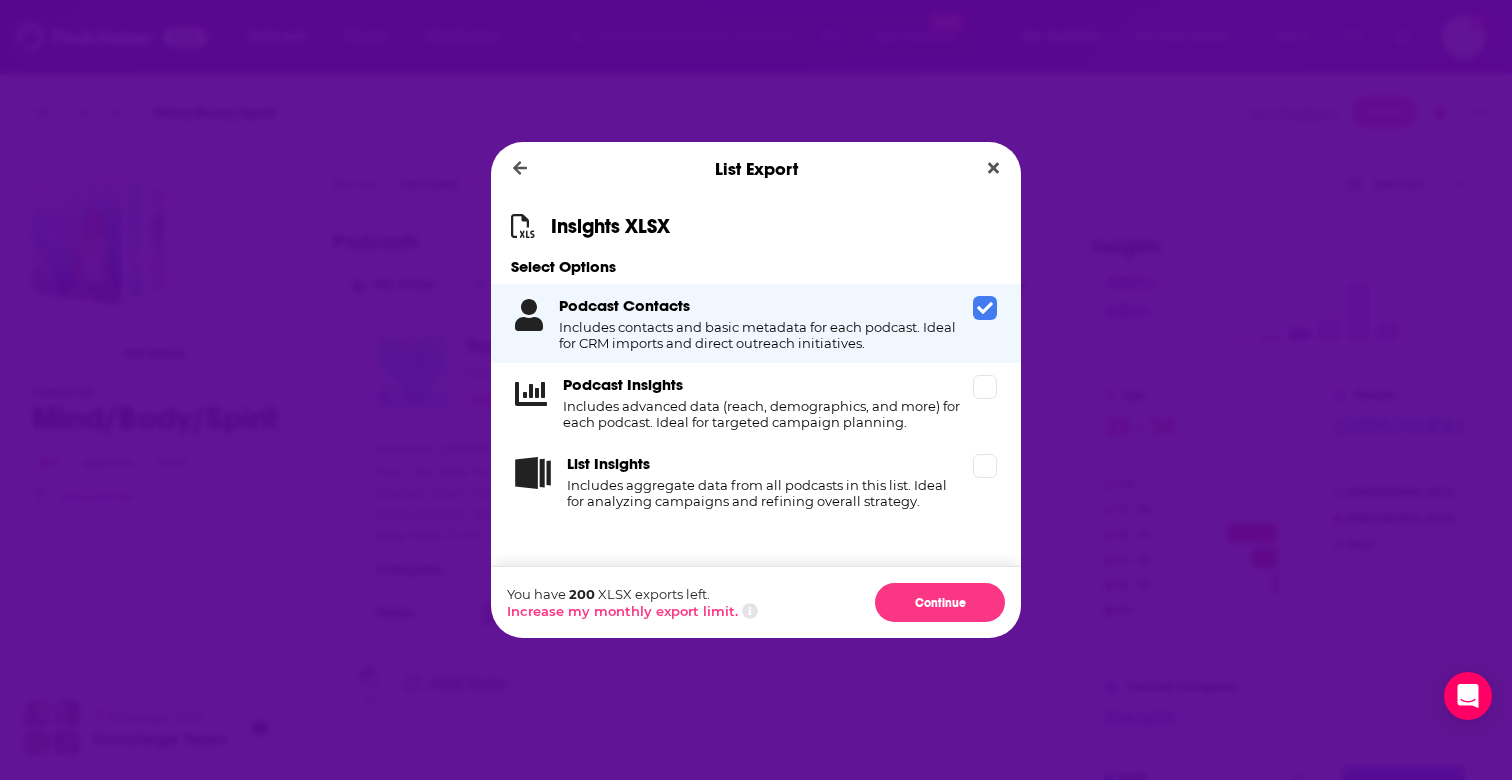 click on "Continue" at bounding box center (940, 602) 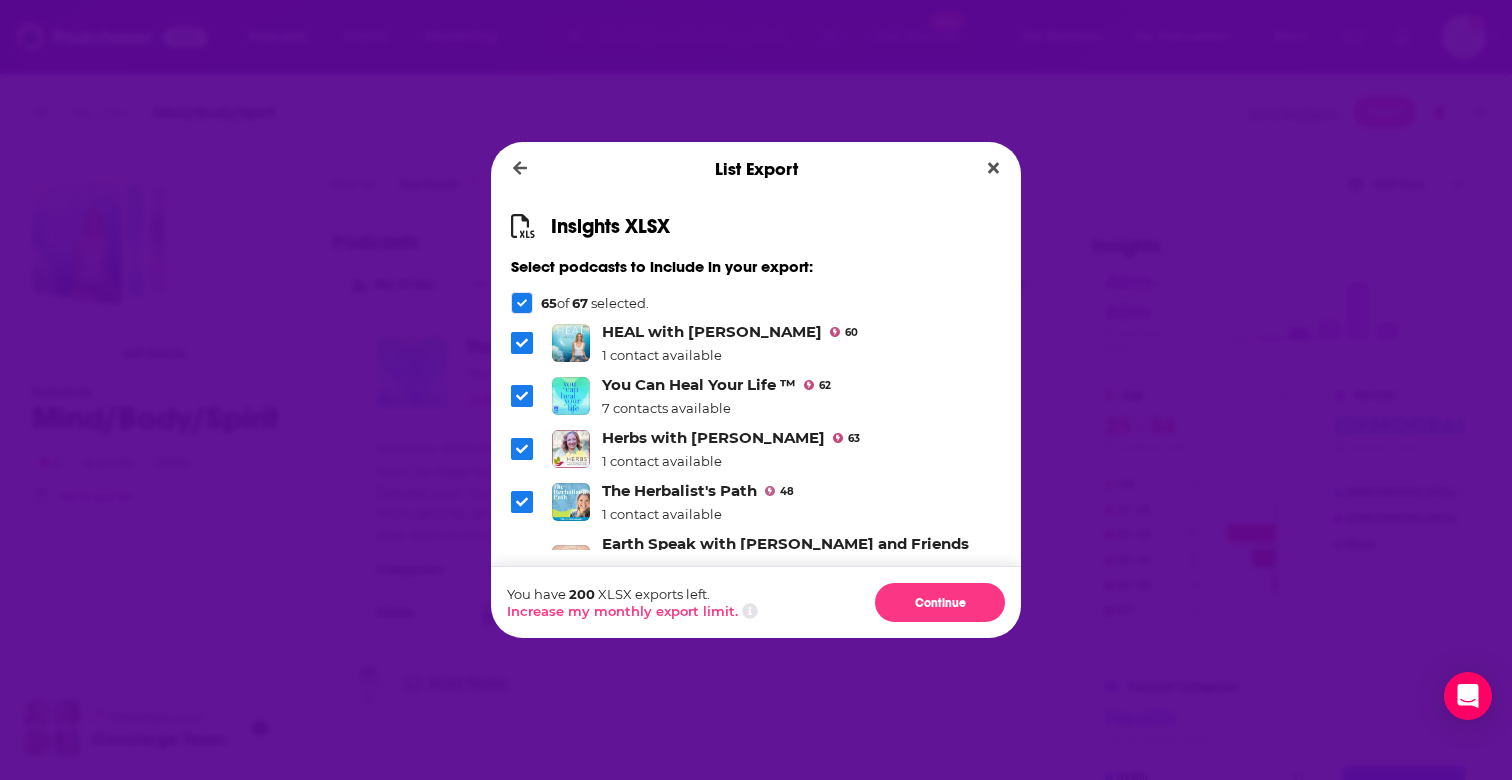 click on "Continue" at bounding box center (940, 602) 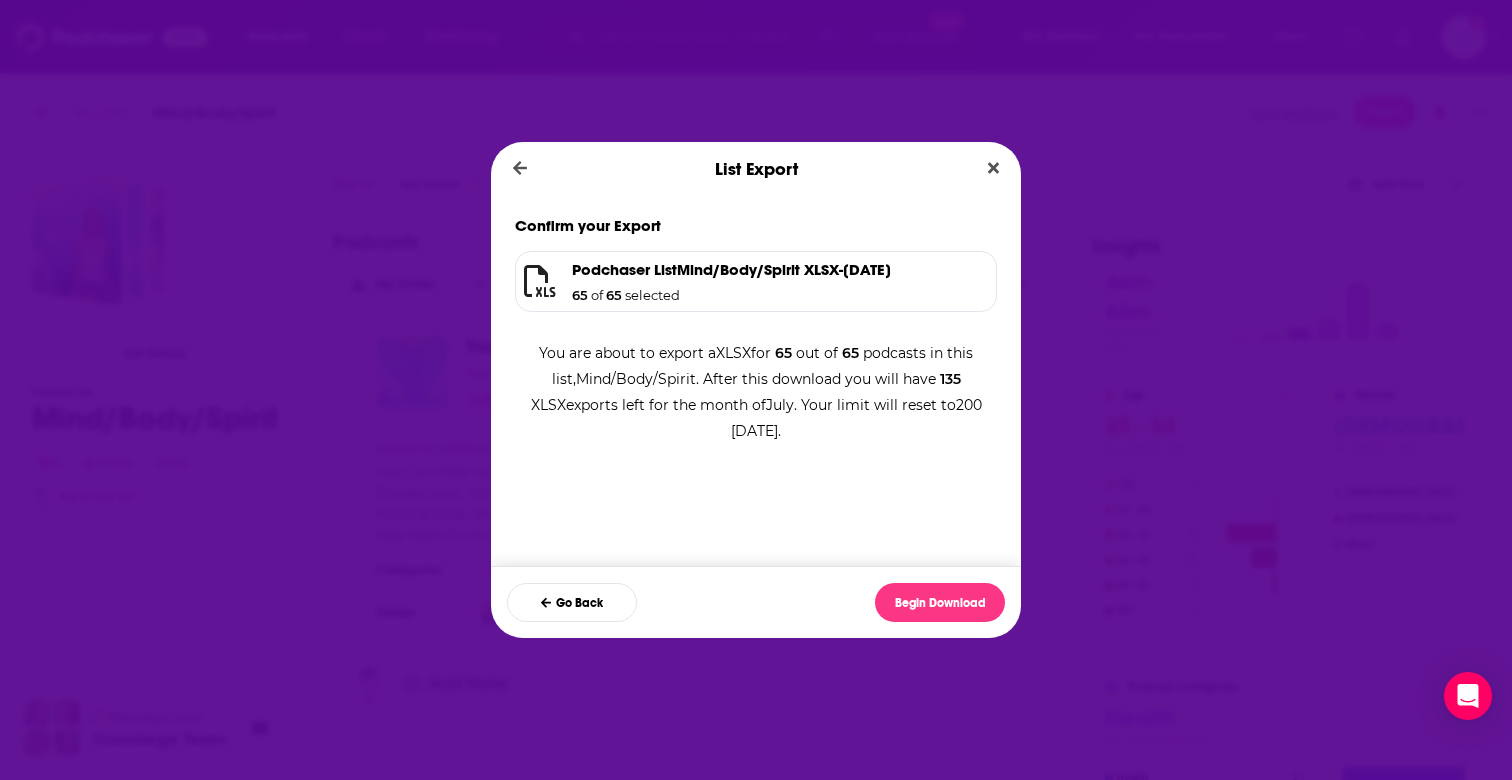 click on "Begin Download" at bounding box center [940, 602] 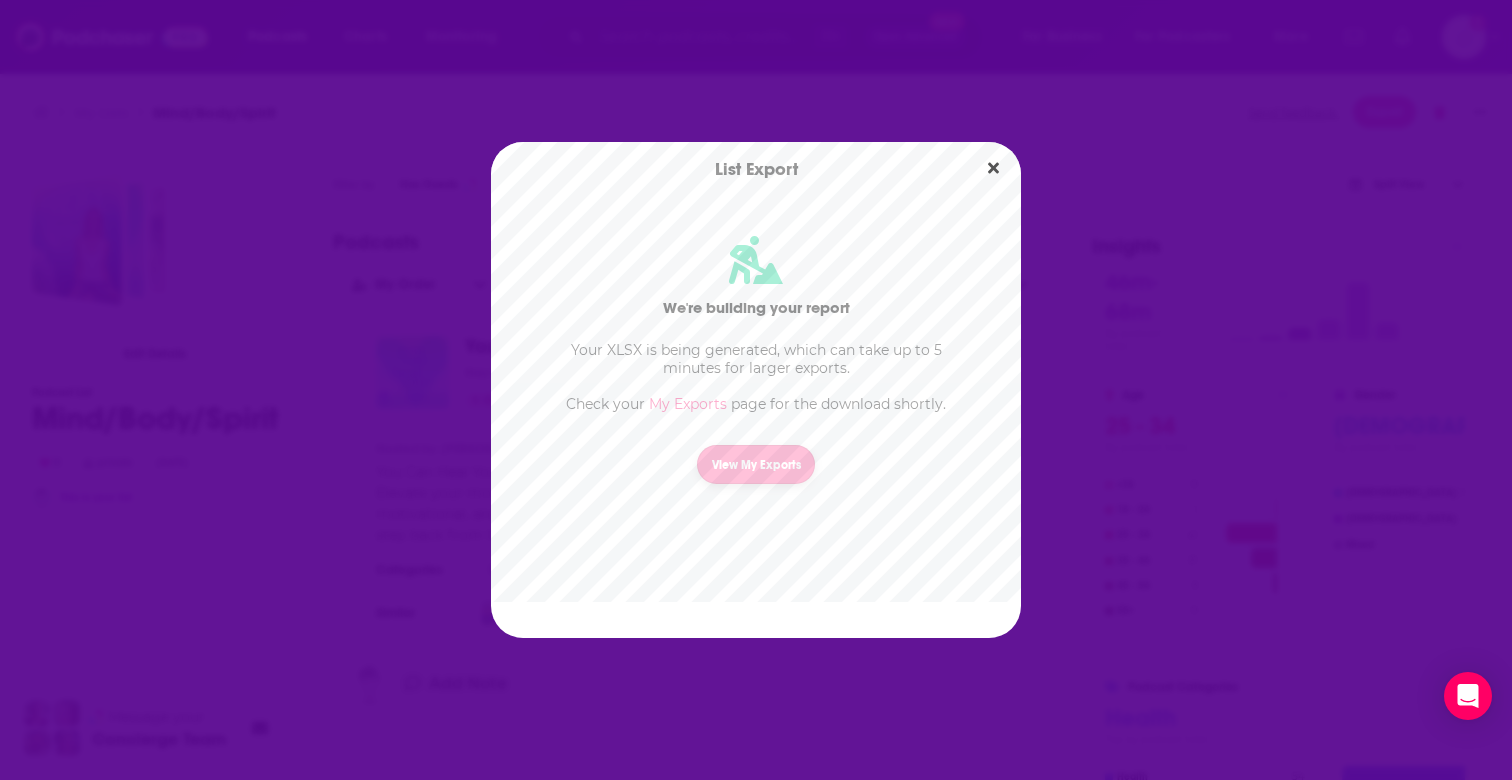 click on "View My Exports" at bounding box center (756, 464) 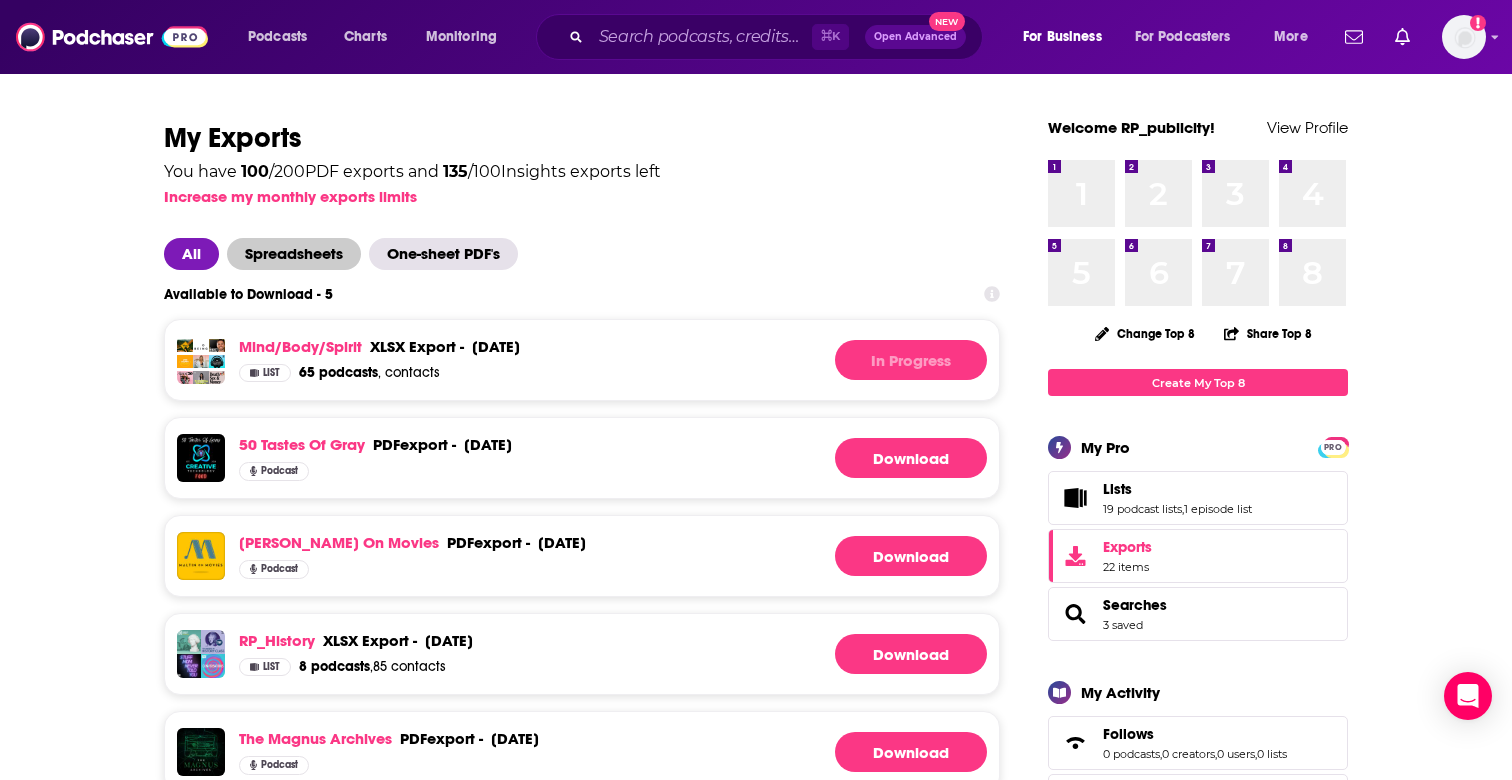 click on "Spreadsheets" at bounding box center (294, 254) 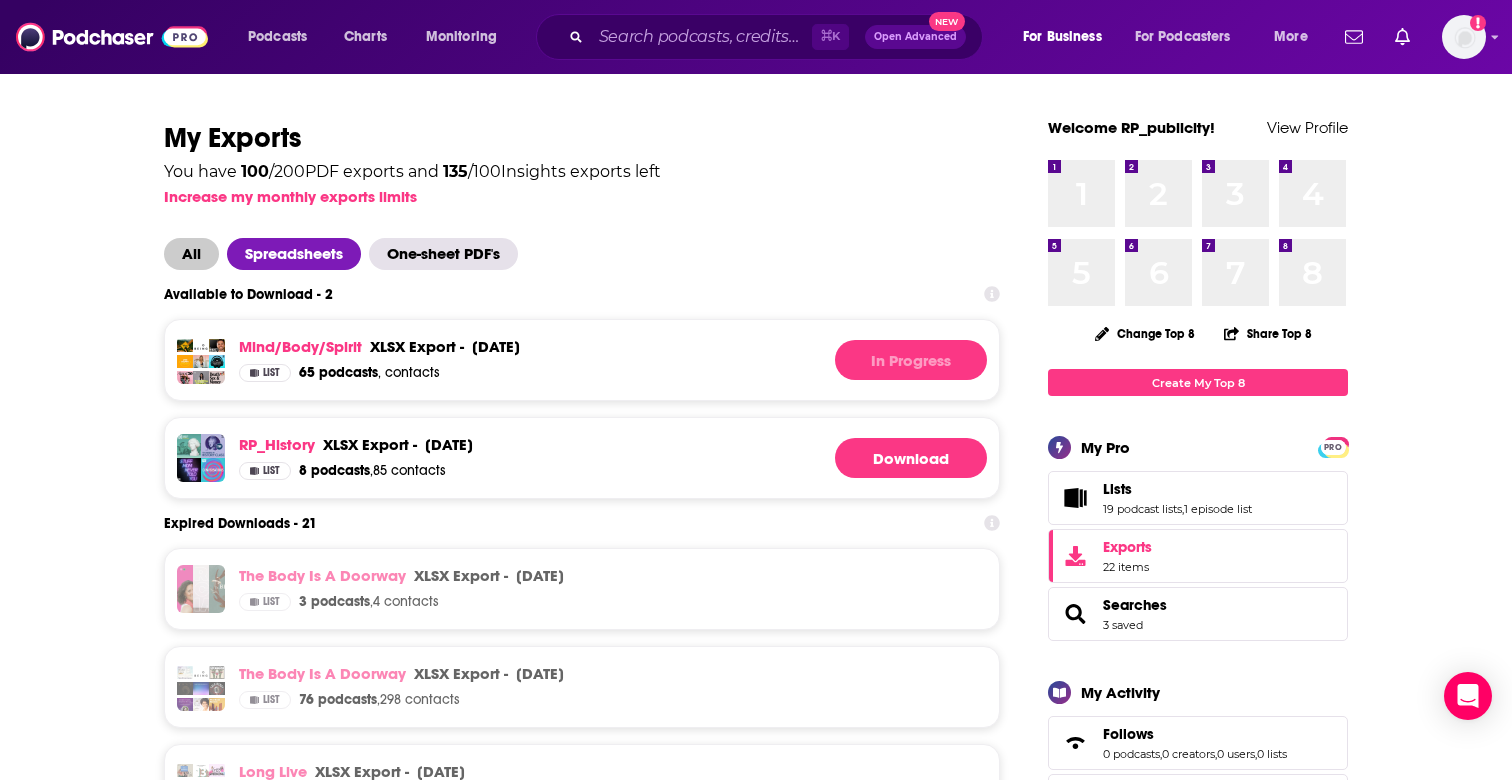 click on "All" at bounding box center [191, 254] 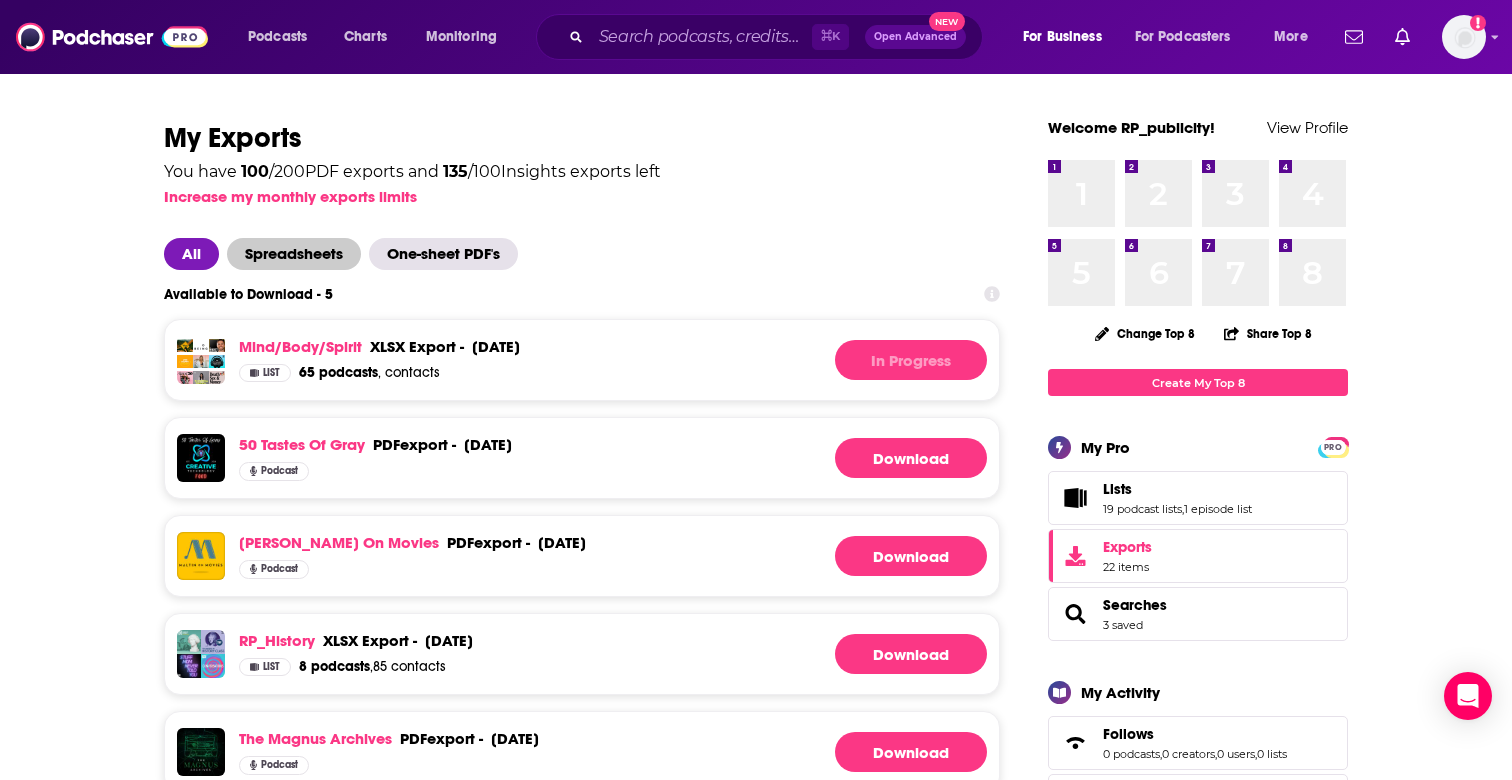 click on "Spreadsheets" at bounding box center (294, 254) 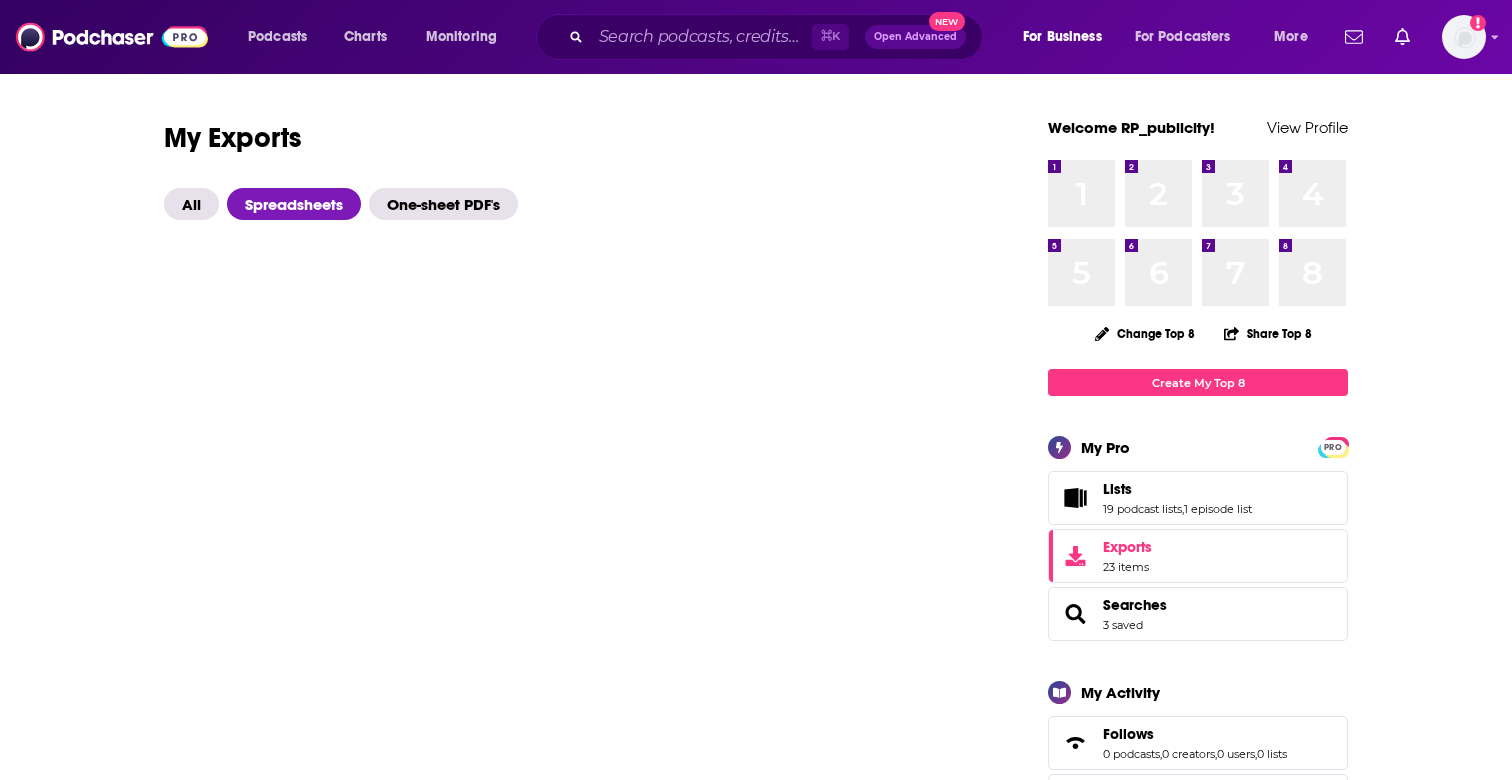scroll, scrollTop: 0, scrollLeft: 0, axis: both 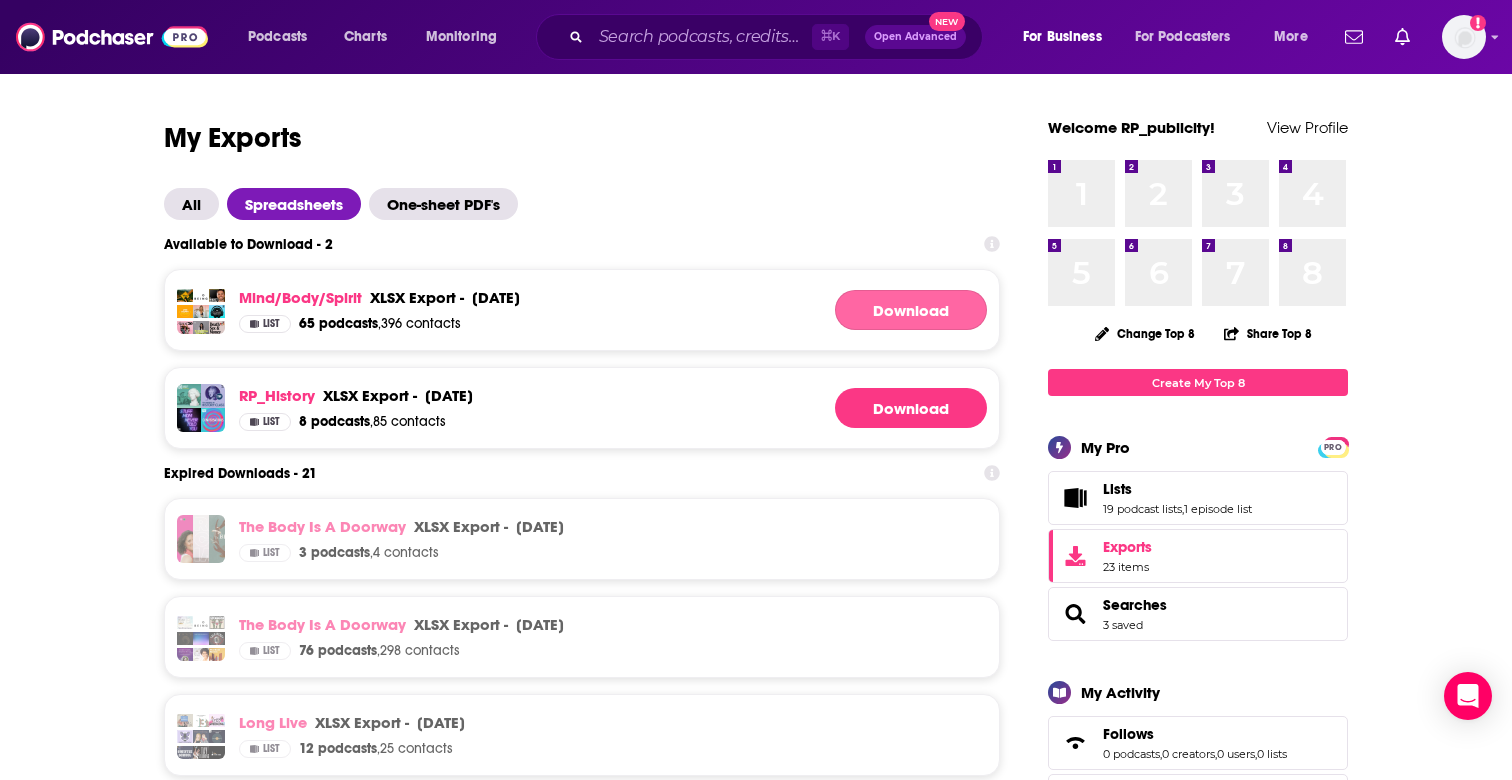 click on "Download" at bounding box center (911, 310) 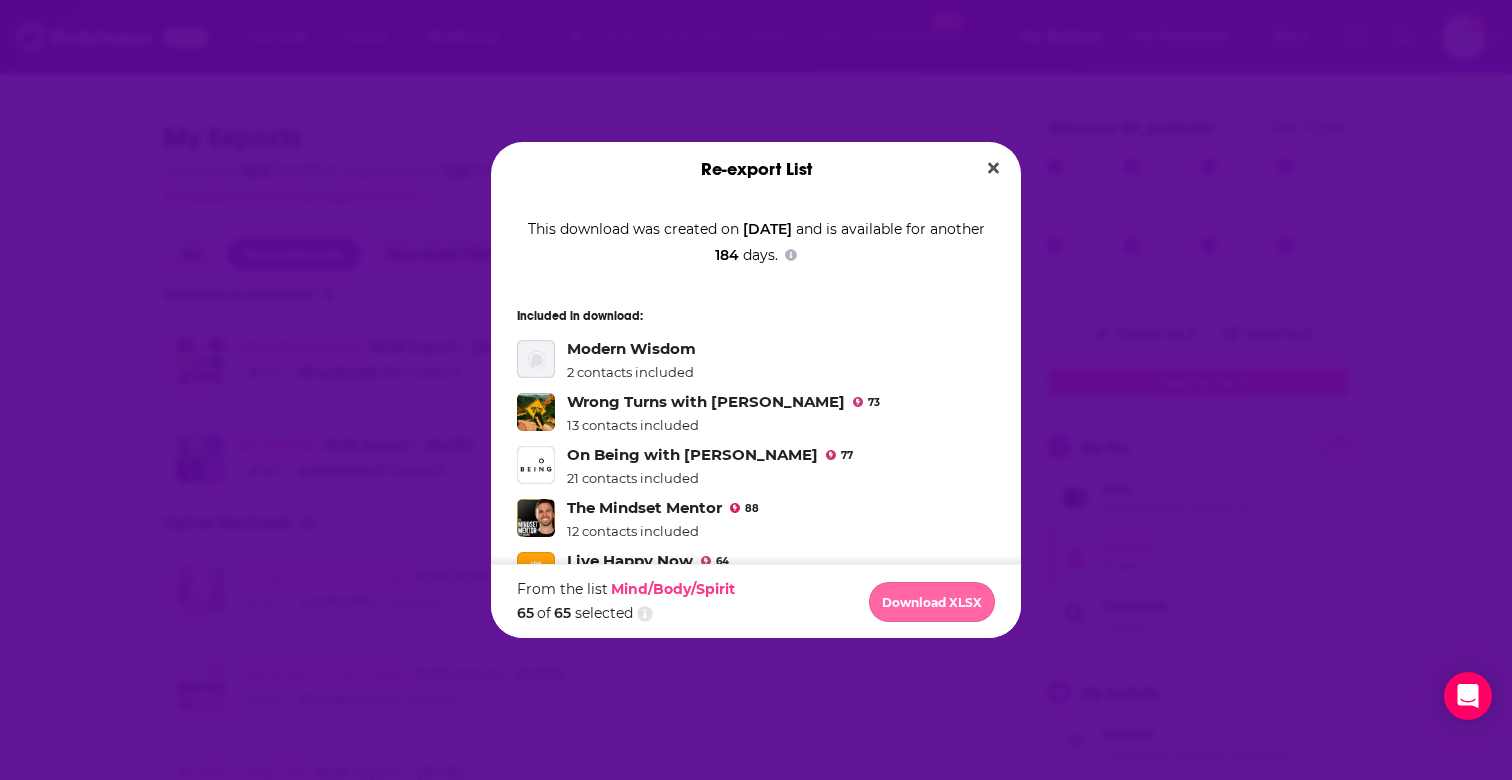 click on "Download XLSX" at bounding box center (932, 602) 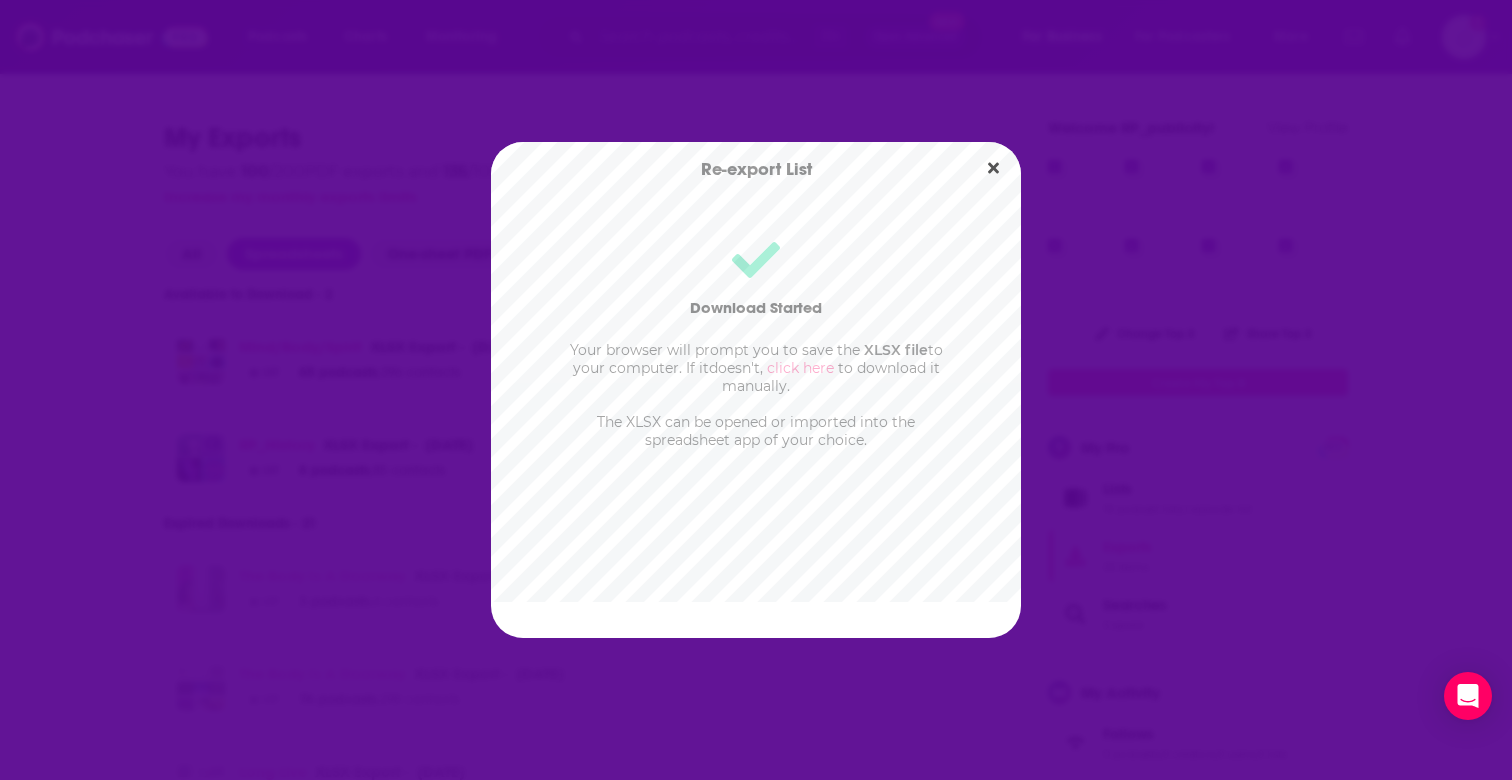 click on "Re-export List Download Started Your browser will prompt you to save the   XLSX file  to your computer. If it   doesn't,   click here   to download it manually. The XLSX can be opened or imported into the spreadsheet app of your choice." at bounding box center (756, 390) 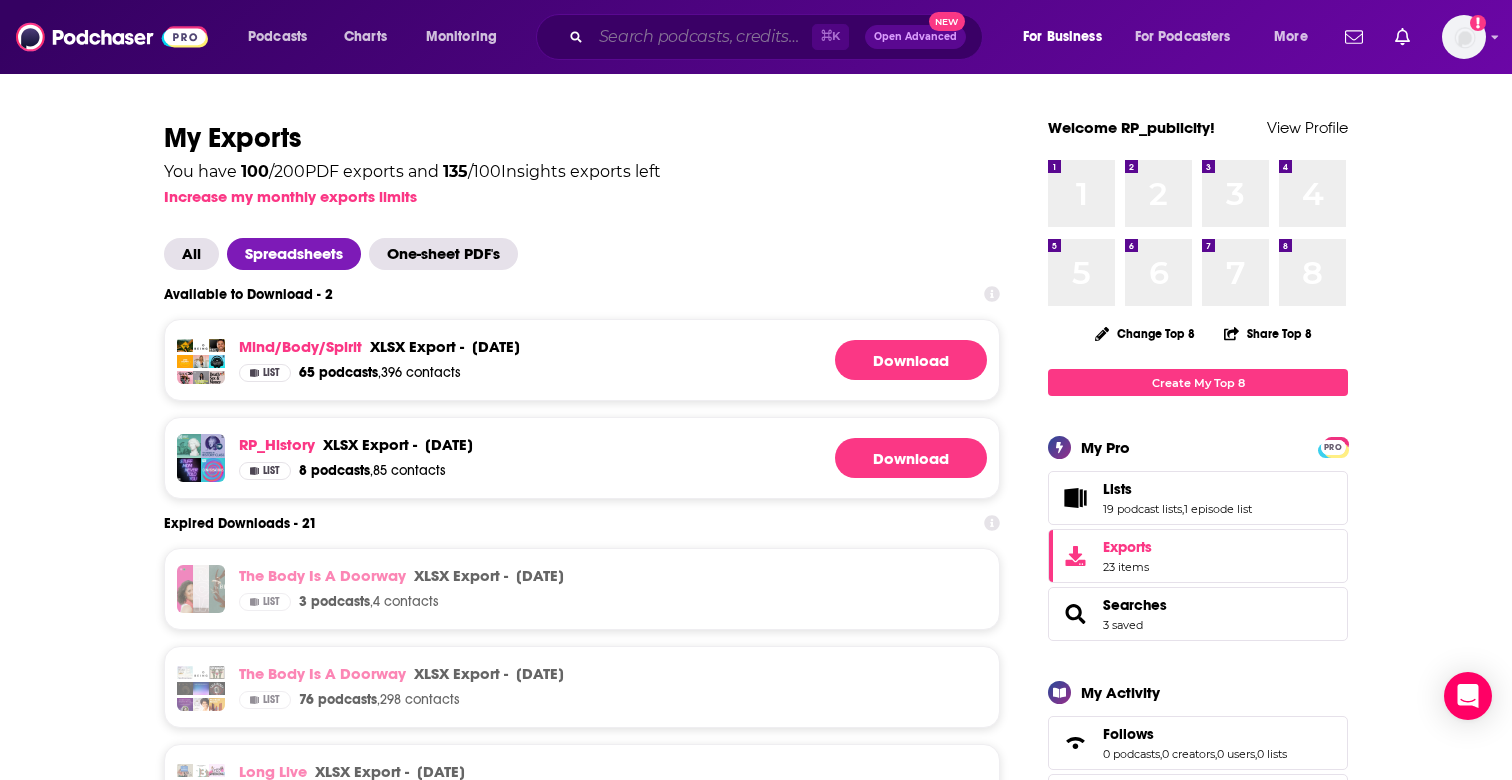 click at bounding box center [701, 37] 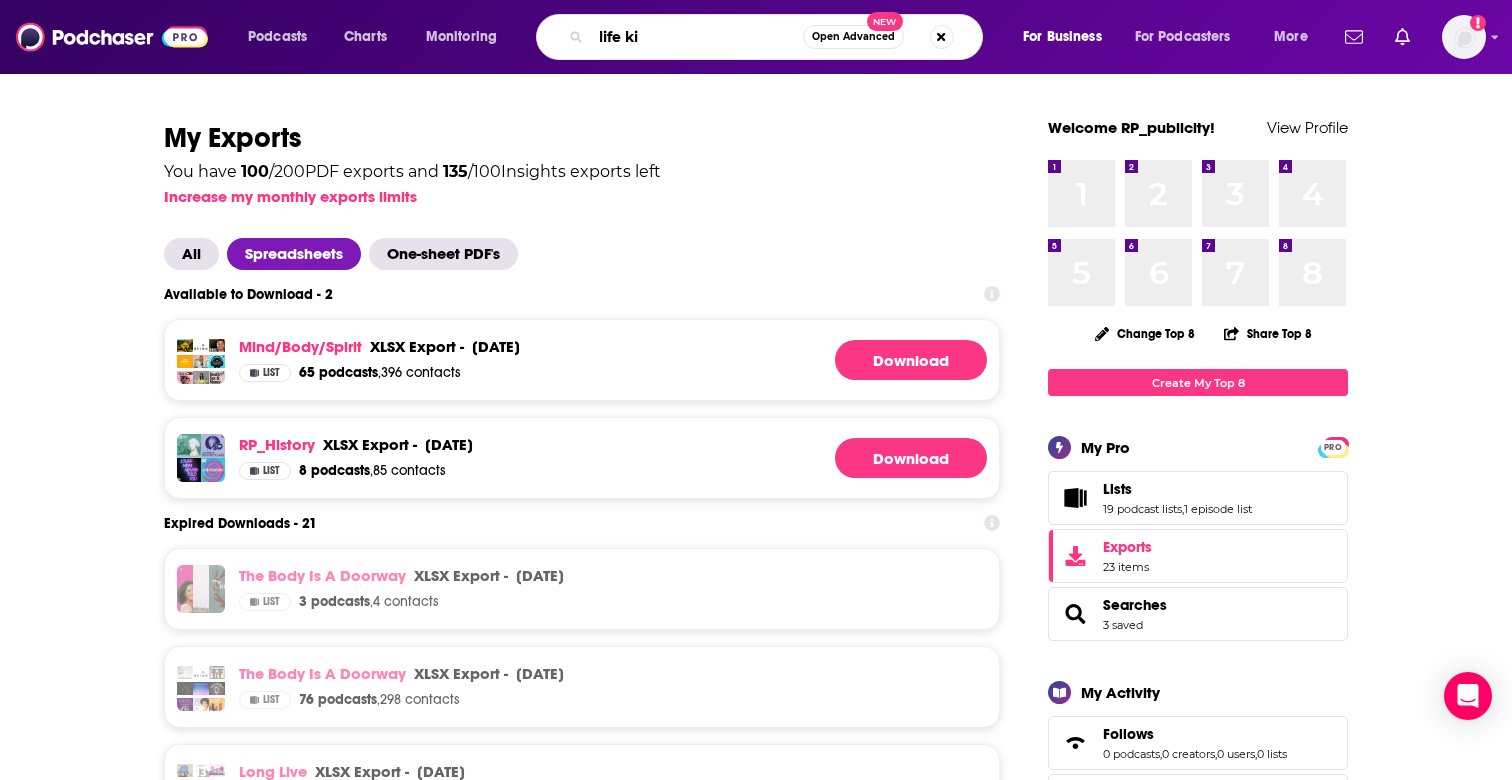 type on "life kit" 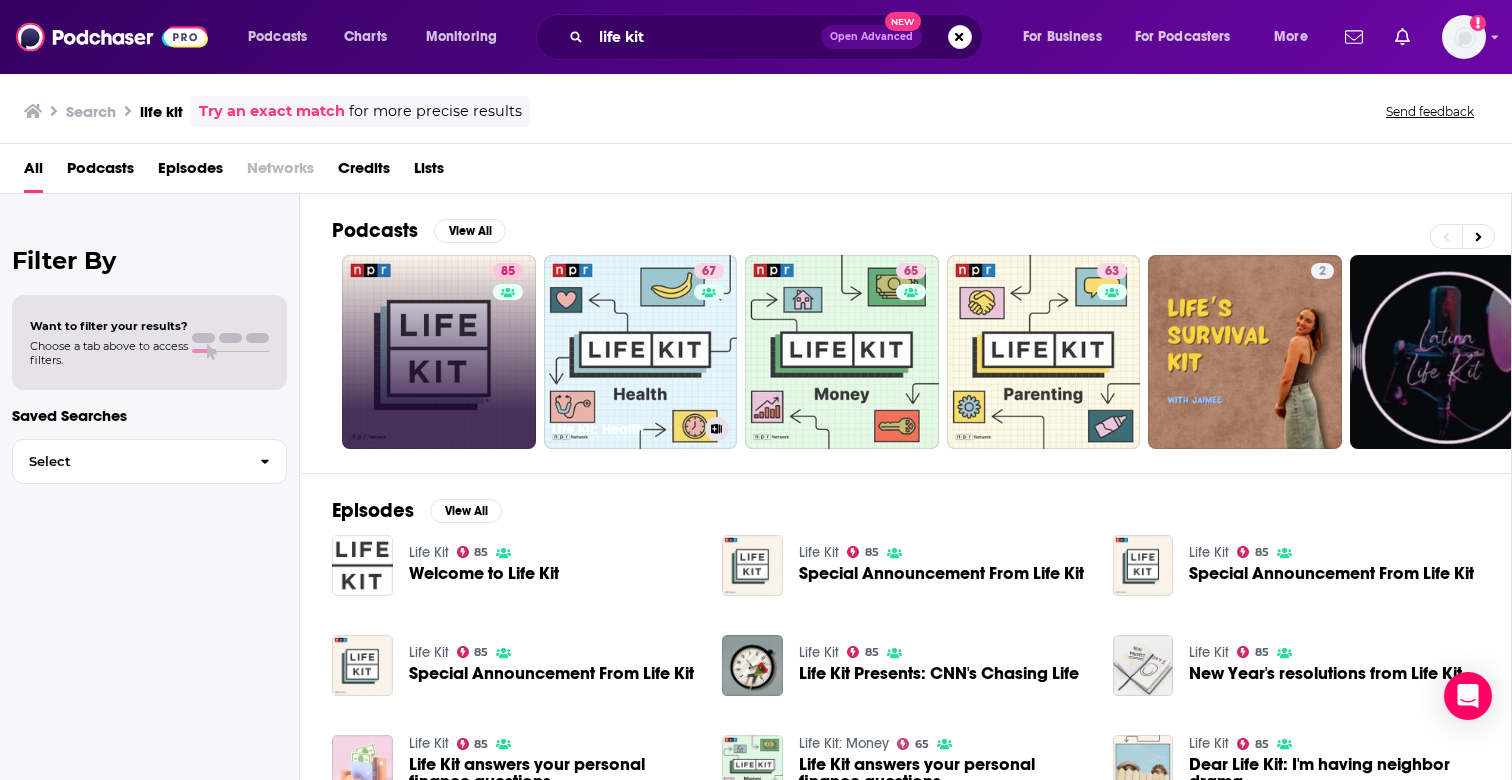 click on "85" at bounding box center (439, 352) 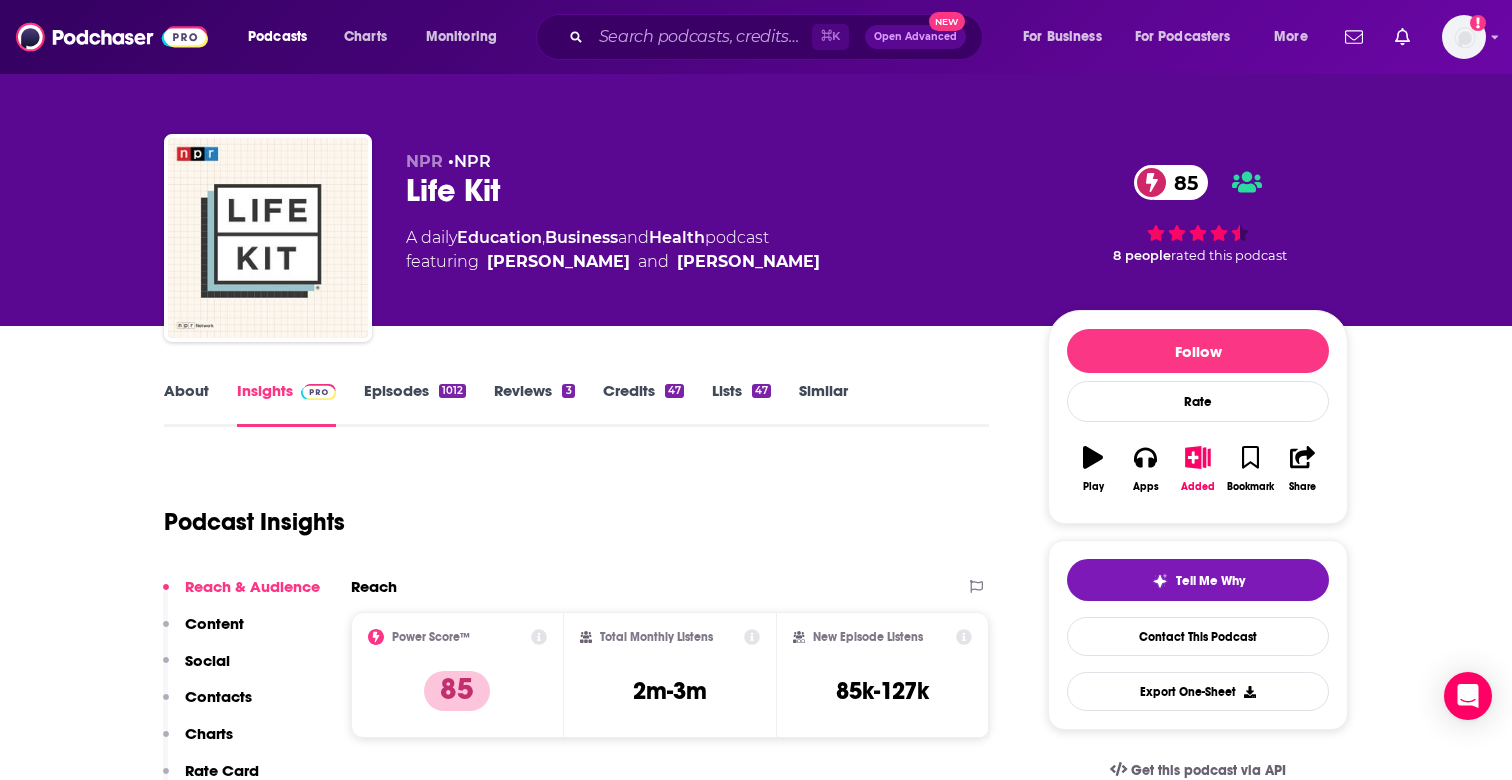 click on "Contacts" at bounding box center [218, 696] 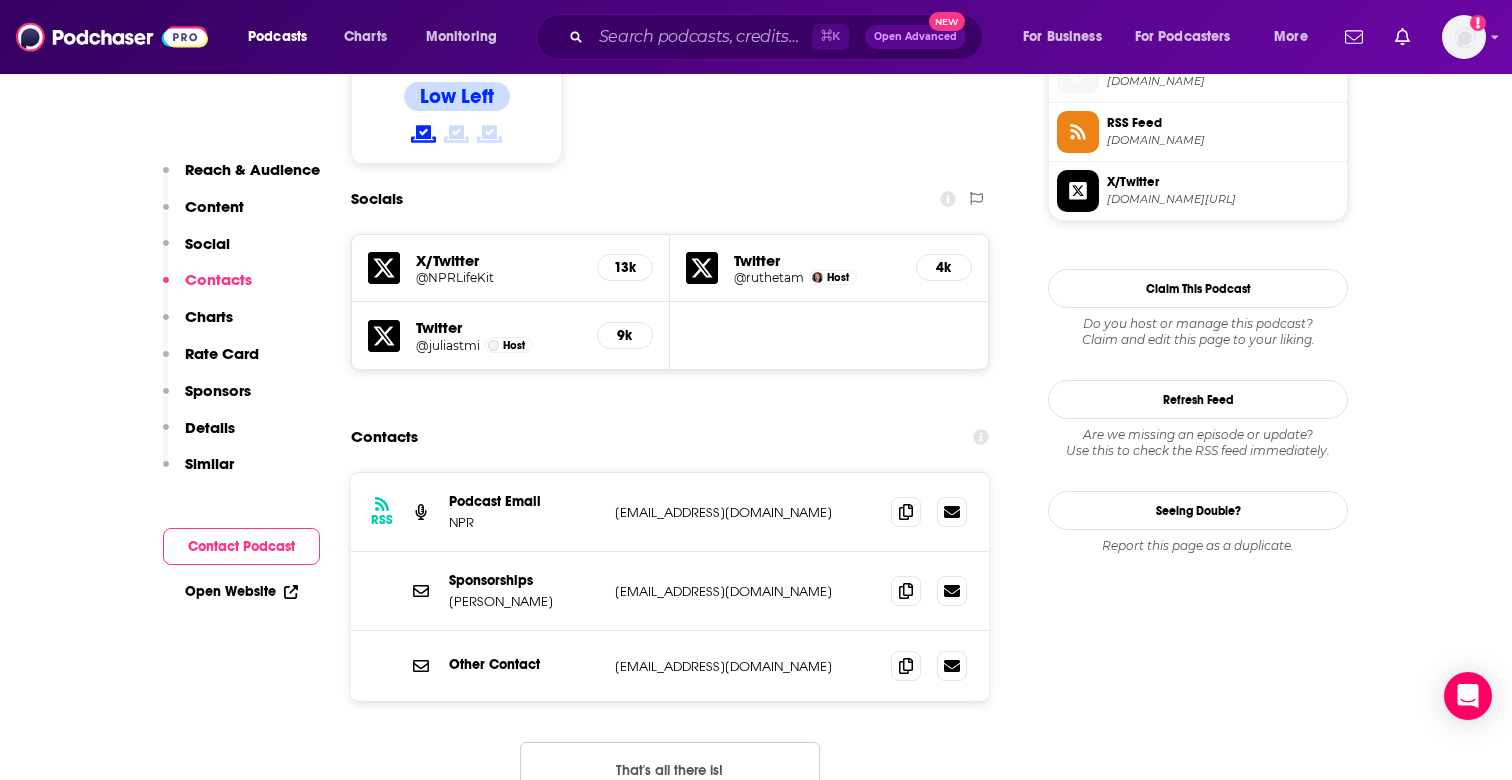scroll, scrollTop: 1671, scrollLeft: 0, axis: vertical 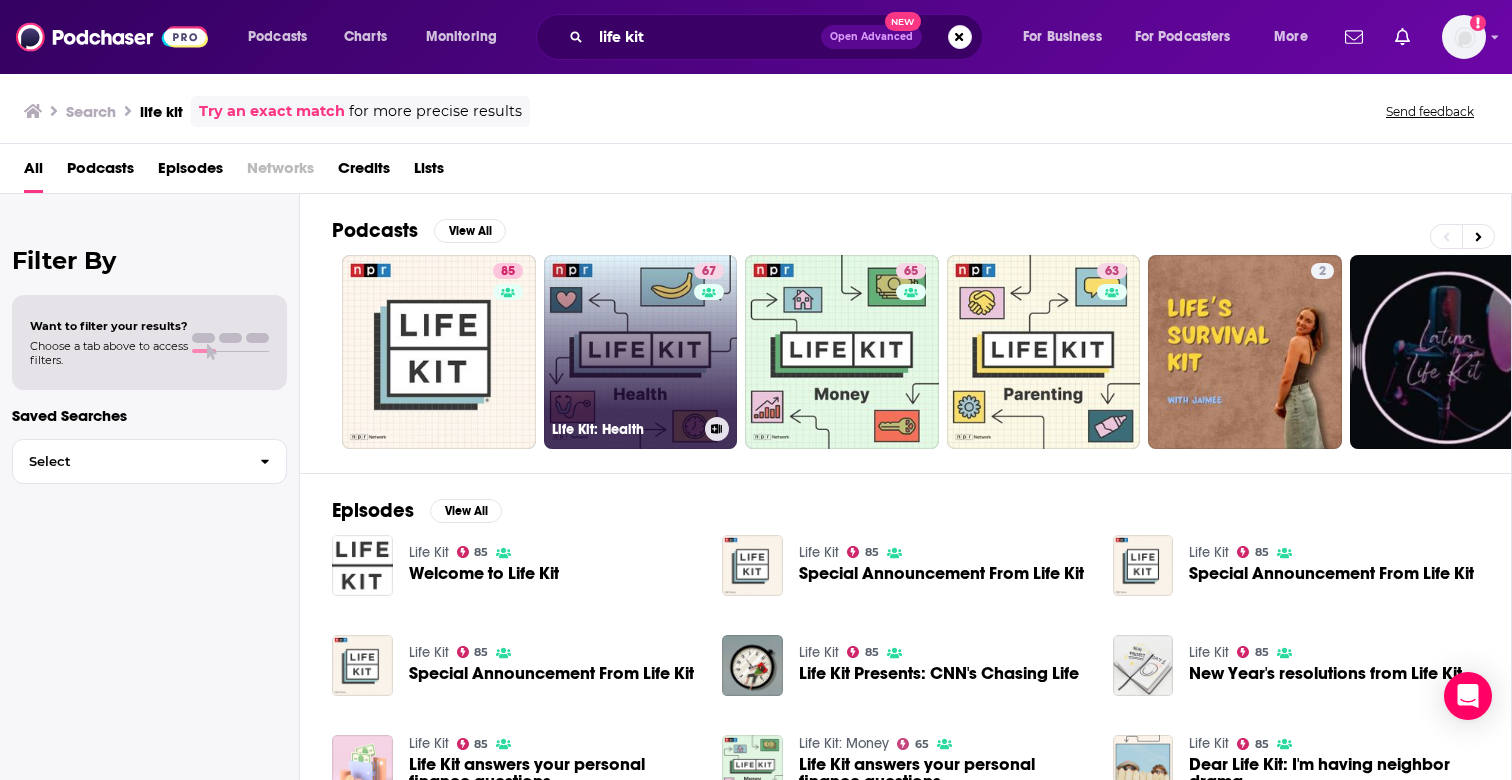 click on "67 Life Kit: Health" at bounding box center [641, 352] 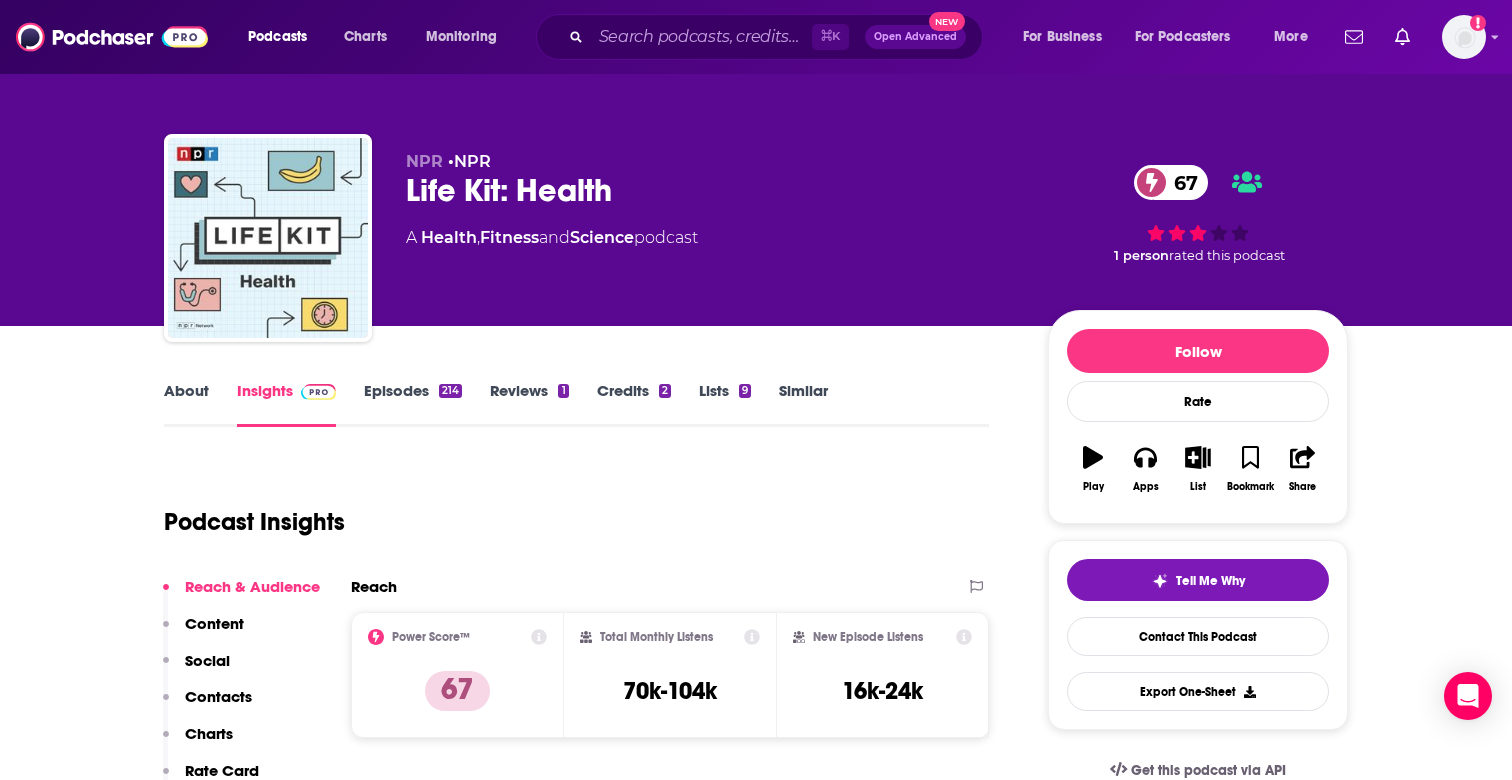 click on "Contacts" at bounding box center (218, 696) 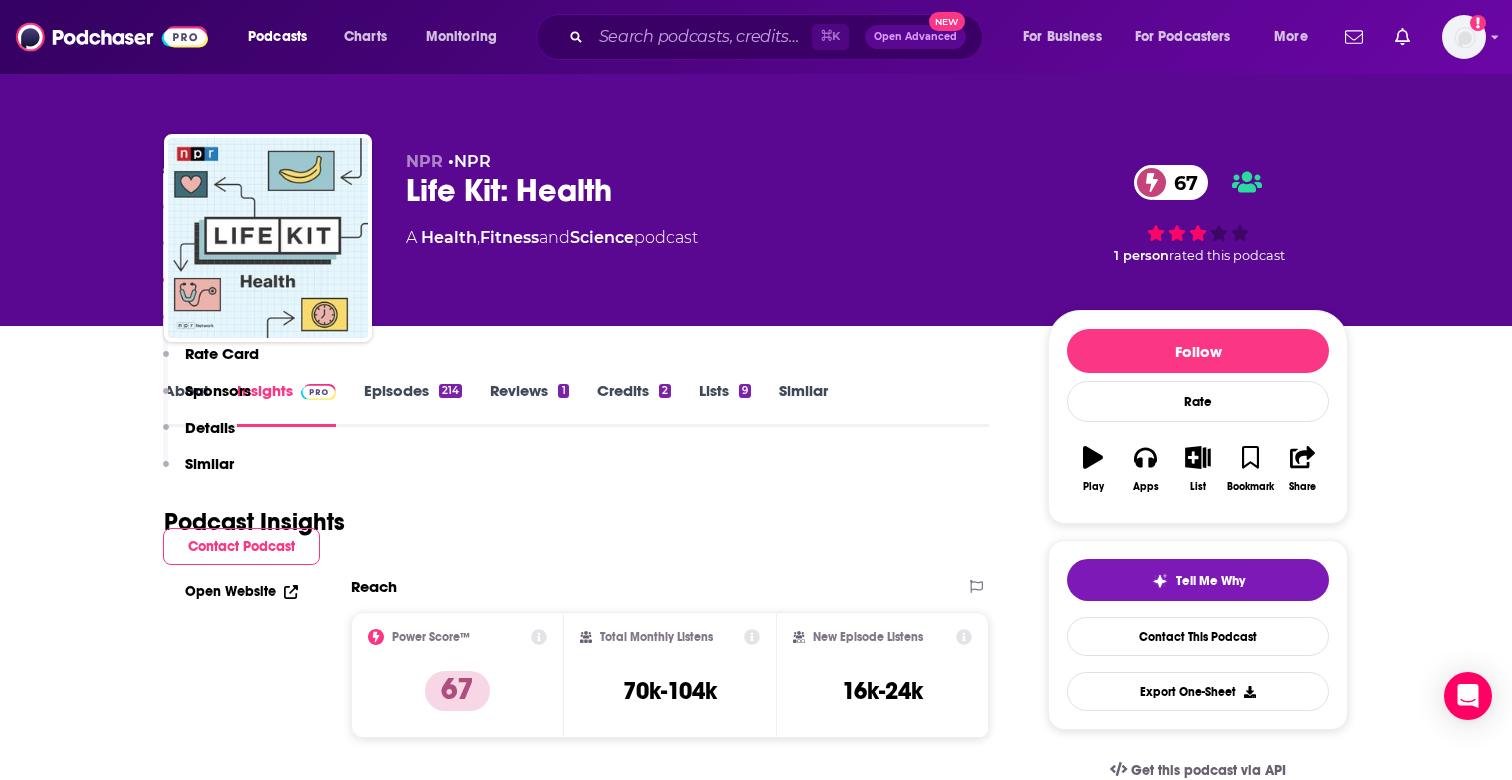 scroll, scrollTop: 1602, scrollLeft: 0, axis: vertical 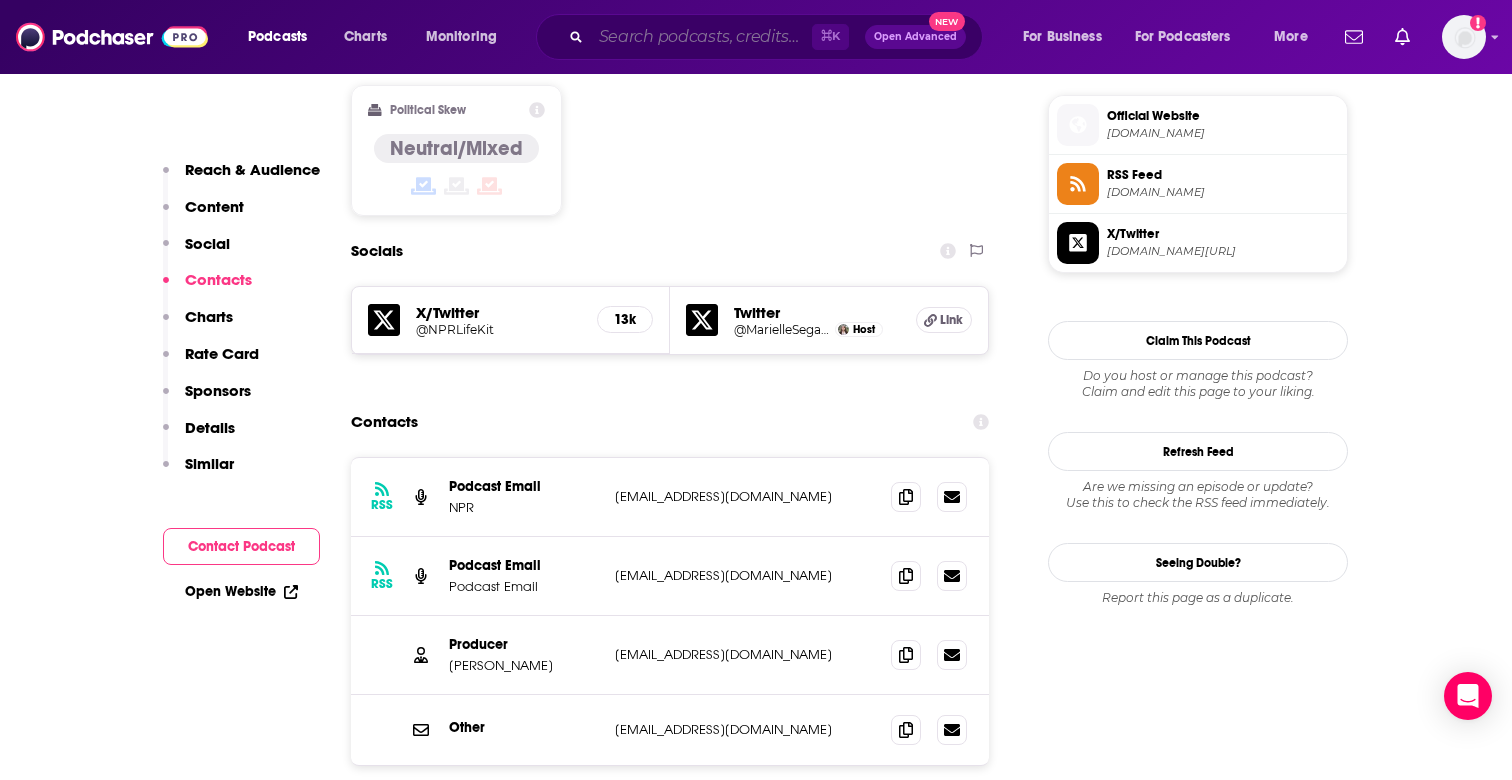 click at bounding box center (701, 37) 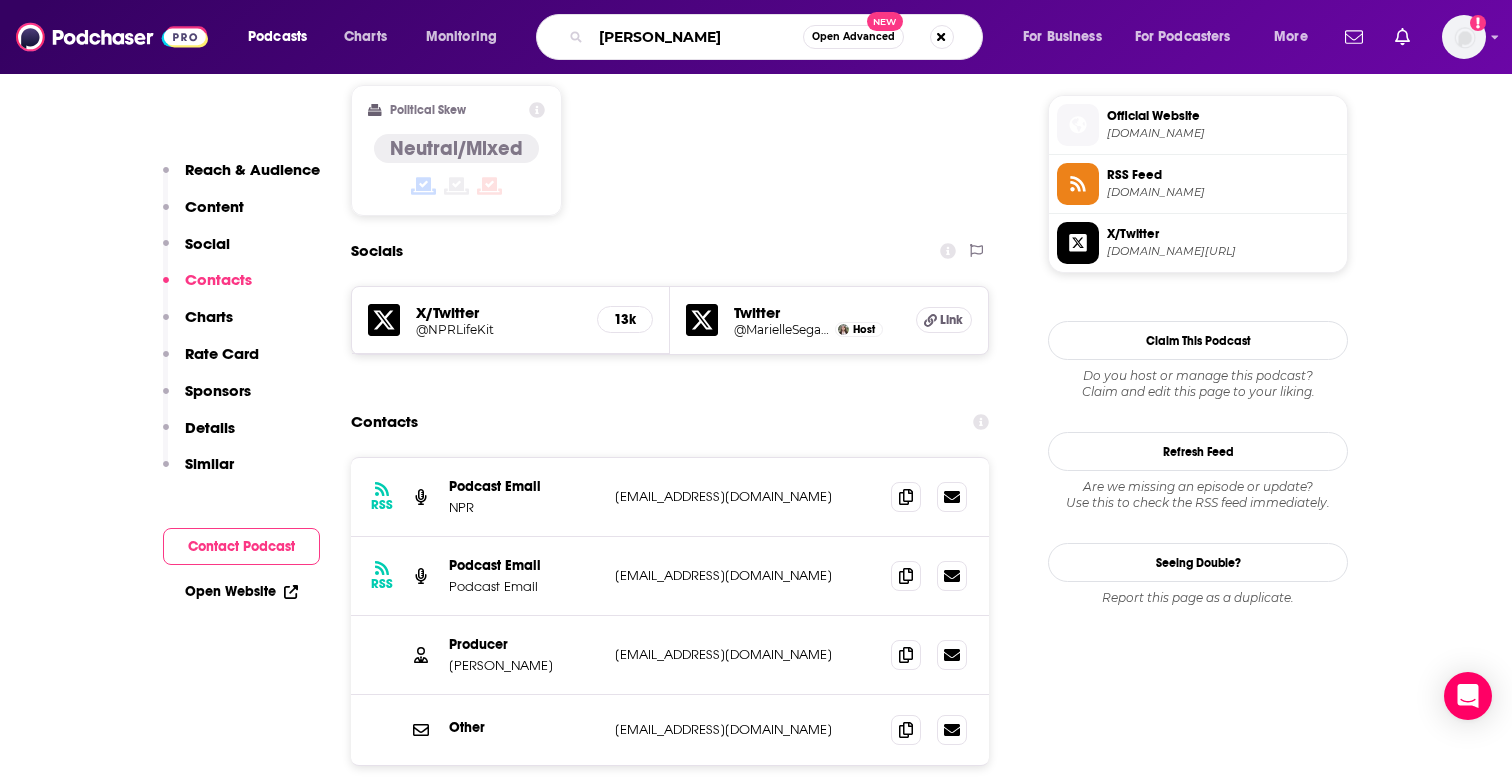 type on "Zoe science" 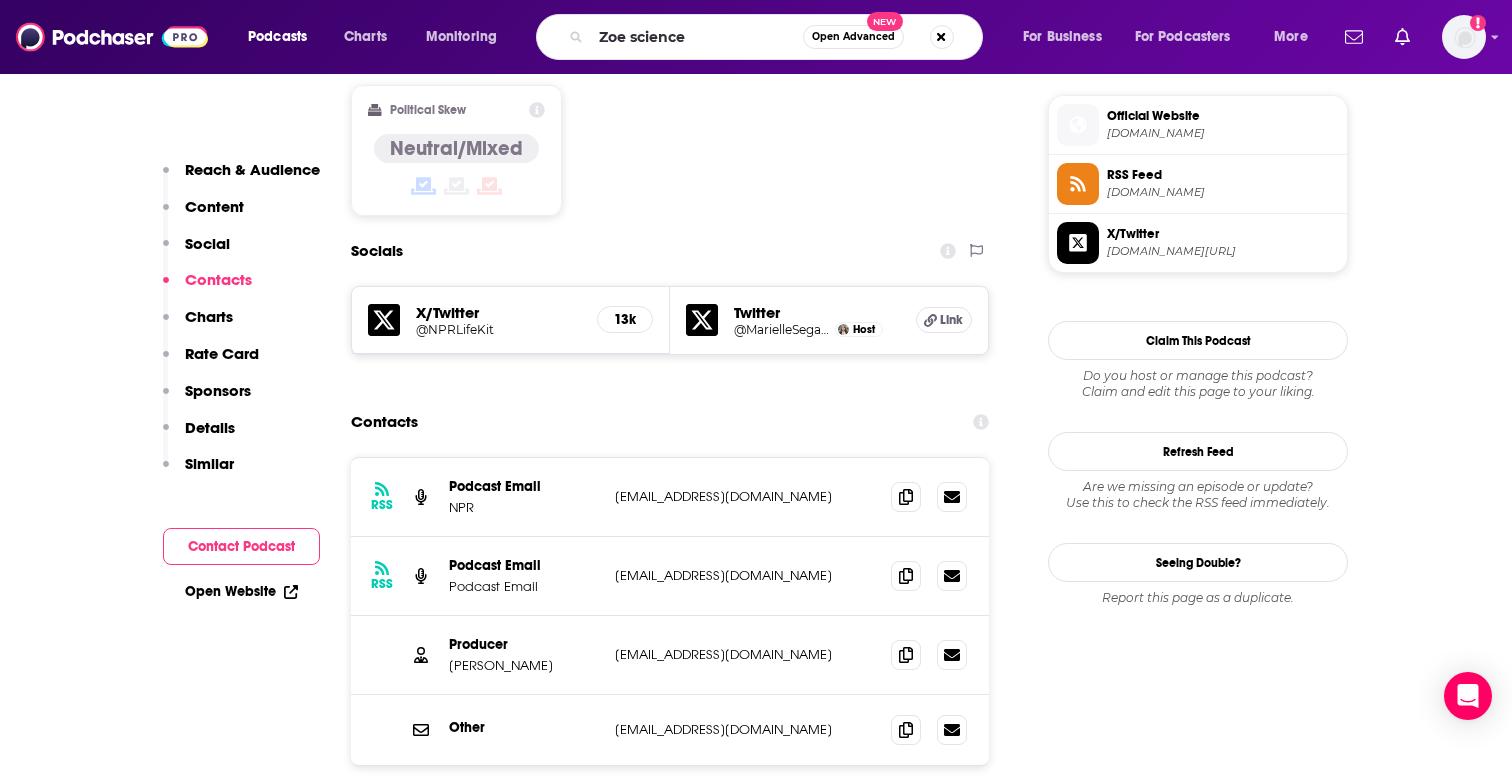 scroll, scrollTop: 0, scrollLeft: 0, axis: both 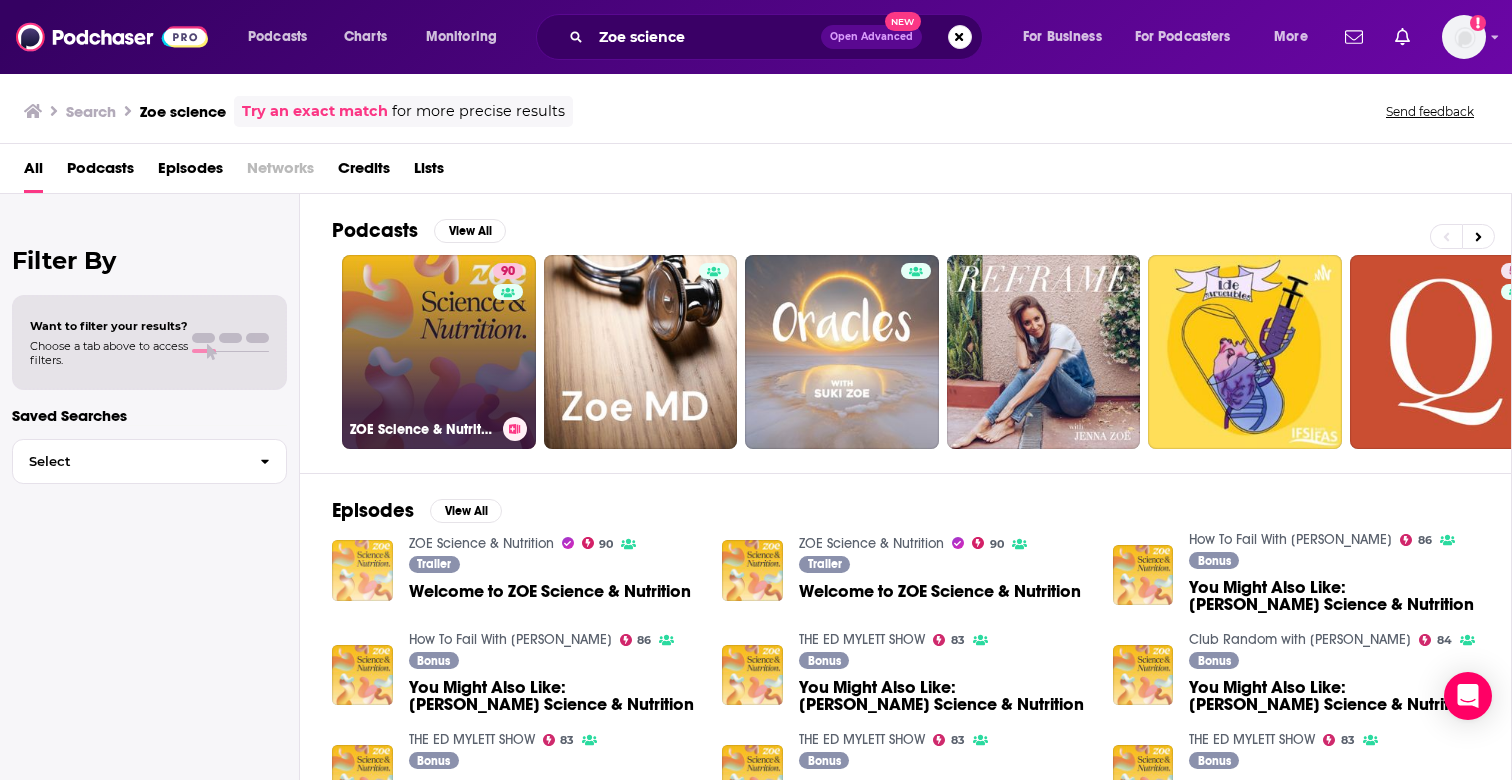 click on "90 ZOE Science & Nutrition" at bounding box center (439, 352) 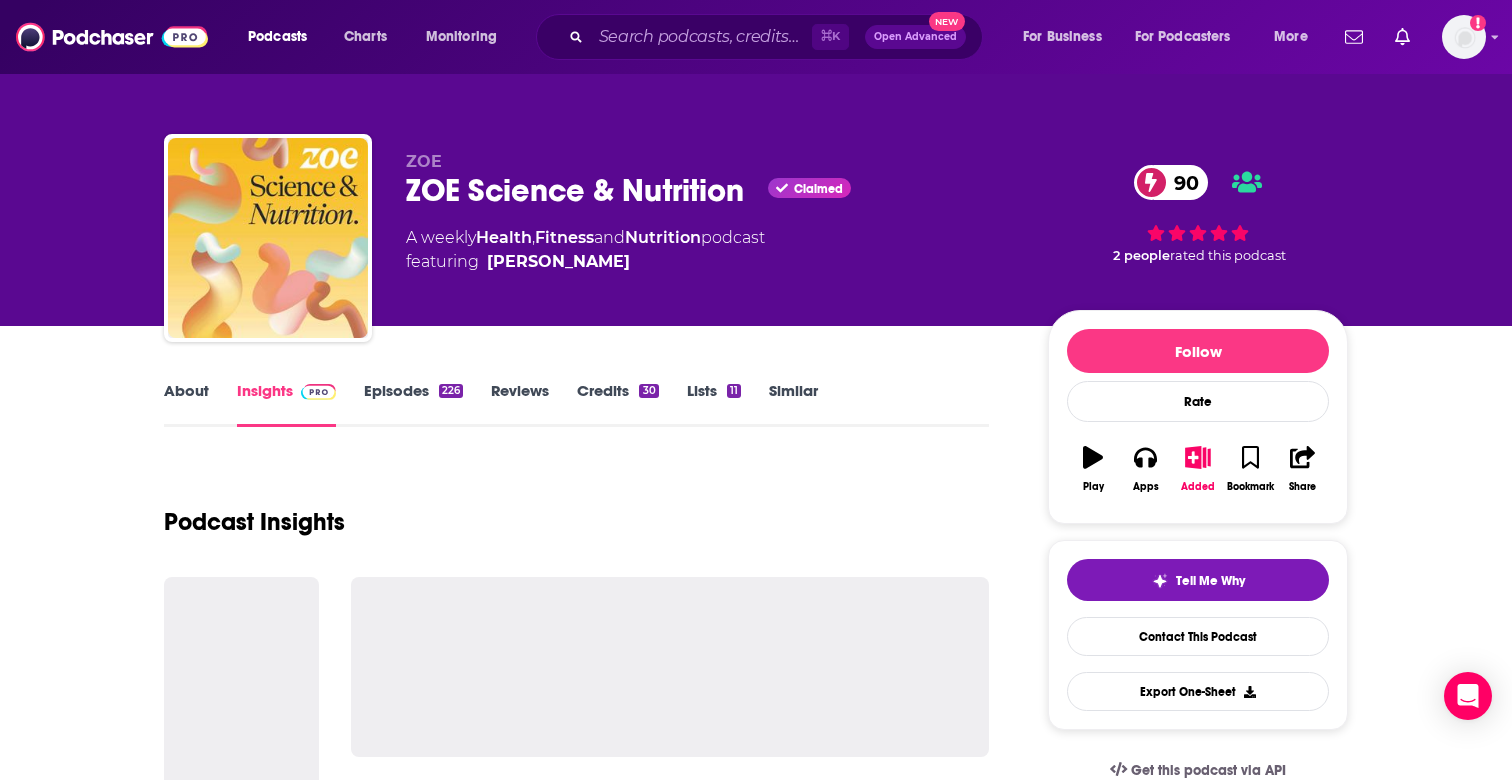 click on "Episodes 226" at bounding box center [413, 404] 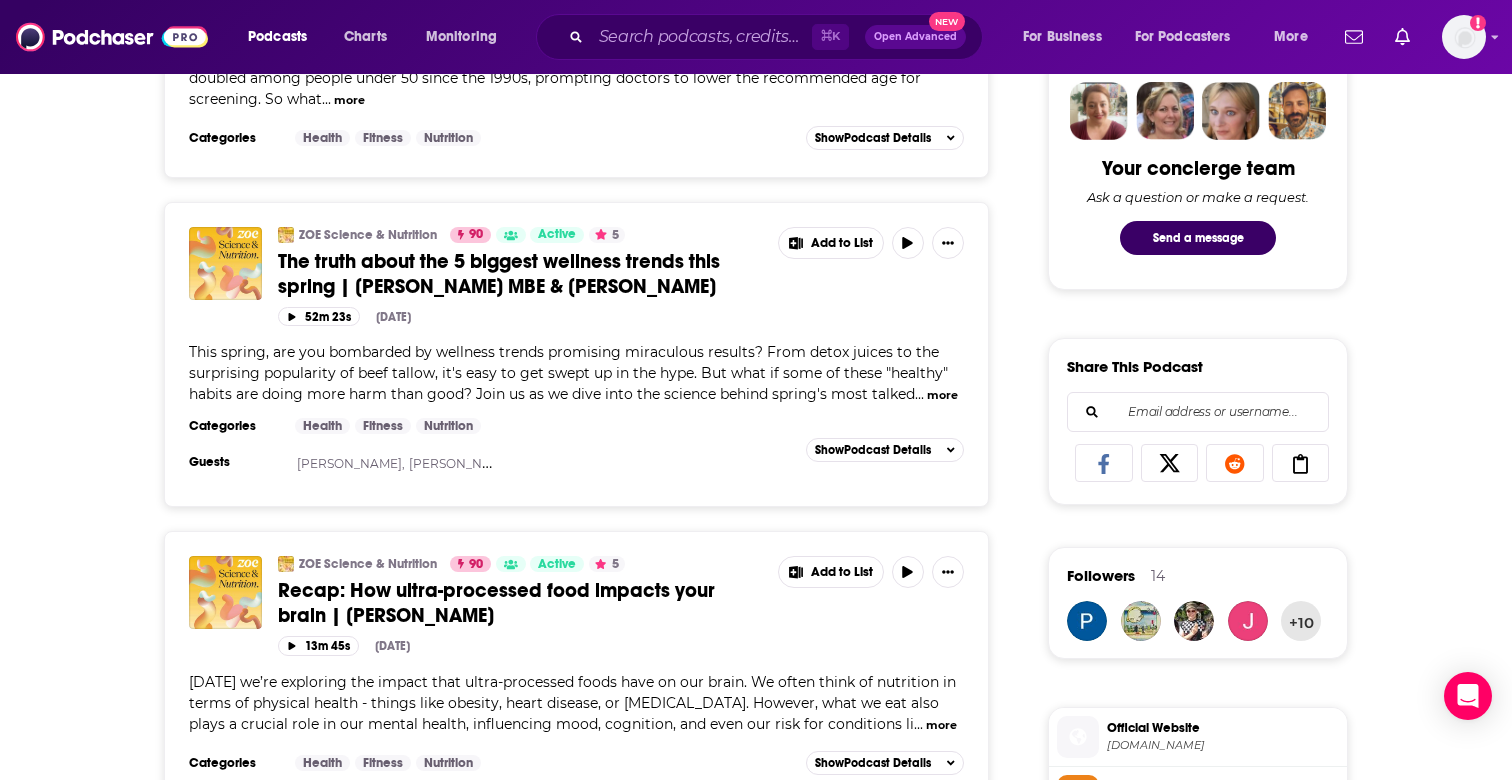 scroll, scrollTop: 987, scrollLeft: 0, axis: vertical 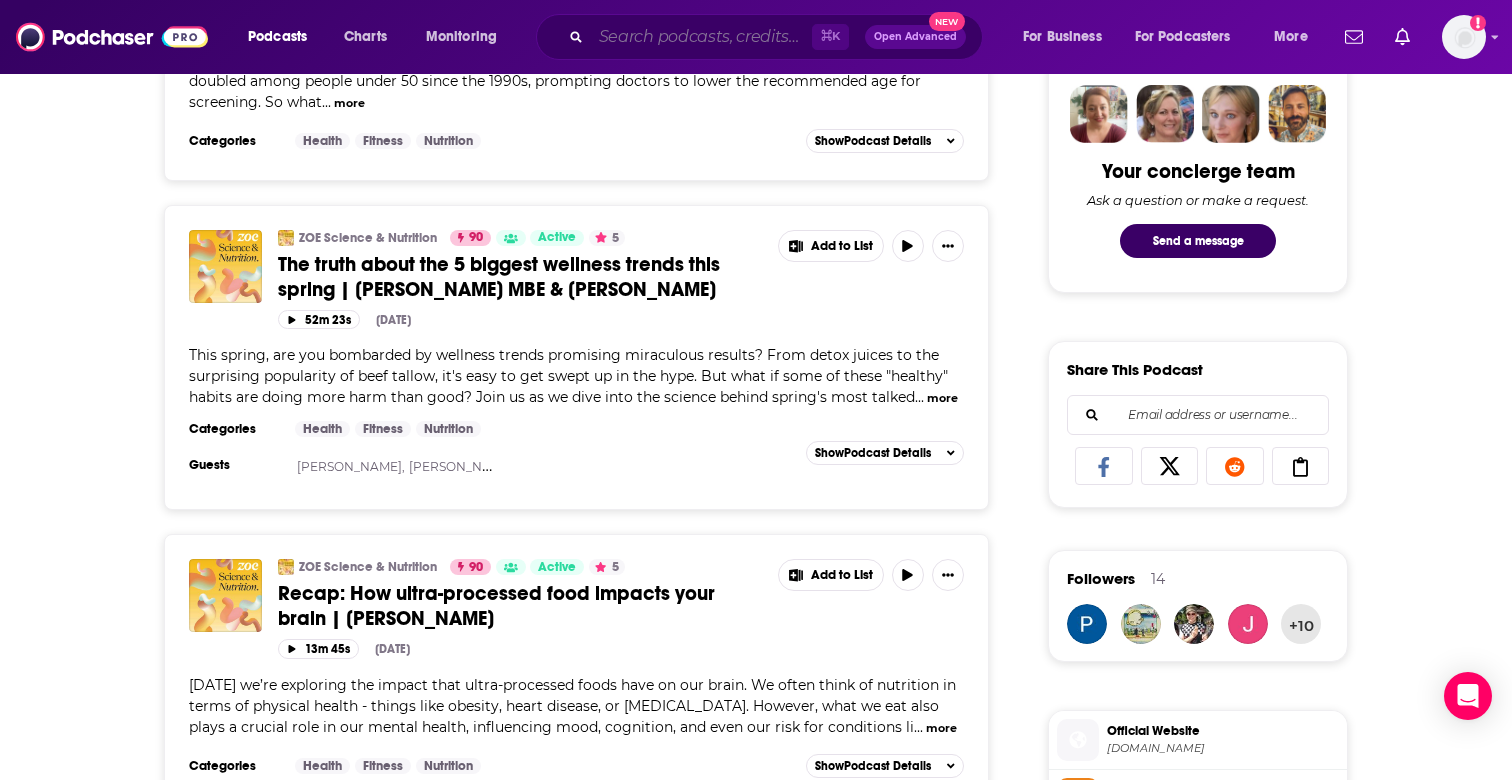 click at bounding box center [701, 37] 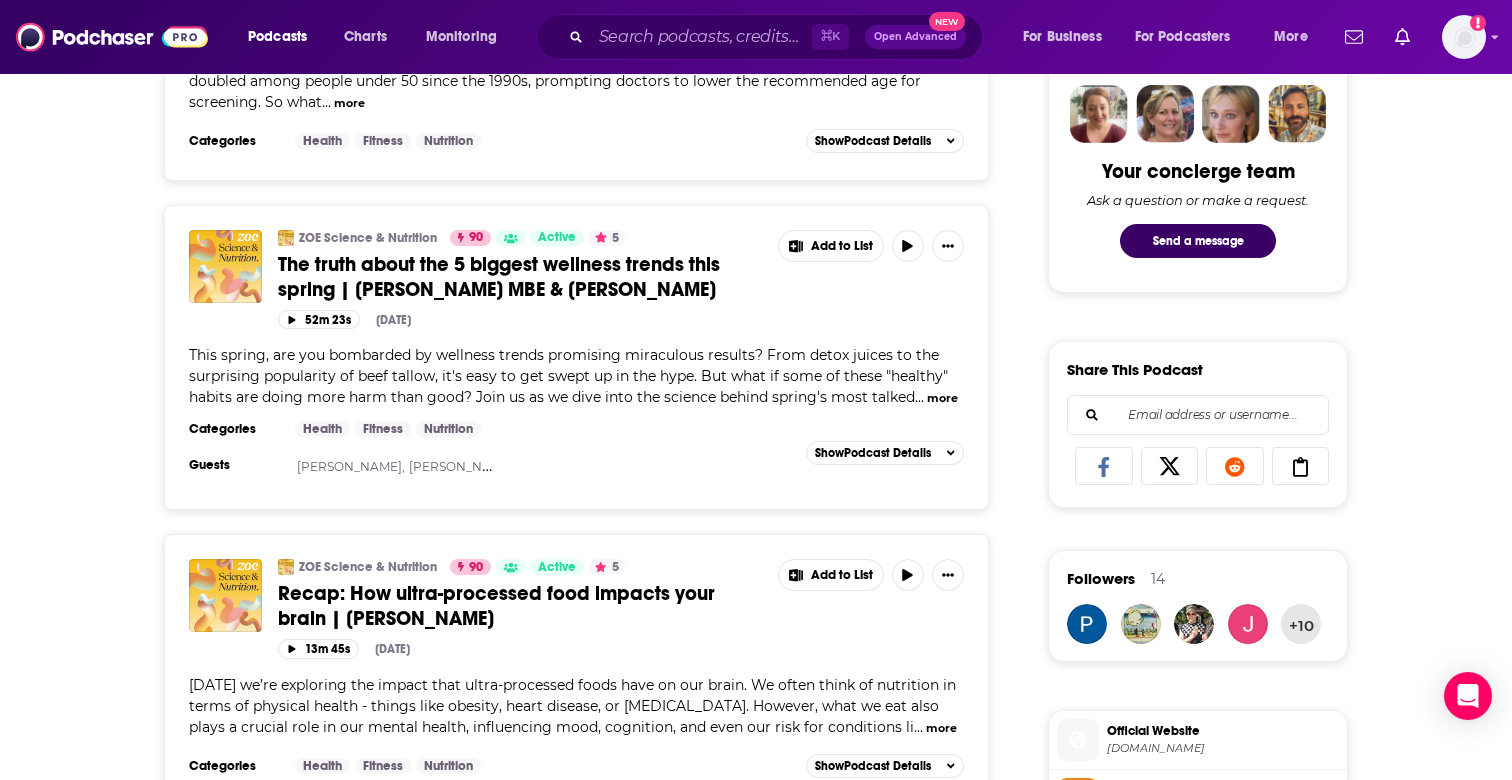 click on "About Insights Episodes 226 Reviews Credits 30 Lists 11 Similar Episodes of [PERSON_NAME] Science & Nutrition By Date Card ZOE Science & Nutrition 90 Active 5 Harvard Doctor: Obesity, [MEDICAL_DATA], and the real cost of convenience food | Dr. [PERSON_NAME] Add to List 51m 12s  [DATE] Ultra-processed foods now make up over half of what many of us eat - and the health consequences are only just coming into focus. In this episode, we reveal what’s really happening inside your body when you eat these foods daily.
Our guest is Dr. [PERSON_NAME], a Harvard professor and leading expert on gut health and can ...   more Categories Health Fitness Nutrition Add to List Show  Podcast Details ZOE Science & Nutrition 90 Active 5 Recap: How to combat [MEDICAL_DATA] | Dr. [PERSON_NAME] Add to List 15m 16s  [DATE] ...   more Categories Health Fitness Nutrition Add to List Show  Podcast Details ZOE Science & Nutrition 90 Active 5 The truth about the 5 biggest wellness trends this spring | [PERSON_NAME] MBE & [PERSON_NAME] Add to List" at bounding box center [756, 3462] 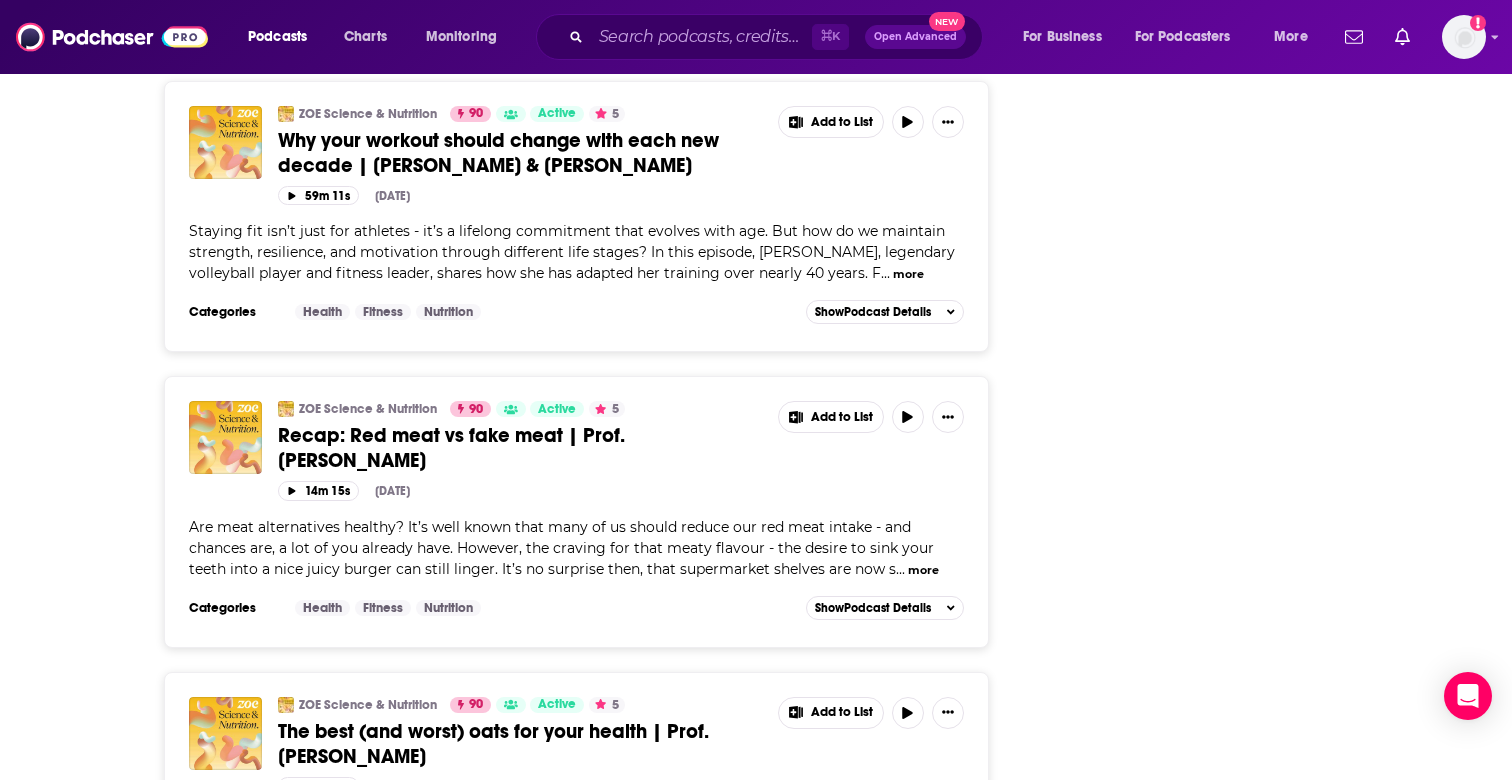 scroll, scrollTop: 6354, scrollLeft: 0, axis: vertical 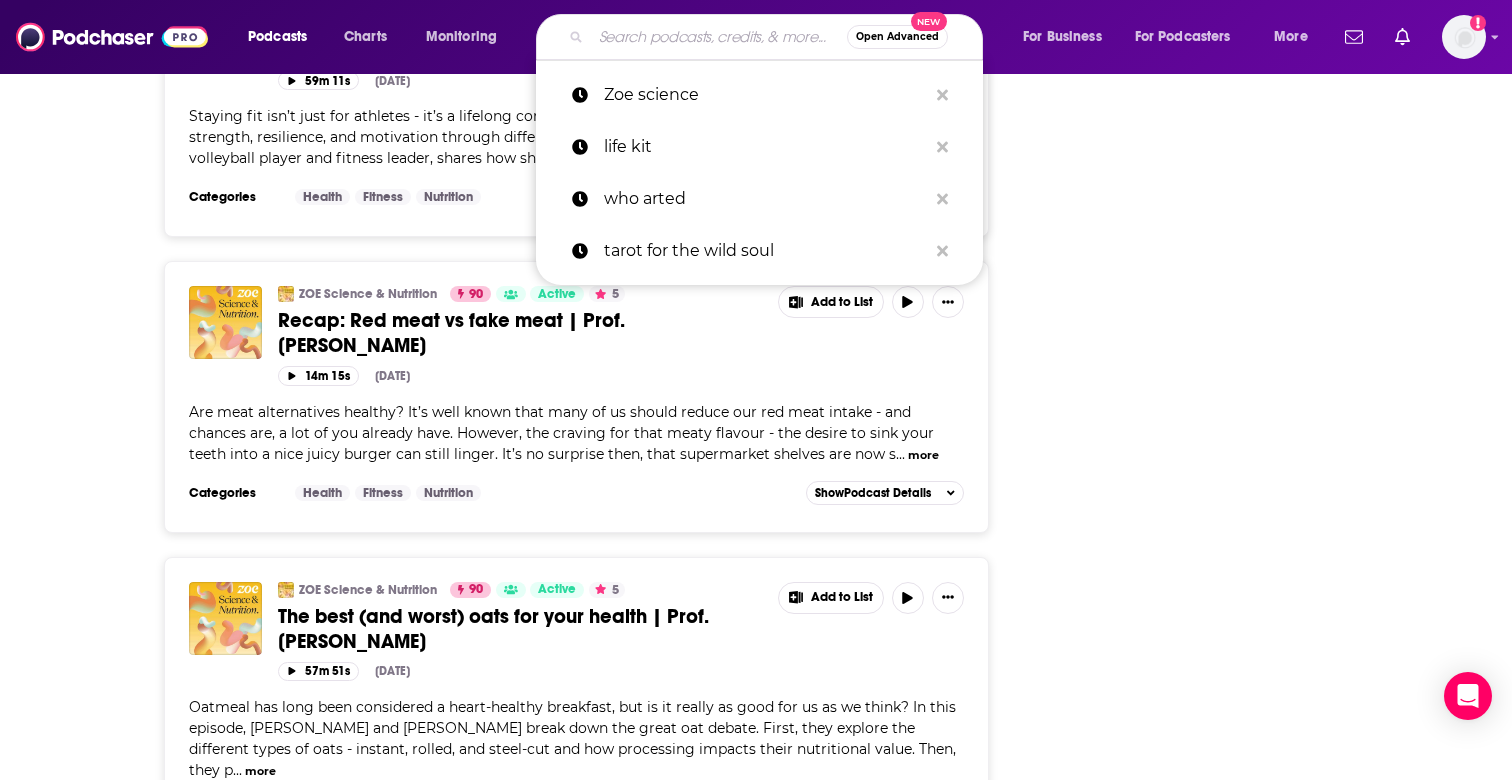 click at bounding box center [719, 37] 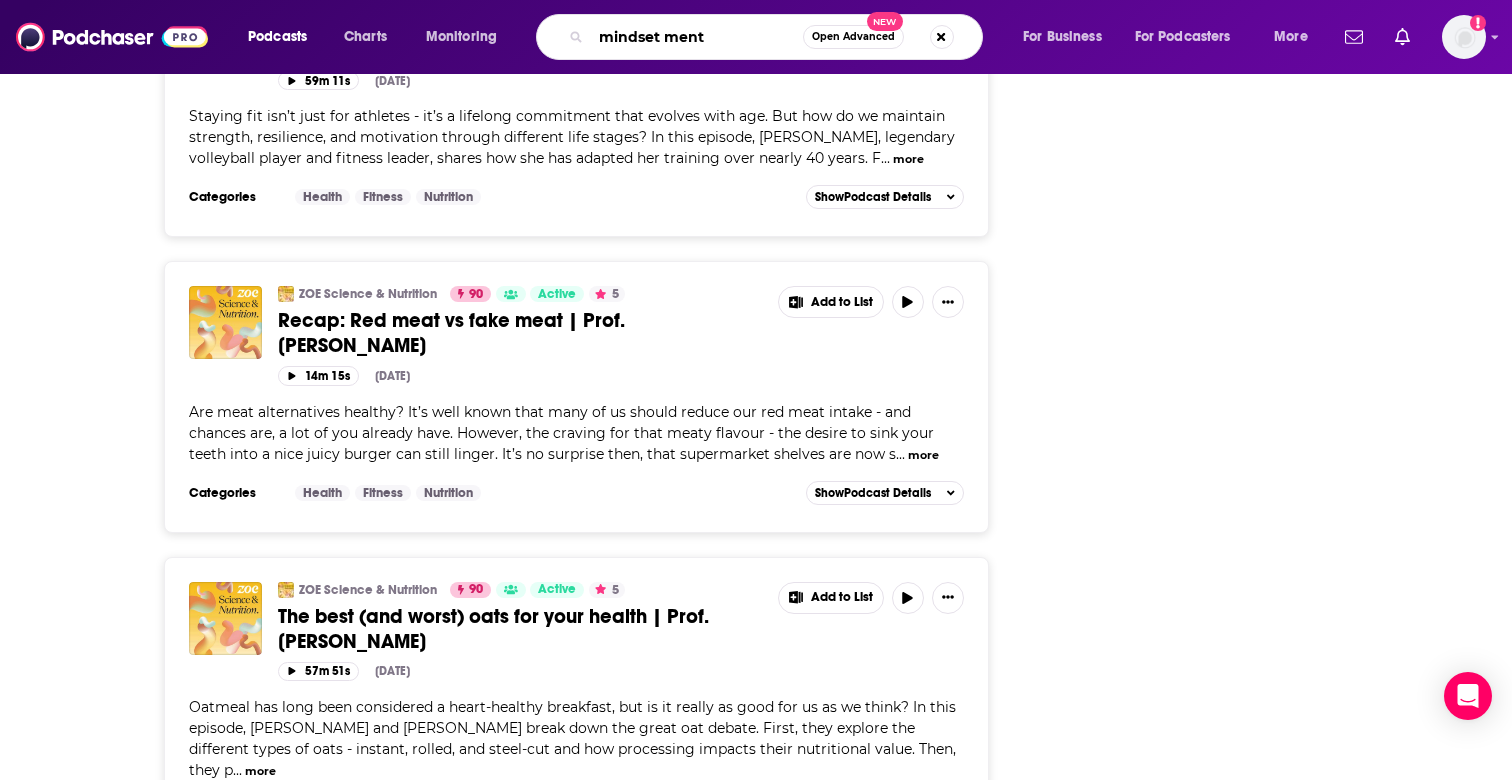 type on "mindset [PERSON_NAME]" 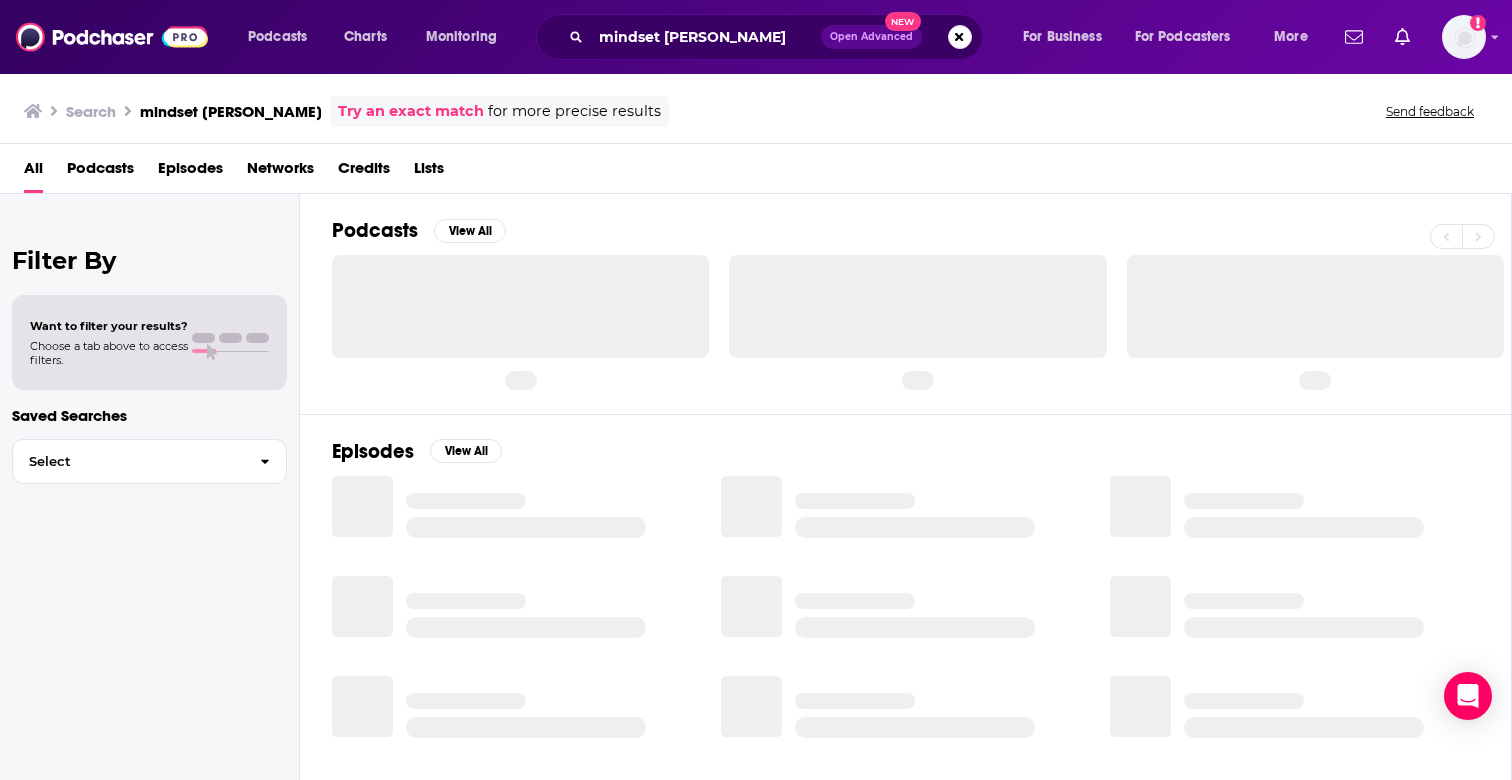 scroll, scrollTop: 0, scrollLeft: 0, axis: both 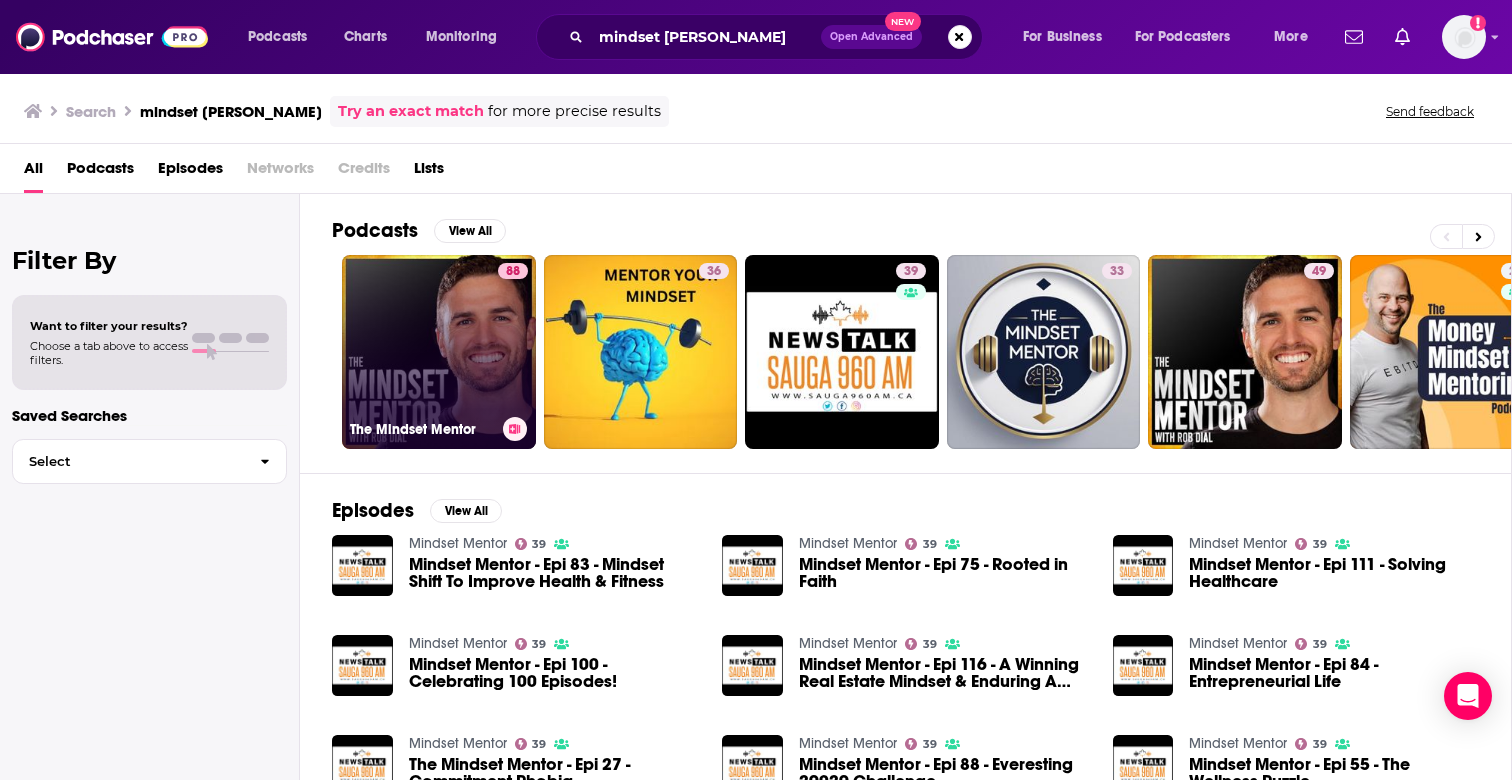 click on "88 The Mindset Mentor" at bounding box center (439, 352) 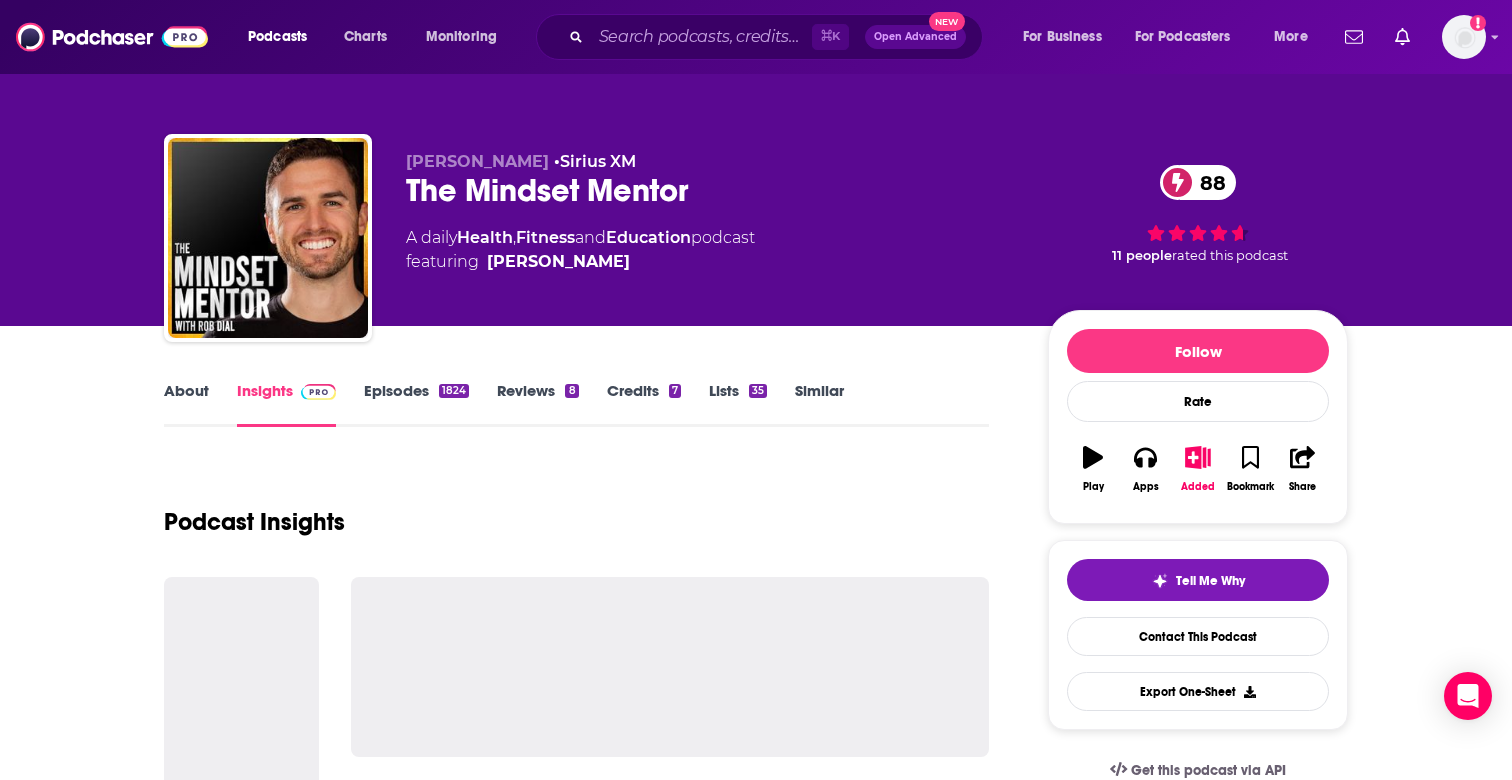 click on "About Insights Episodes 1824 Reviews 8 Credits 7 Lists 35 Similar" at bounding box center (576, 402) 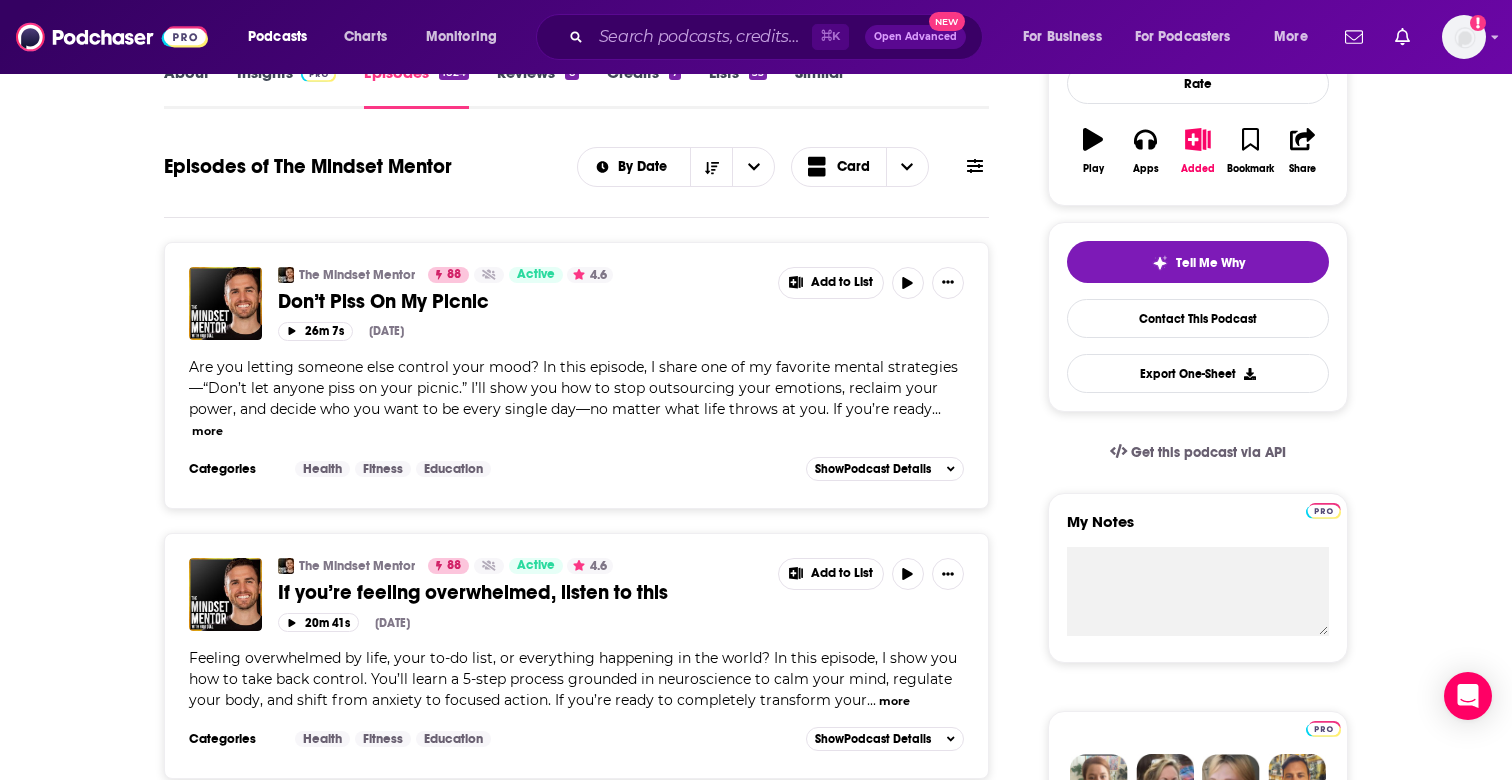 scroll, scrollTop: 319, scrollLeft: 0, axis: vertical 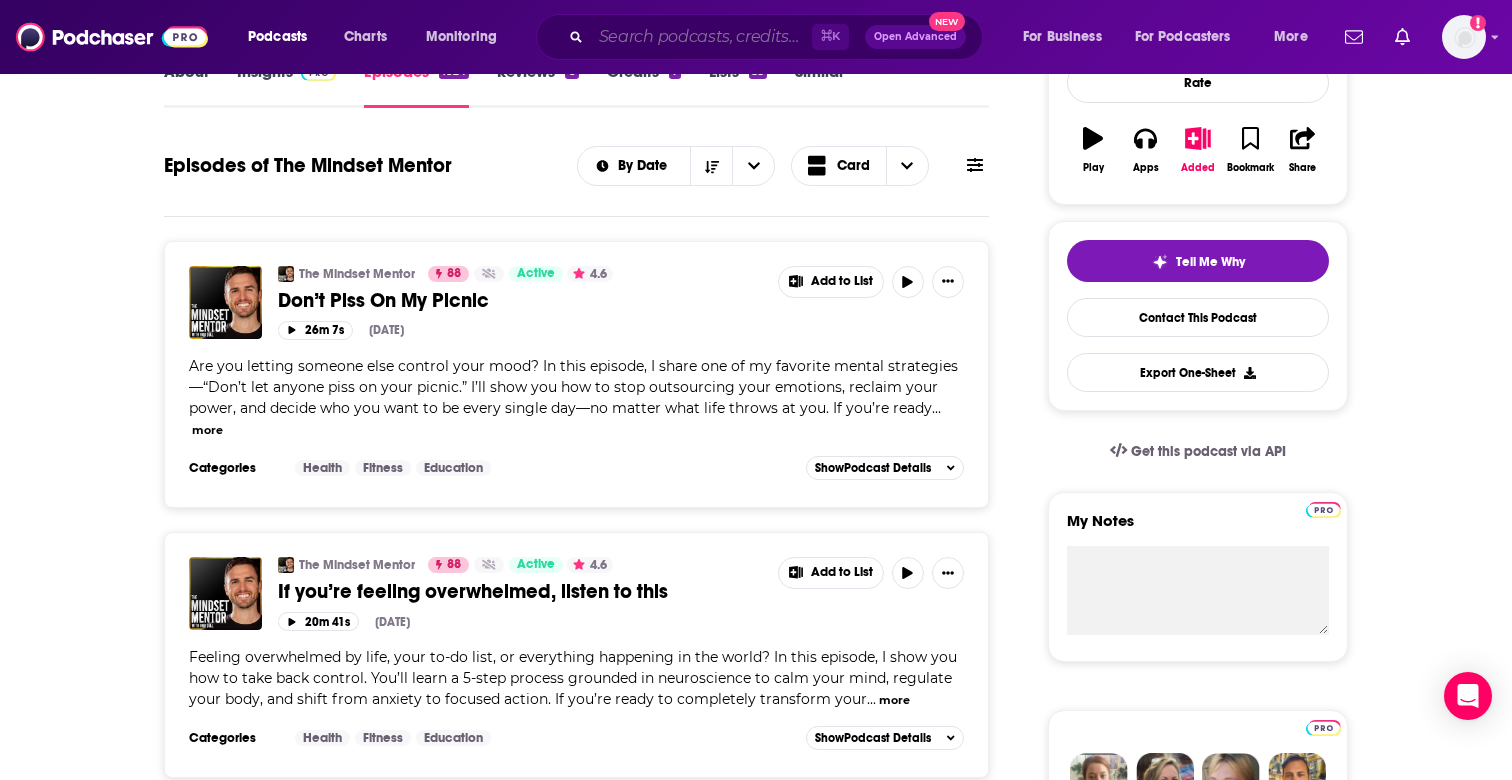 click at bounding box center [701, 37] 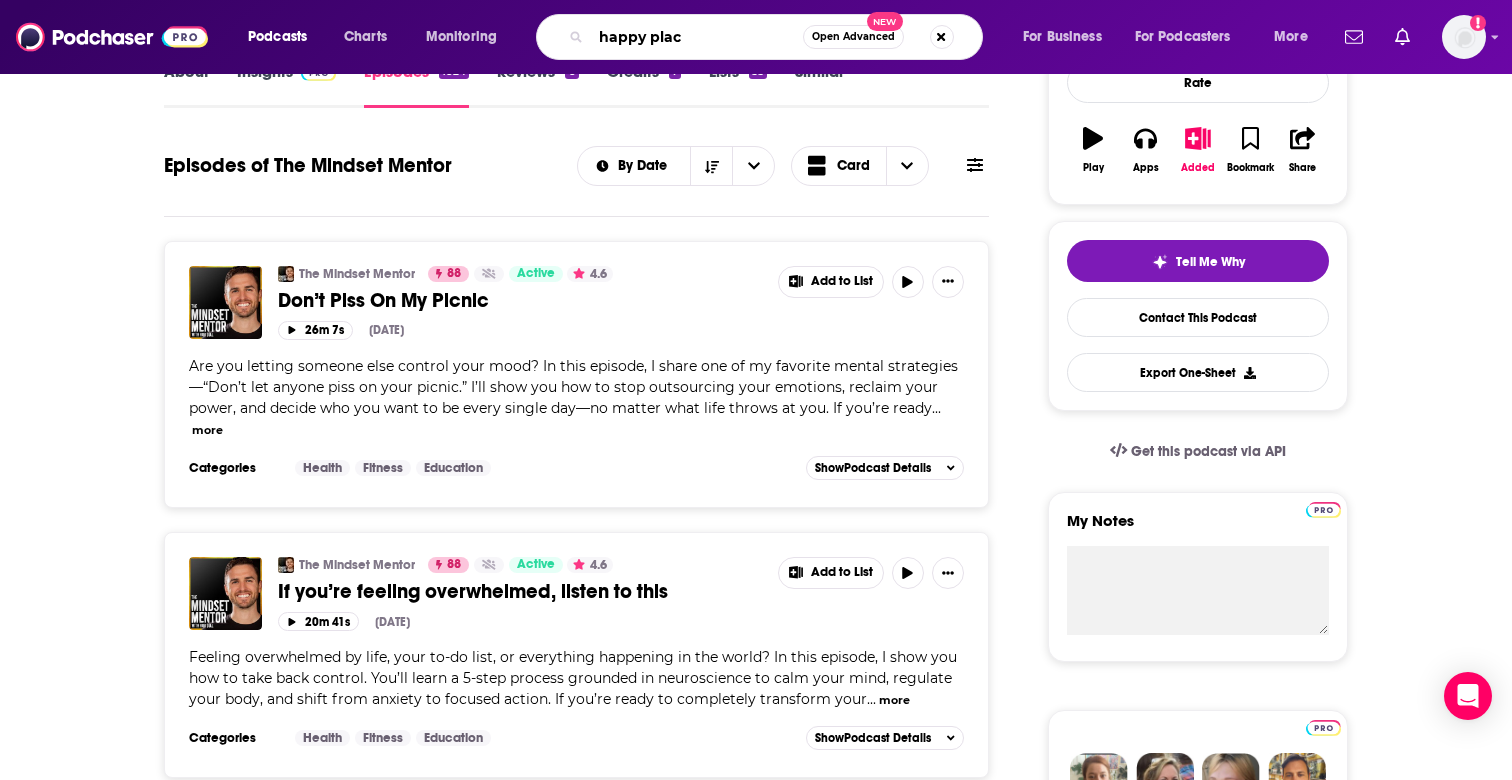 type on "happy place" 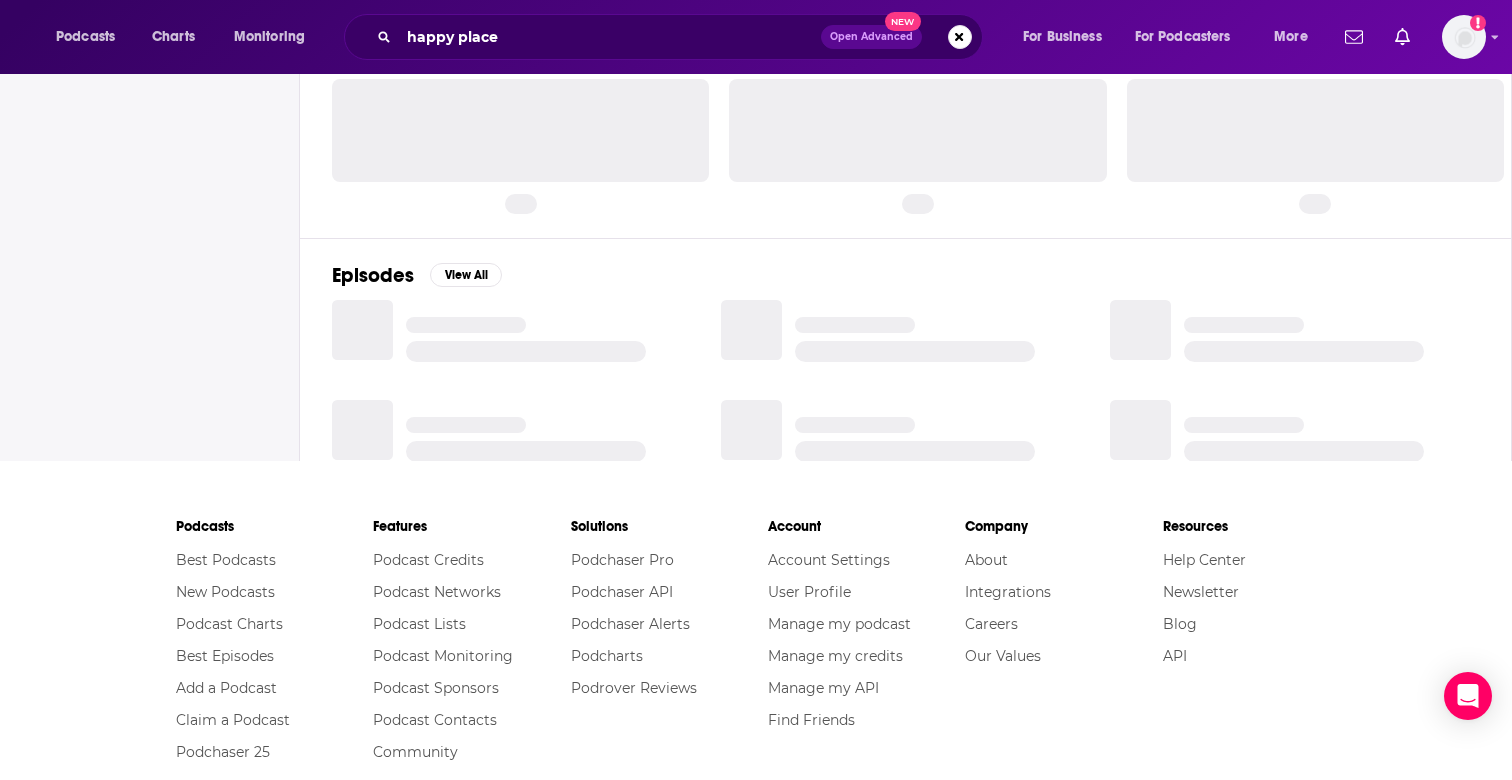 scroll, scrollTop: 0, scrollLeft: 0, axis: both 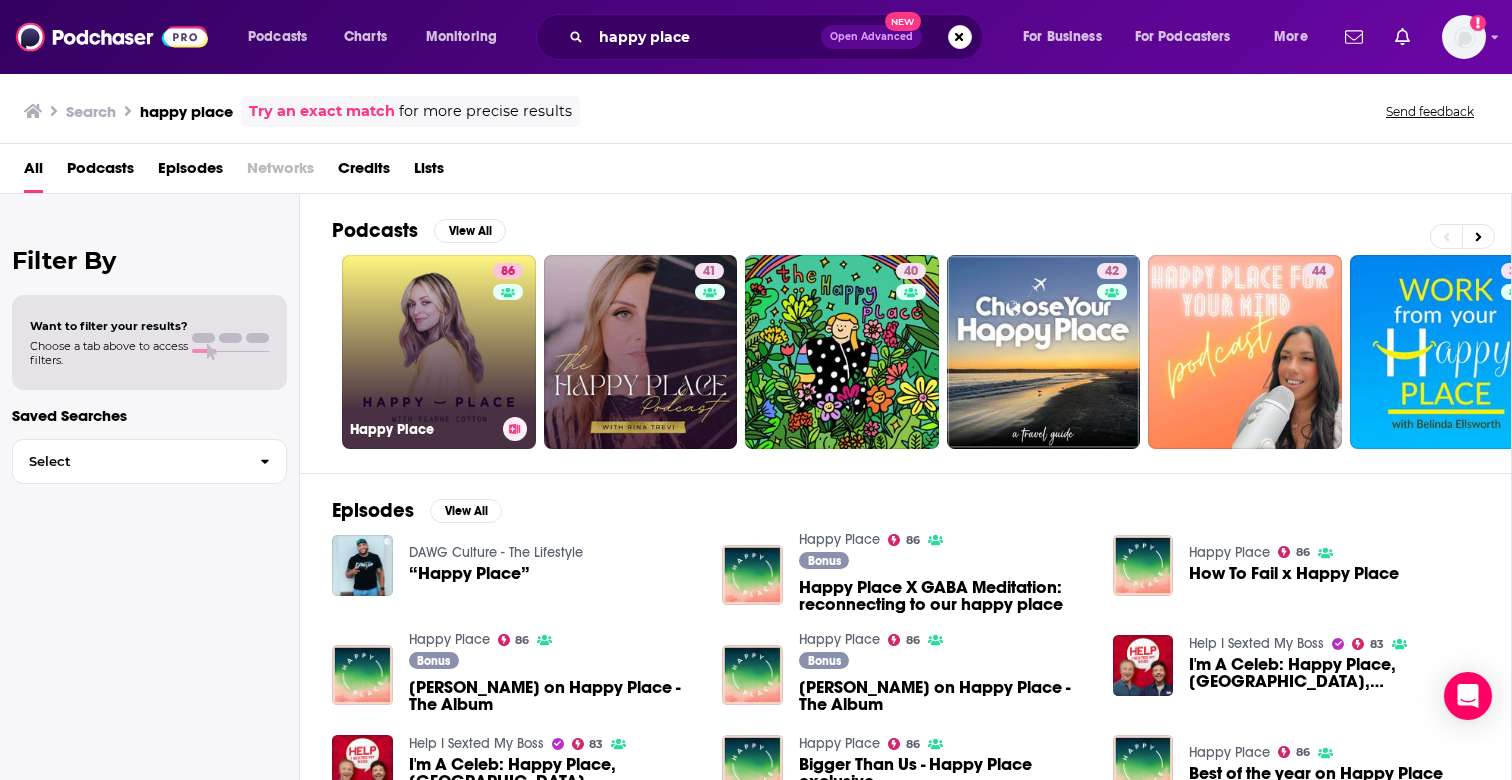 click on "[STREET_ADDRESS]" at bounding box center [439, 352] 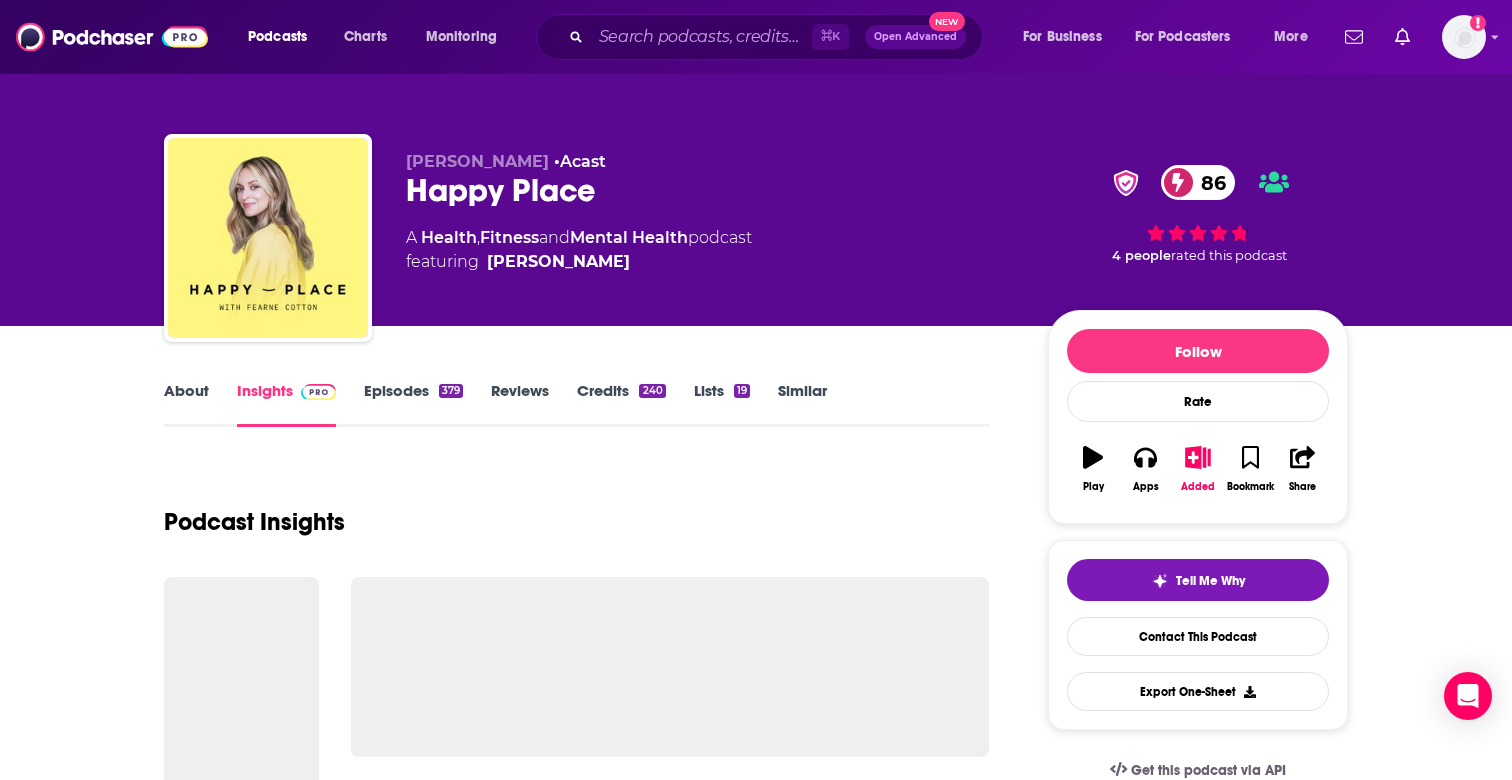 click on "Episodes 379" at bounding box center (413, 404) 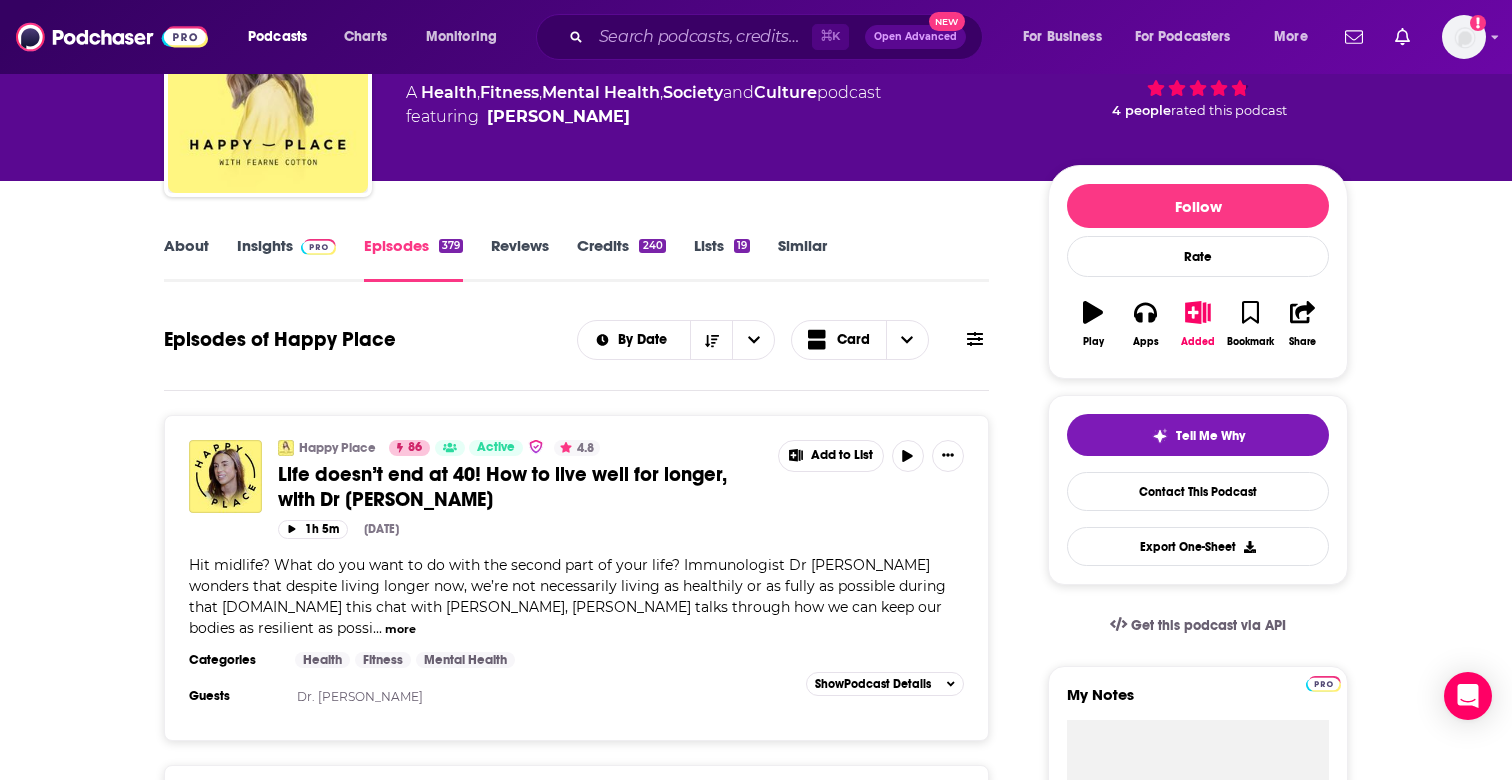 scroll, scrollTop: 96, scrollLeft: 0, axis: vertical 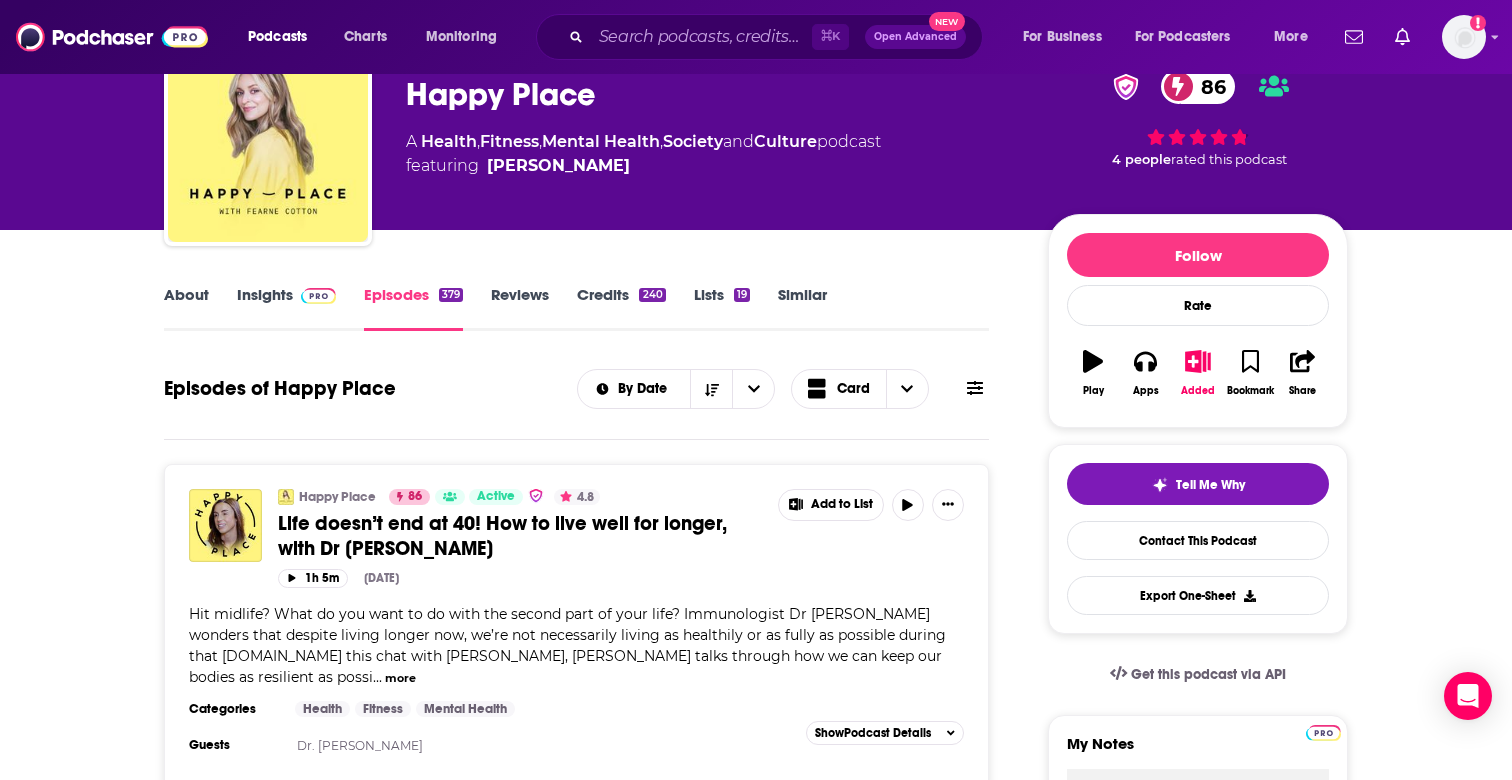 click on "Insights" at bounding box center [286, 308] 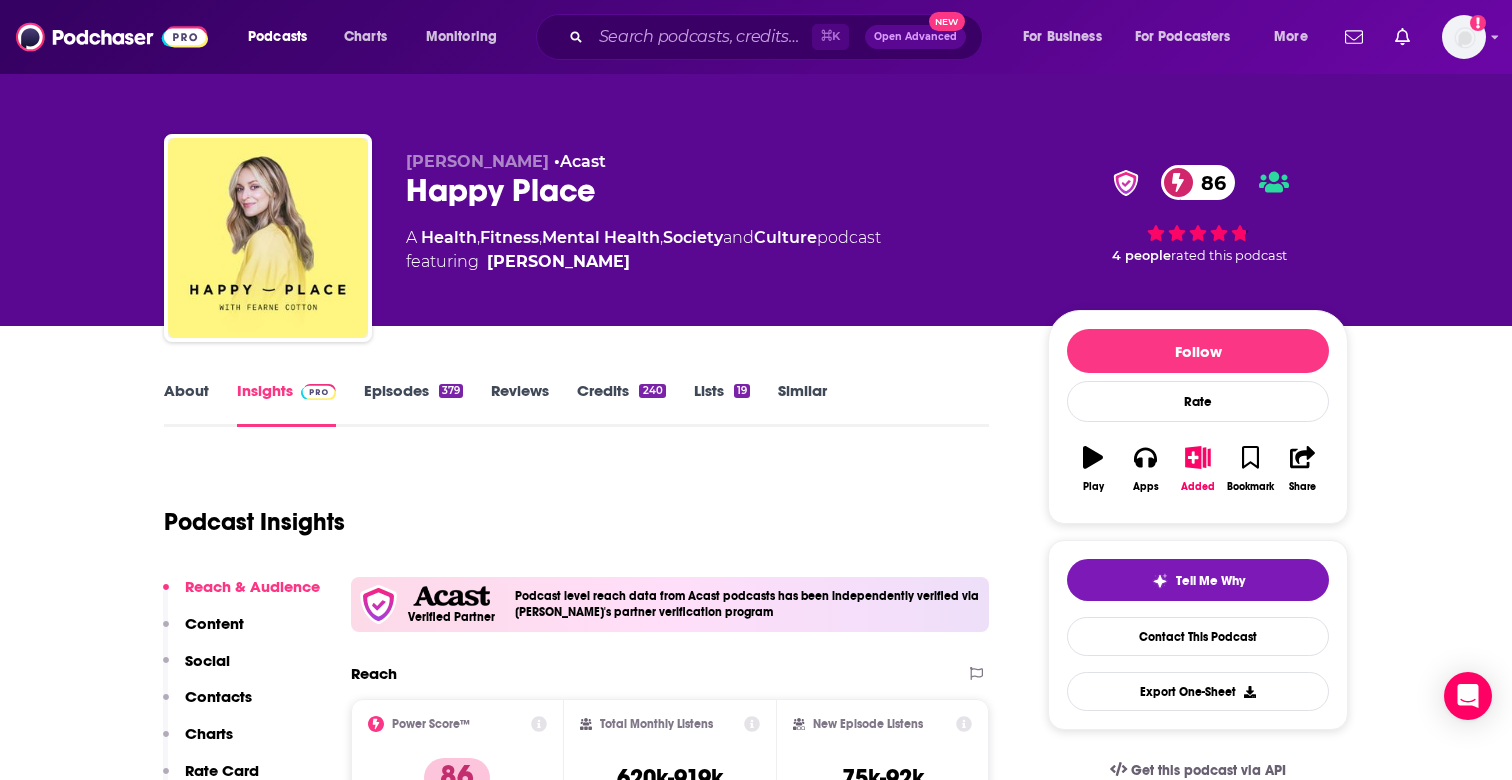scroll, scrollTop: 0, scrollLeft: 0, axis: both 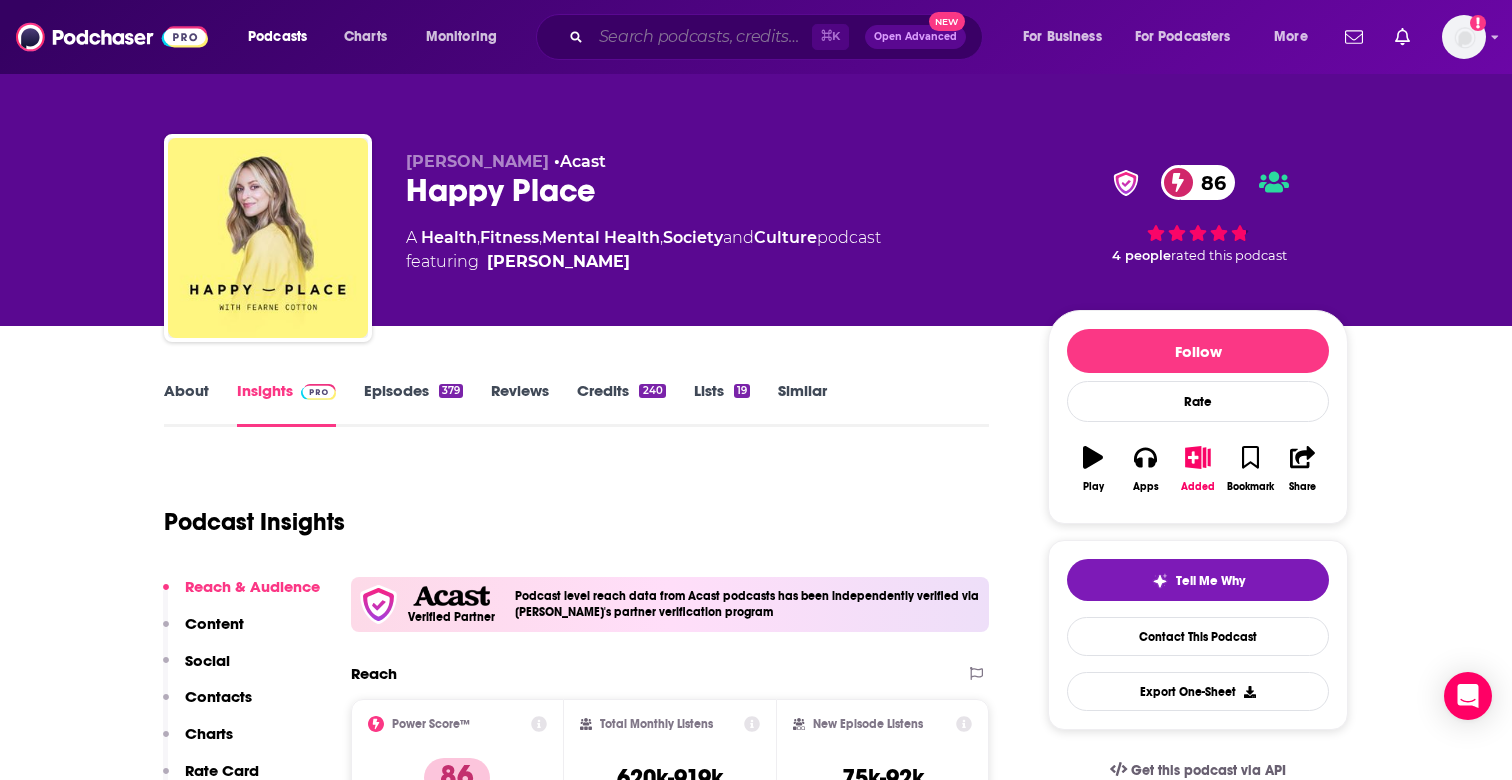 click at bounding box center (701, 37) 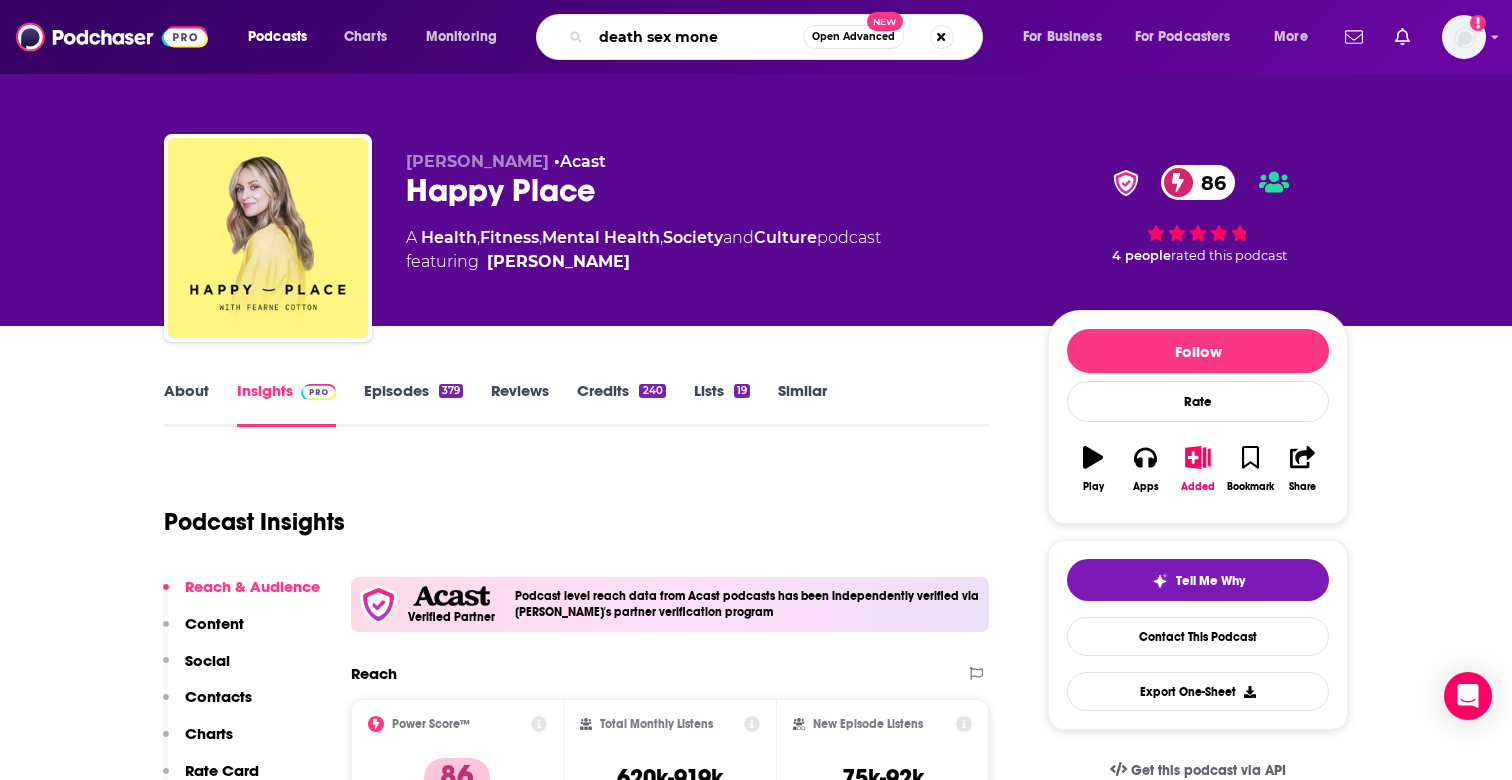 type on "death sex money" 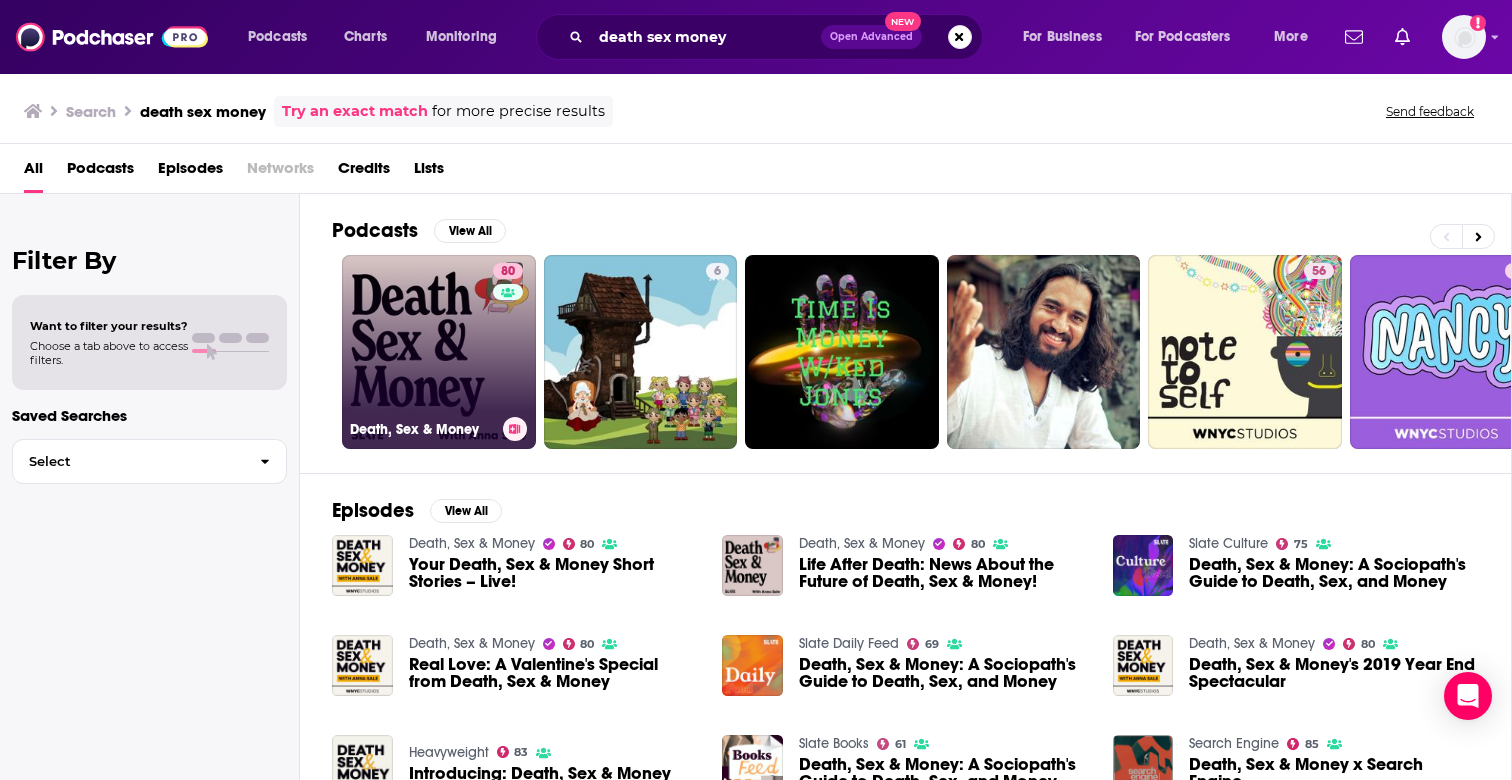 click on "80" at bounding box center (510, 340) 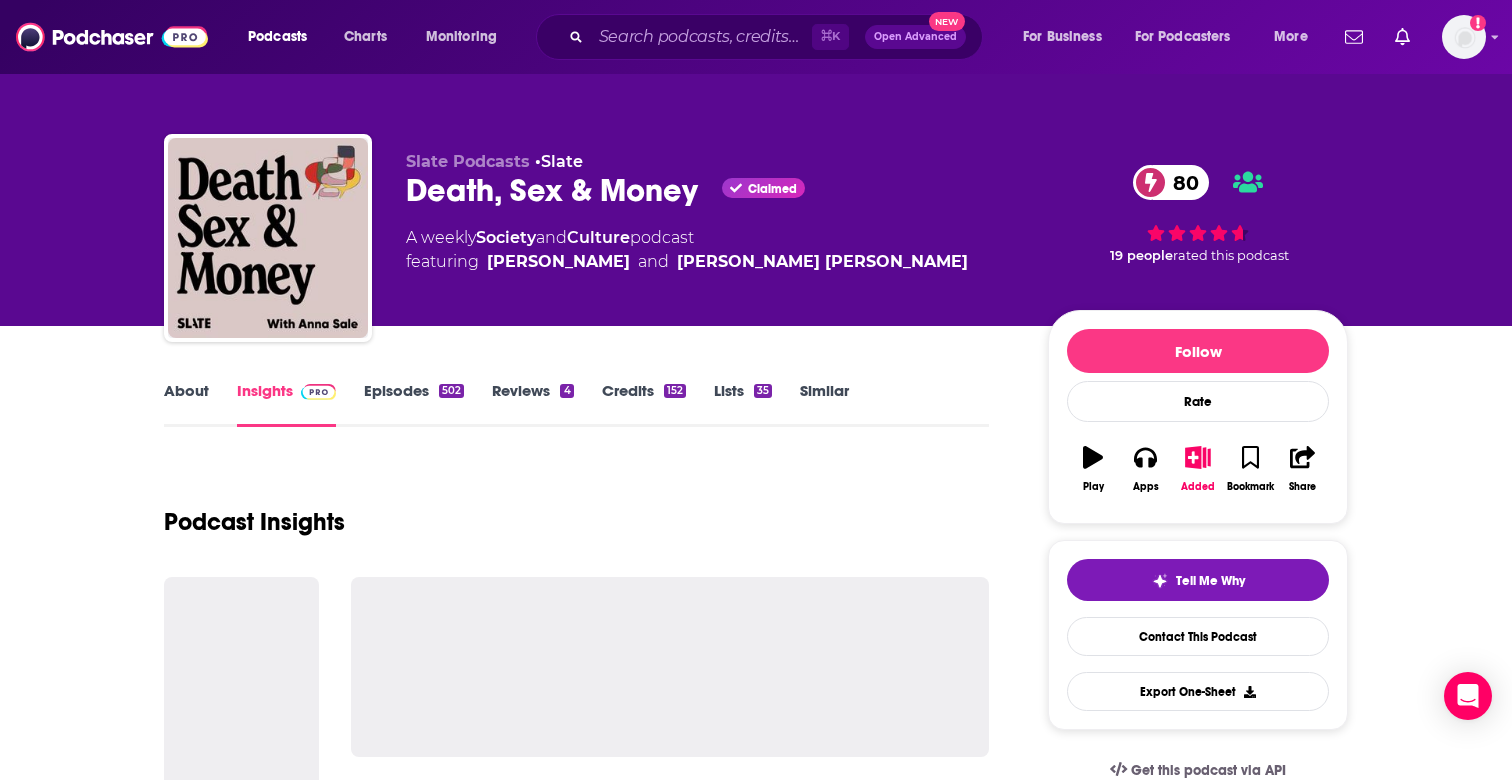 click on "502" at bounding box center (451, 391) 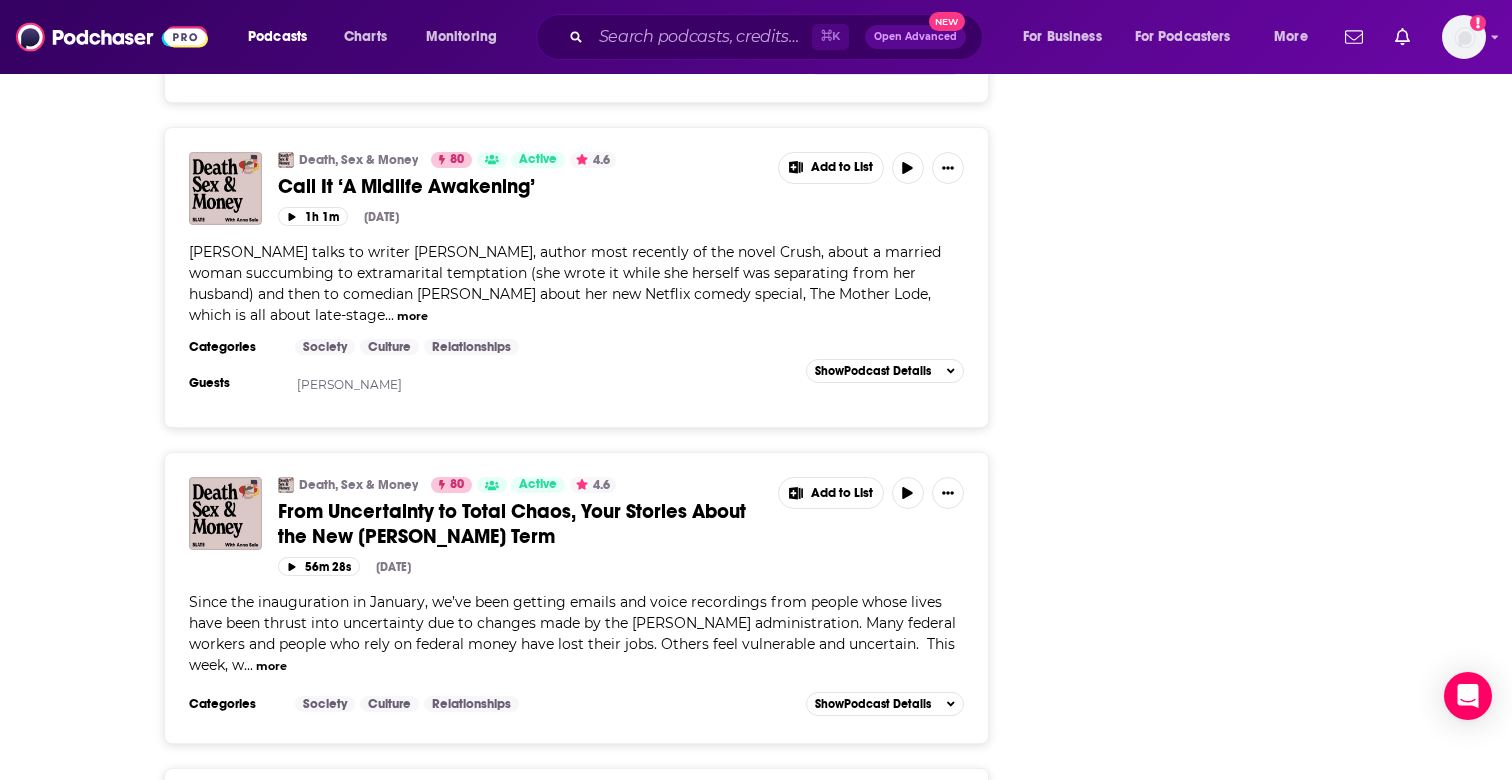 scroll, scrollTop: 5903, scrollLeft: 0, axis: vertical 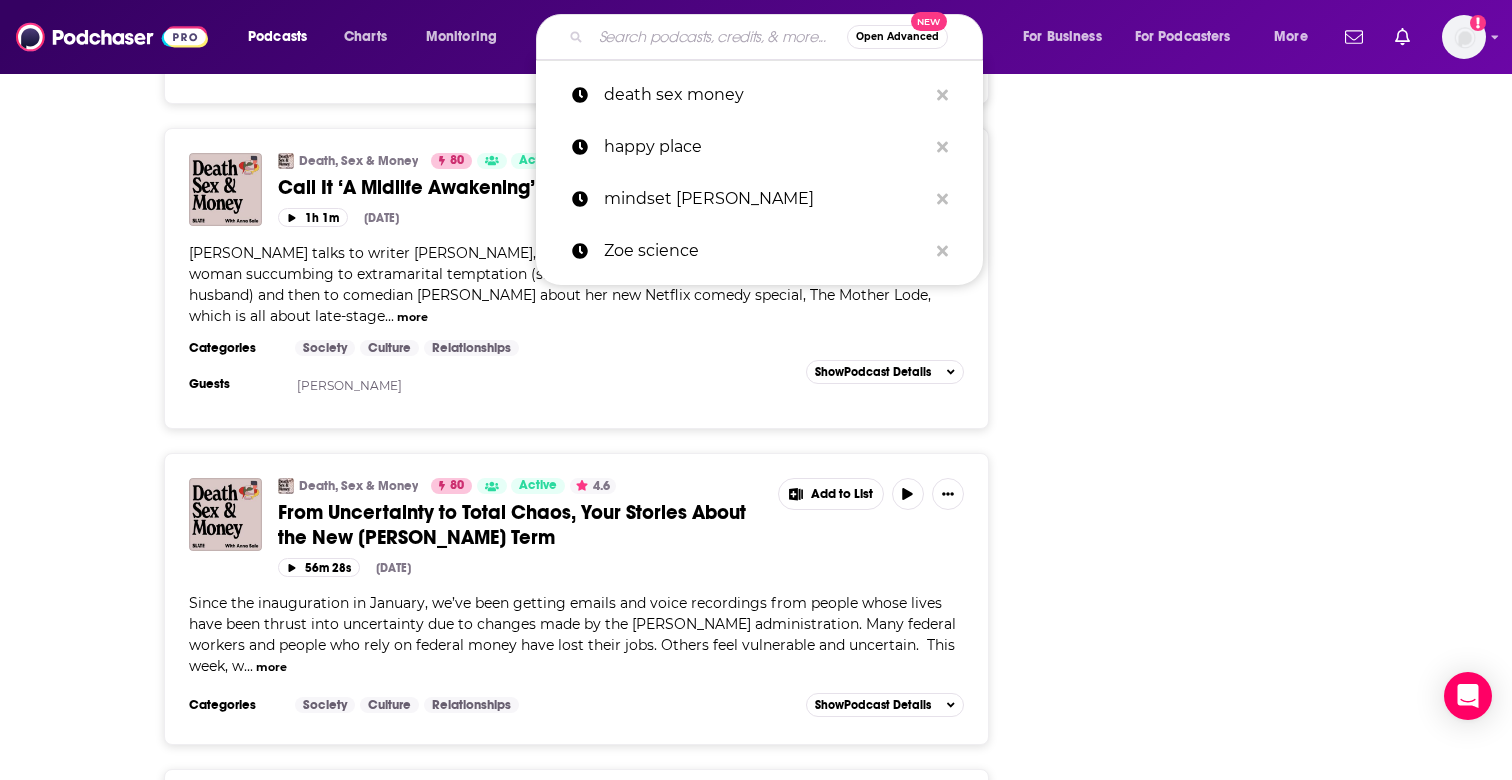 click at bounding box center [719, 37] 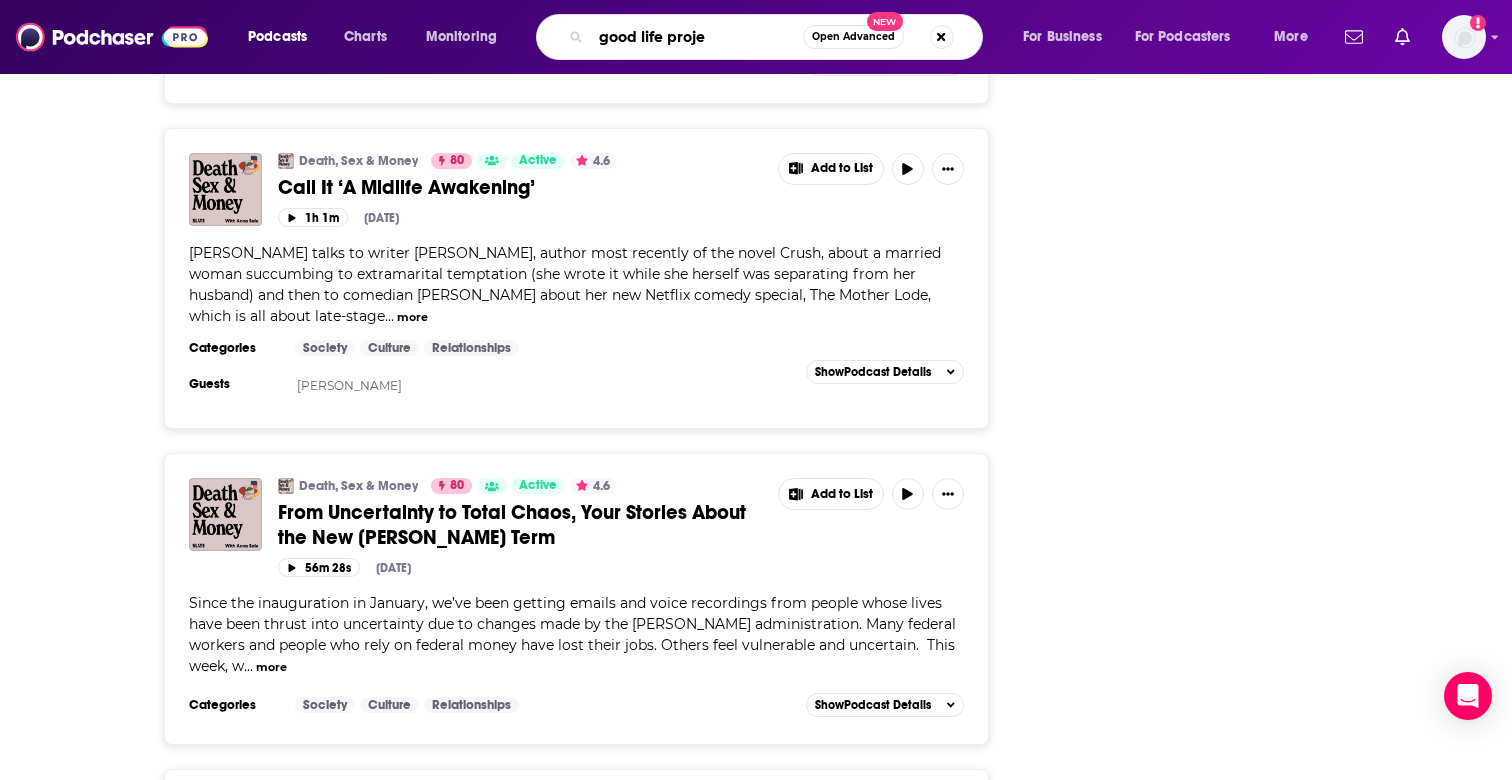 type on "good life projec" 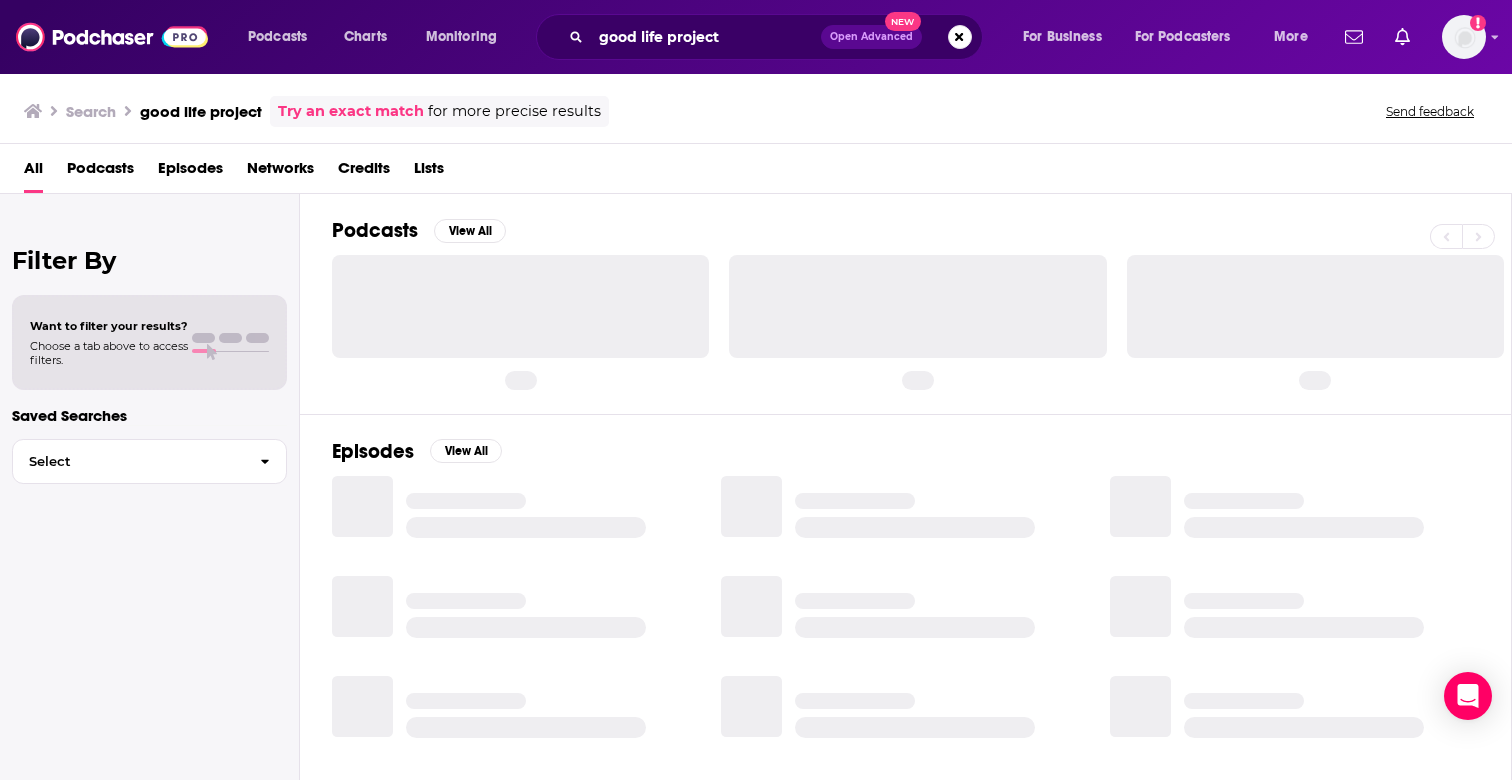 scroll, scrollTop: 0, scrollLeft: 0, axis: both 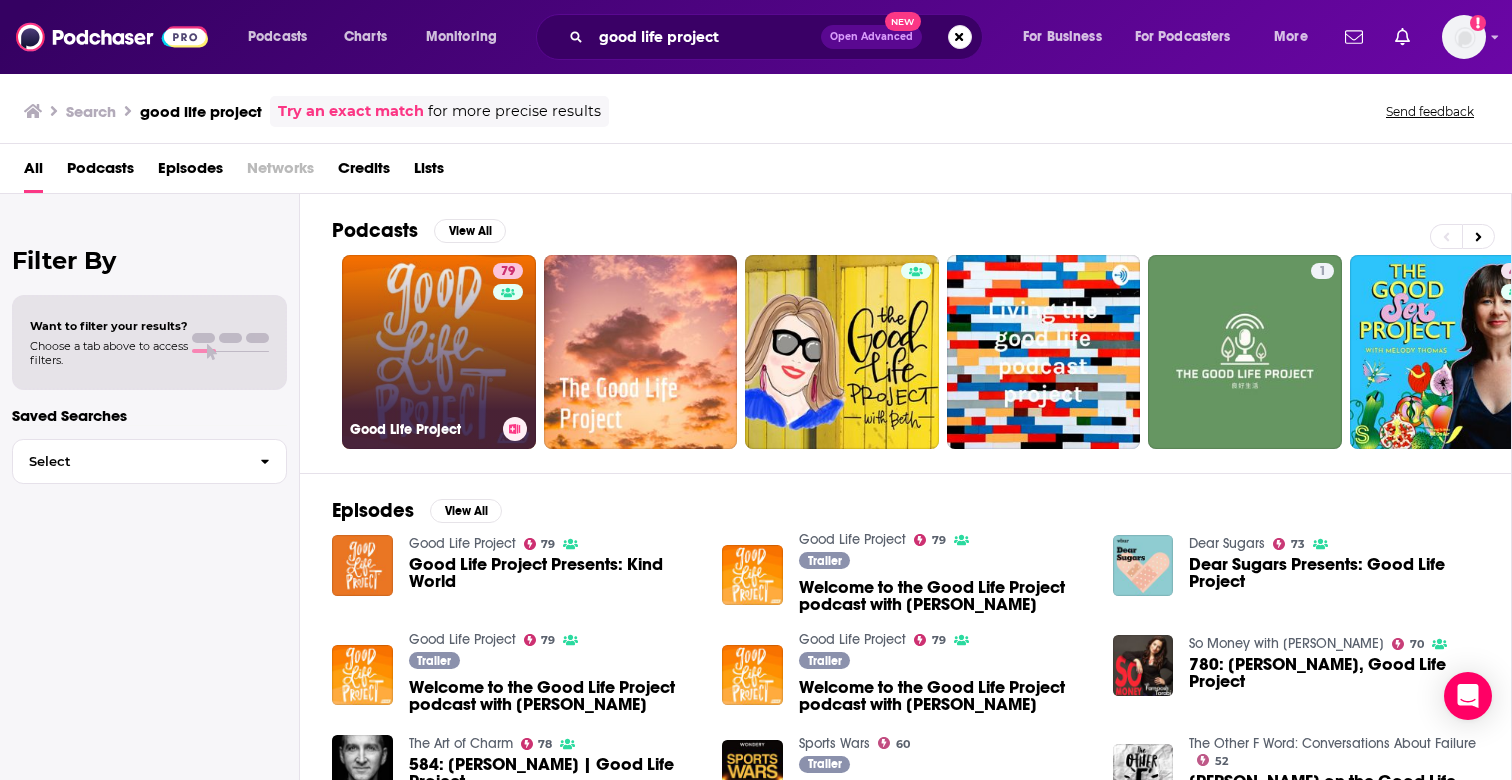 click on "79" at bounding box center (510, 340) 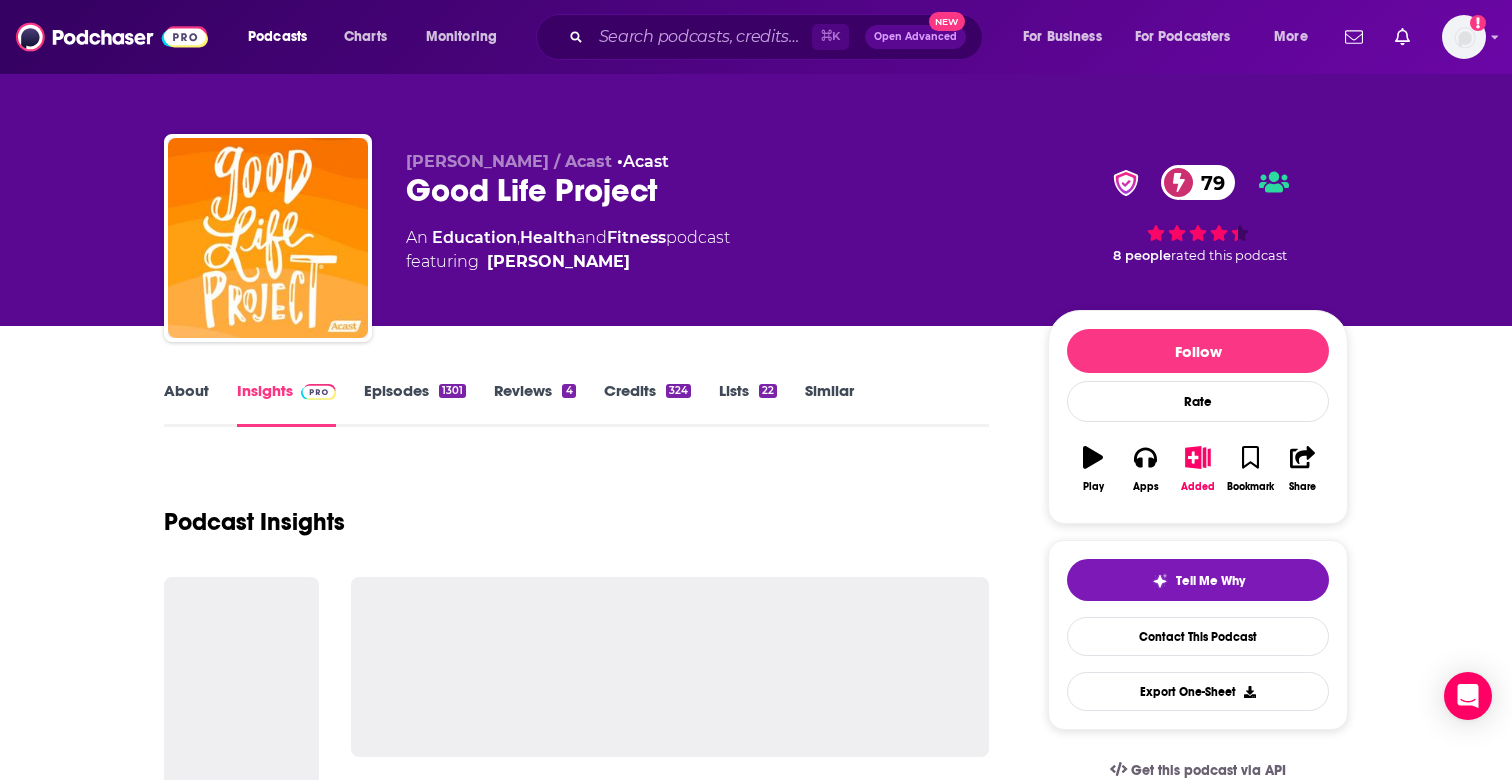 click on "Episodes 1301" at bounding box center (415, 404) 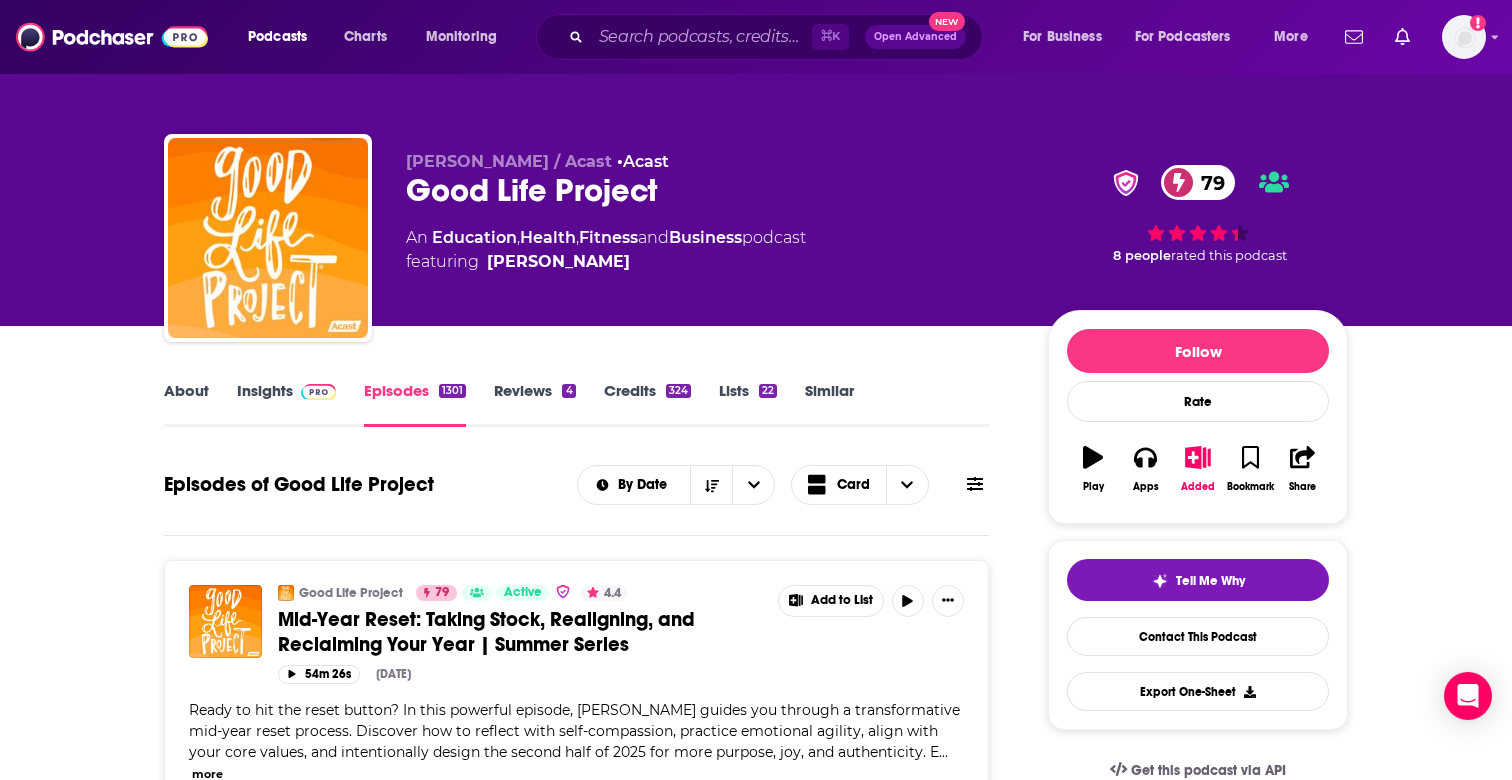 scroll, scrollTop: 0, scrollLeft: 0, axis: both 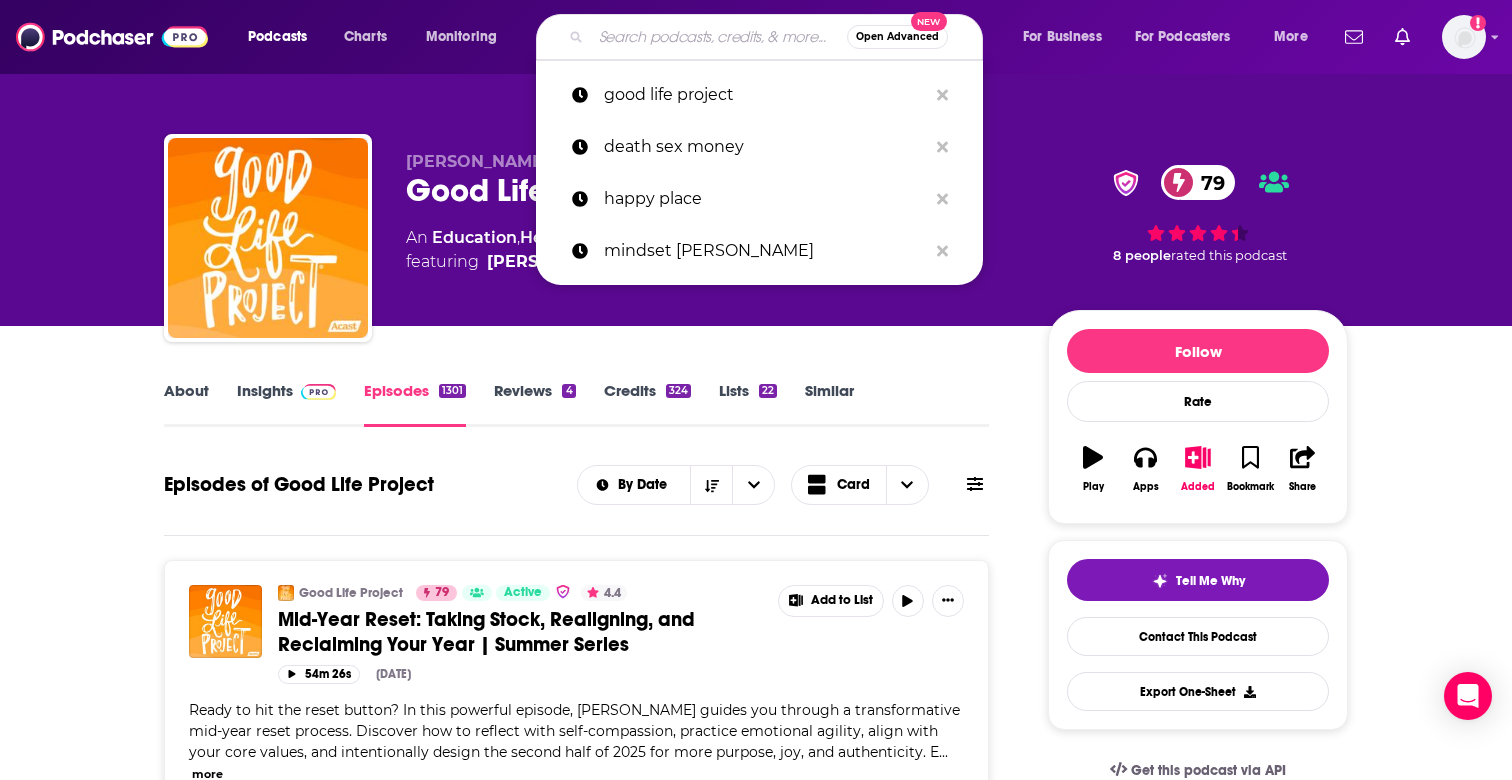 click at bounding box center [719, 37] 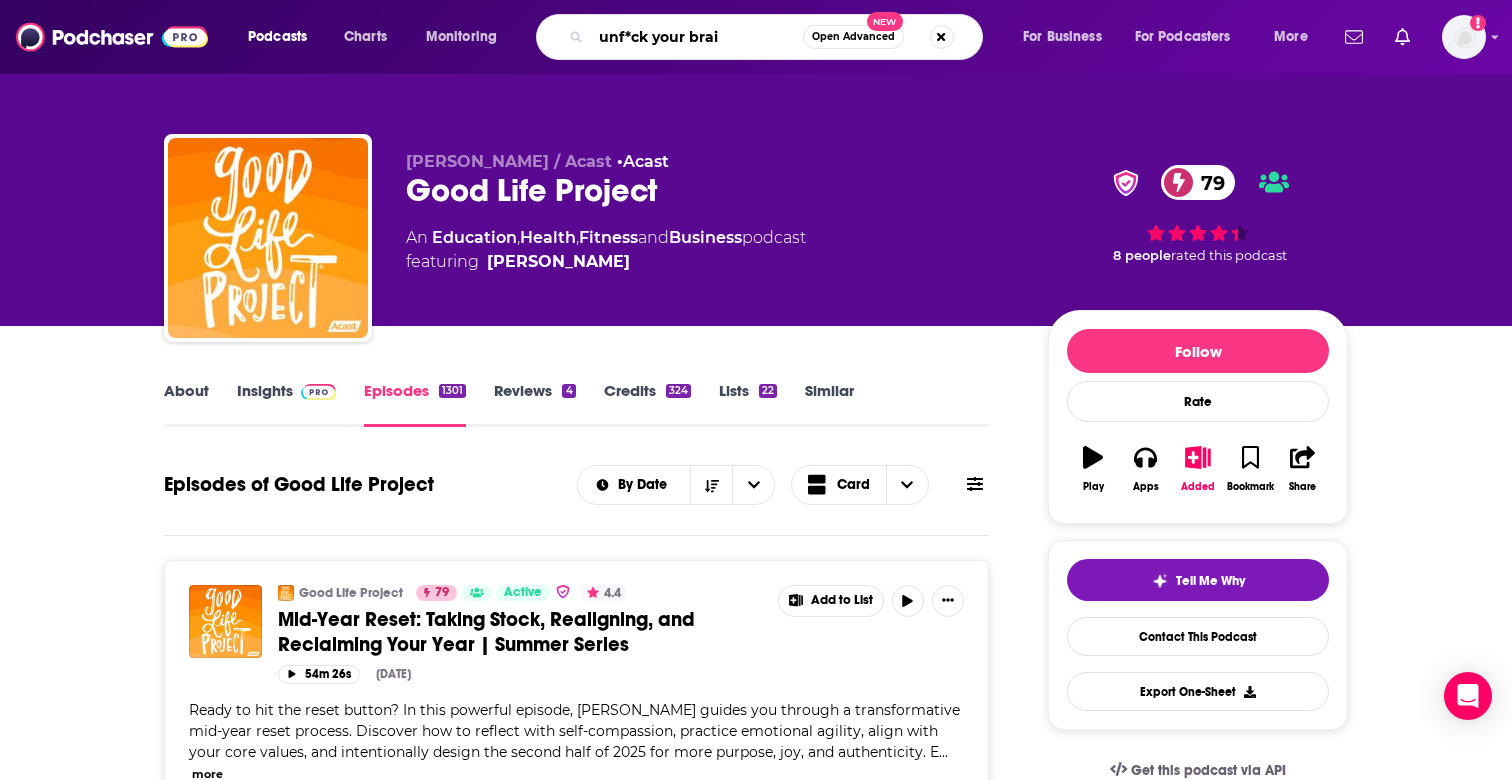 type on "unf*ck your brain" 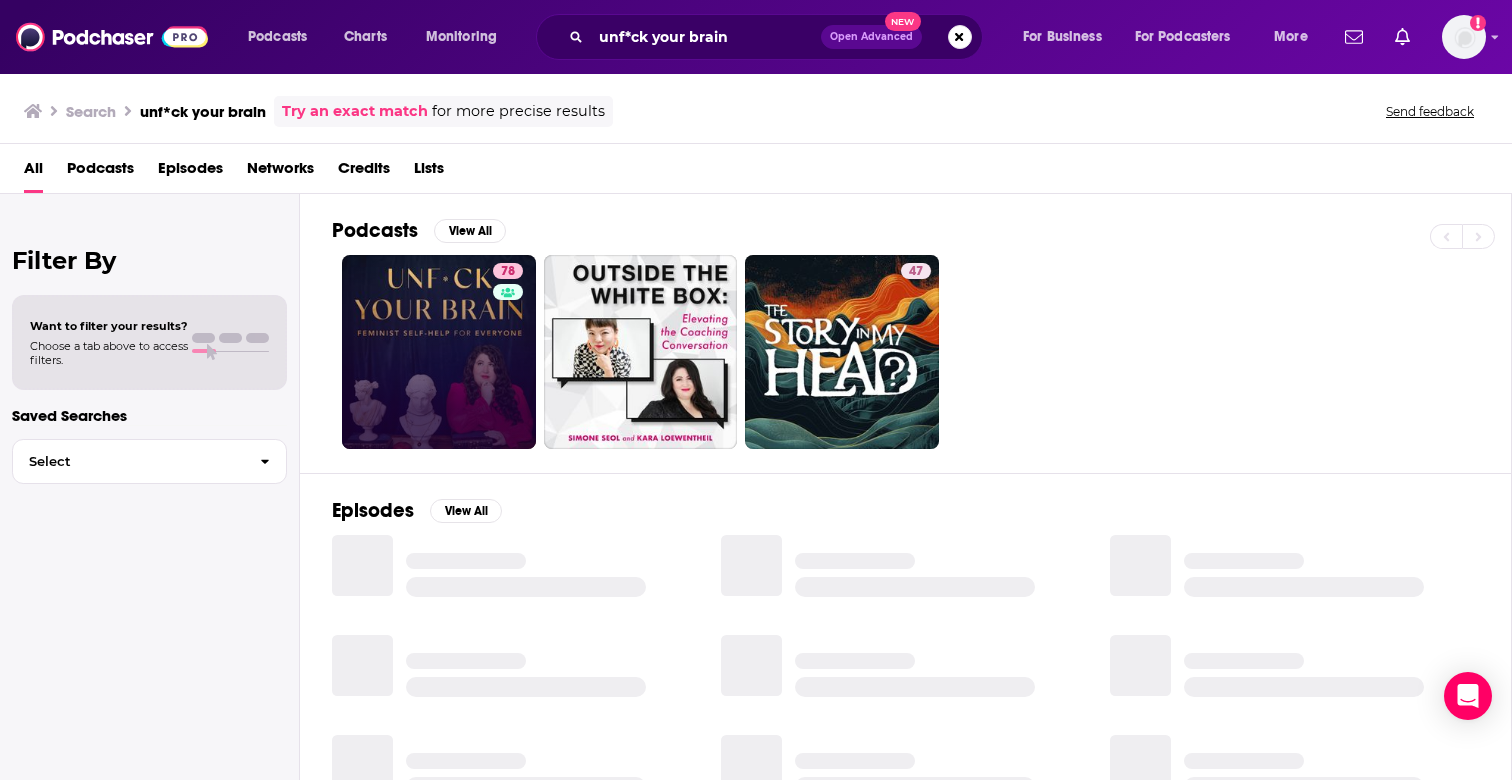 click on "78" at bounding box center (439, 352) 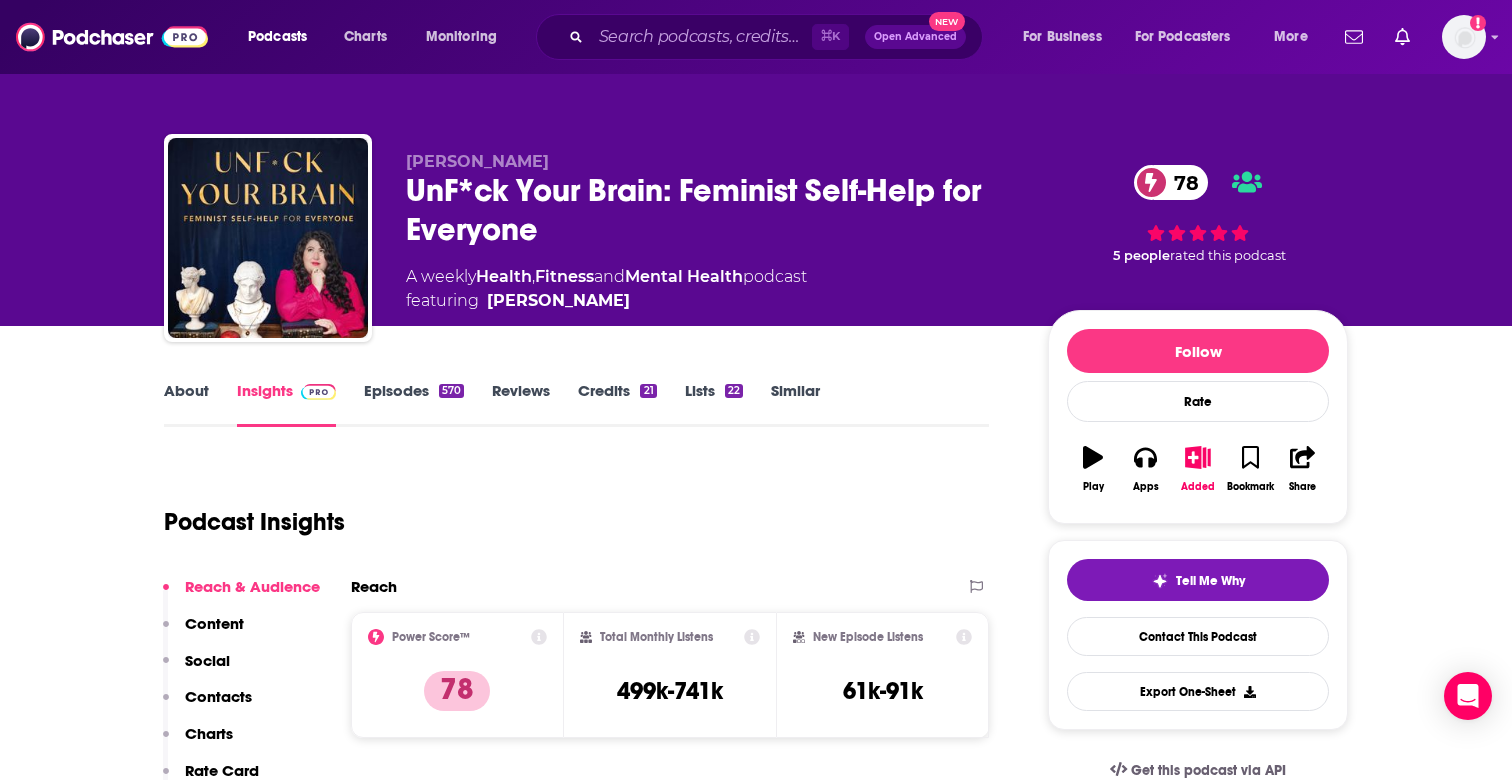 click on "Episodes 570" at bounding box center [414, 404] 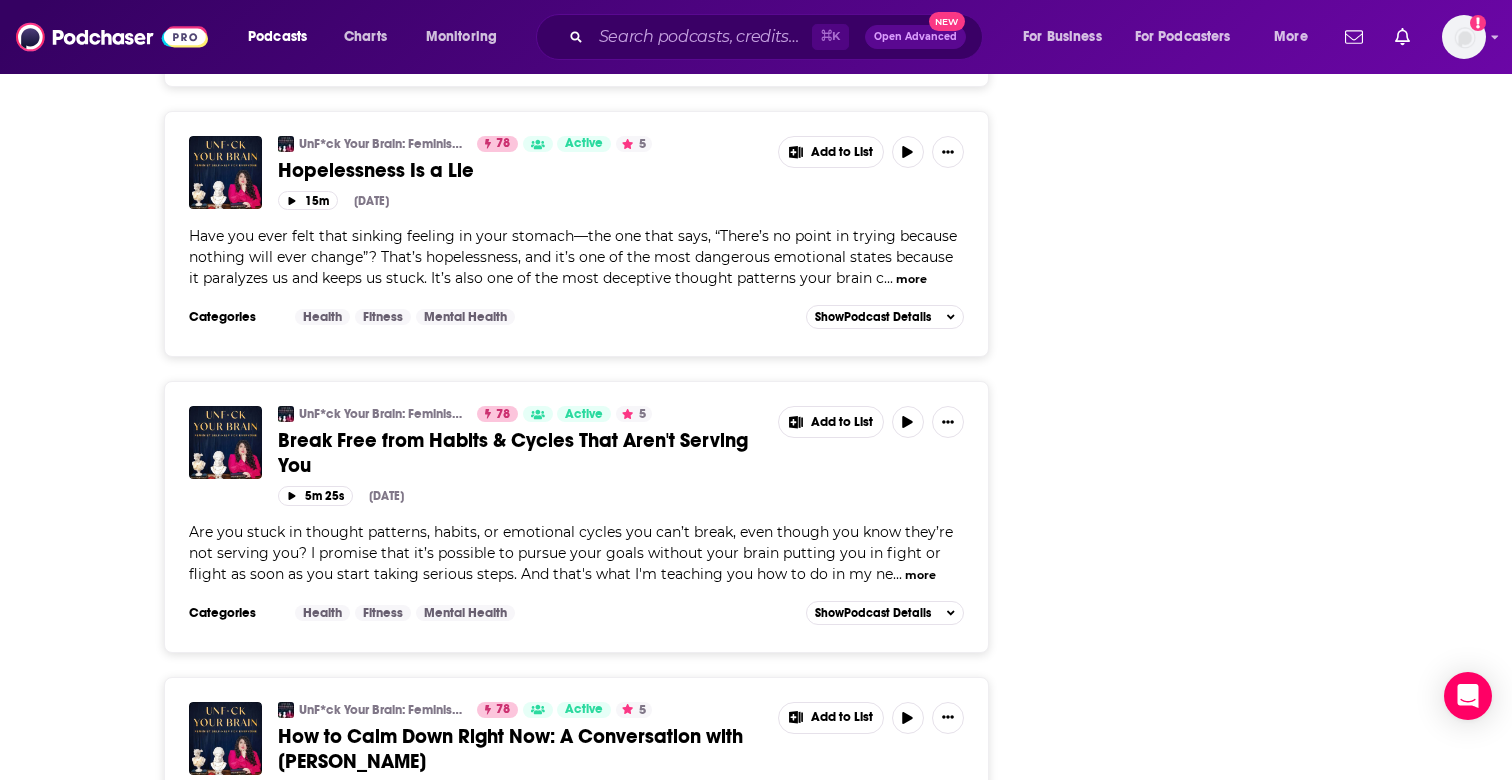 scroll, scrollTop: 4401, scrollLeft: 0, axis: vertical 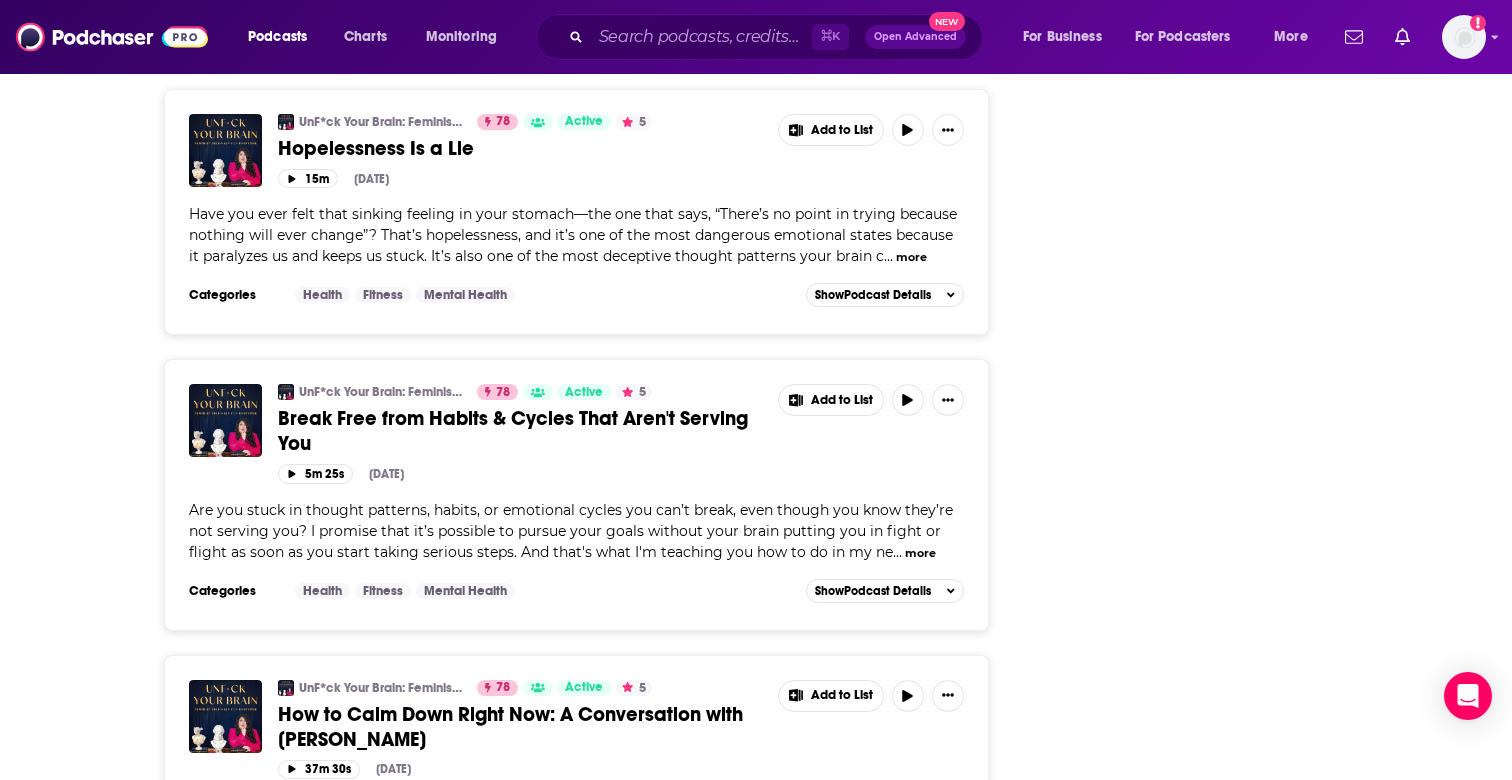 click on "more" at bounding box center (920, 553) 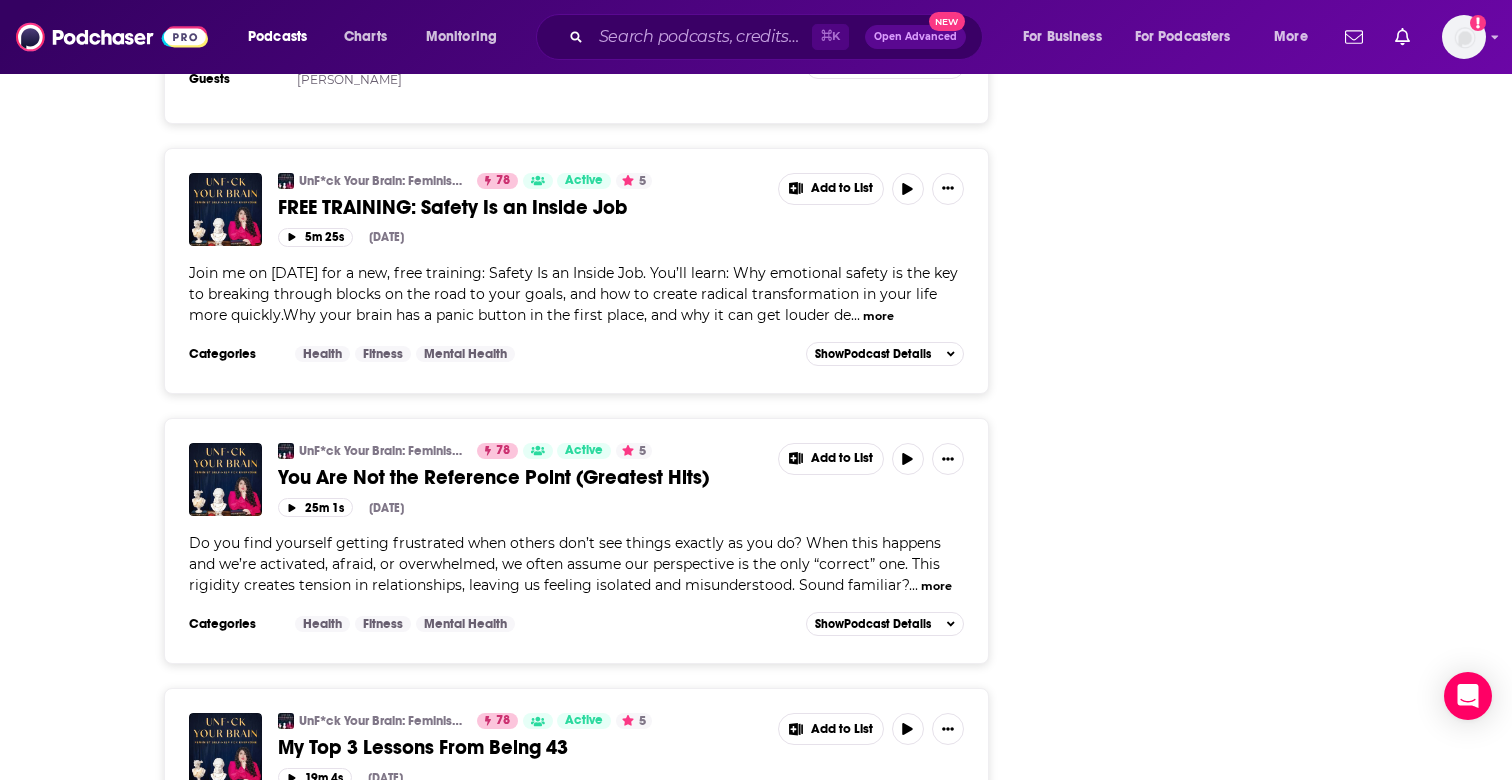 scroll, scrollTop: 5303, scrollLeft: 0, axis: vertical 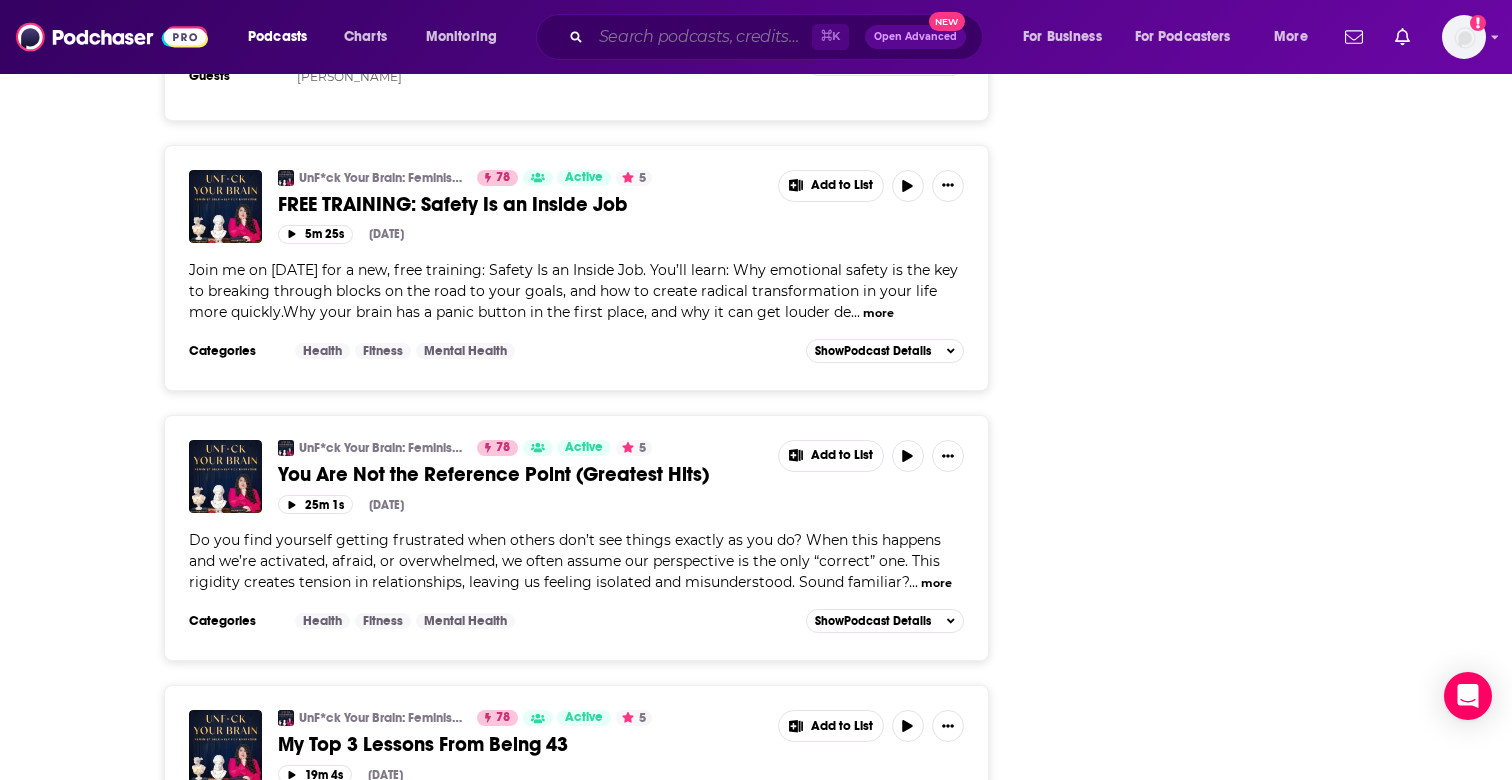 click at bounding box center (701, 37) 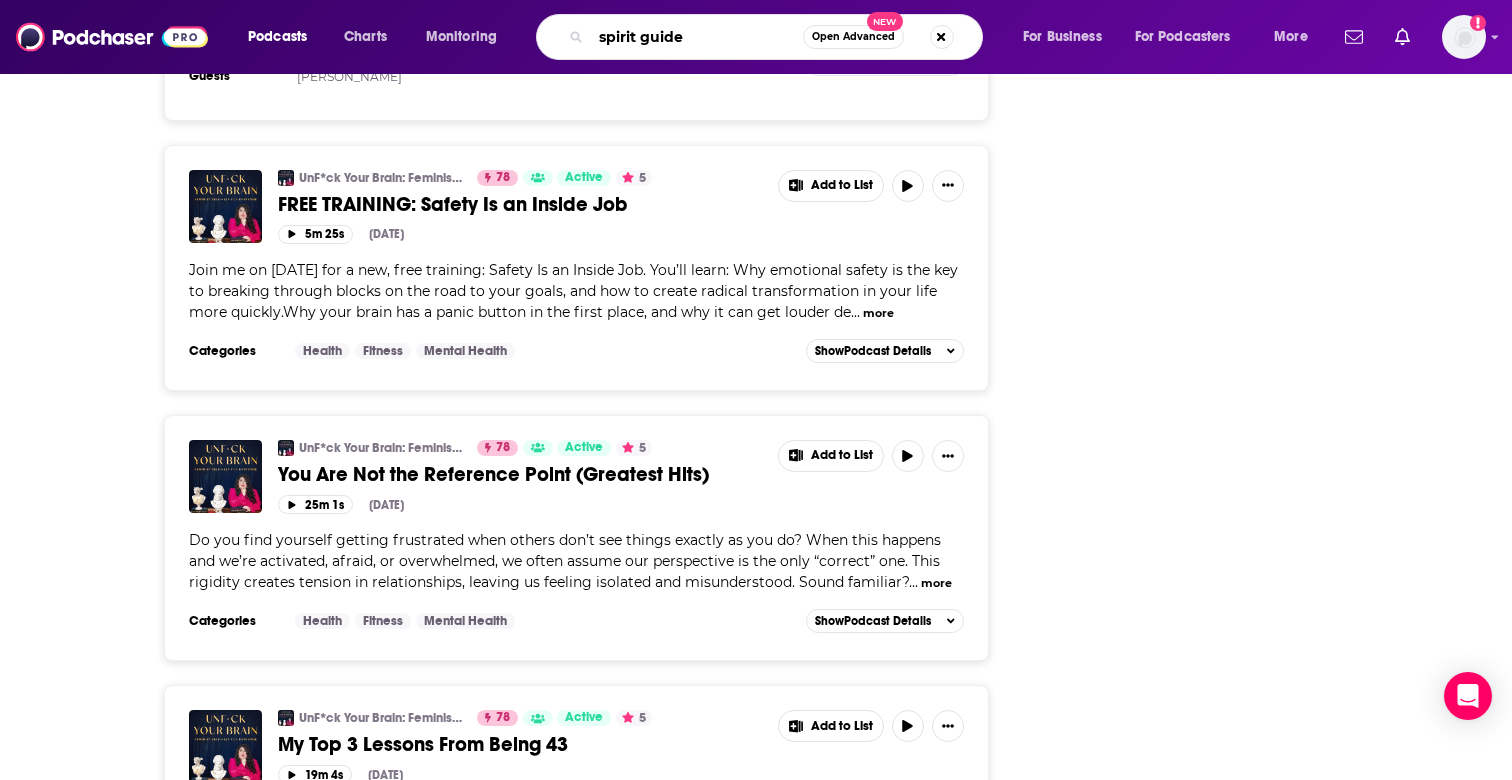 type on "spirit guides" 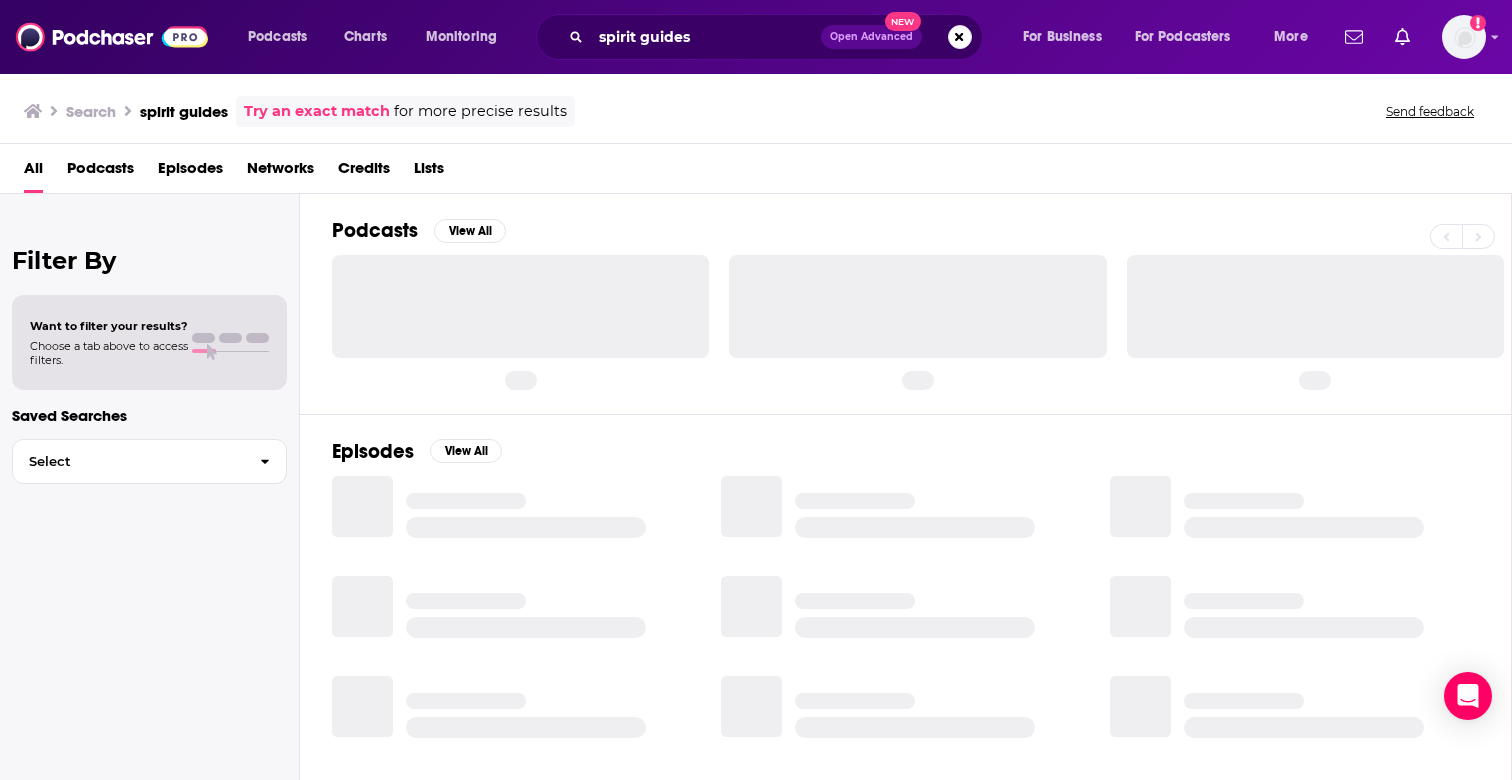scroll, scrollTop: 0, scrollLeft: 0, axis: both 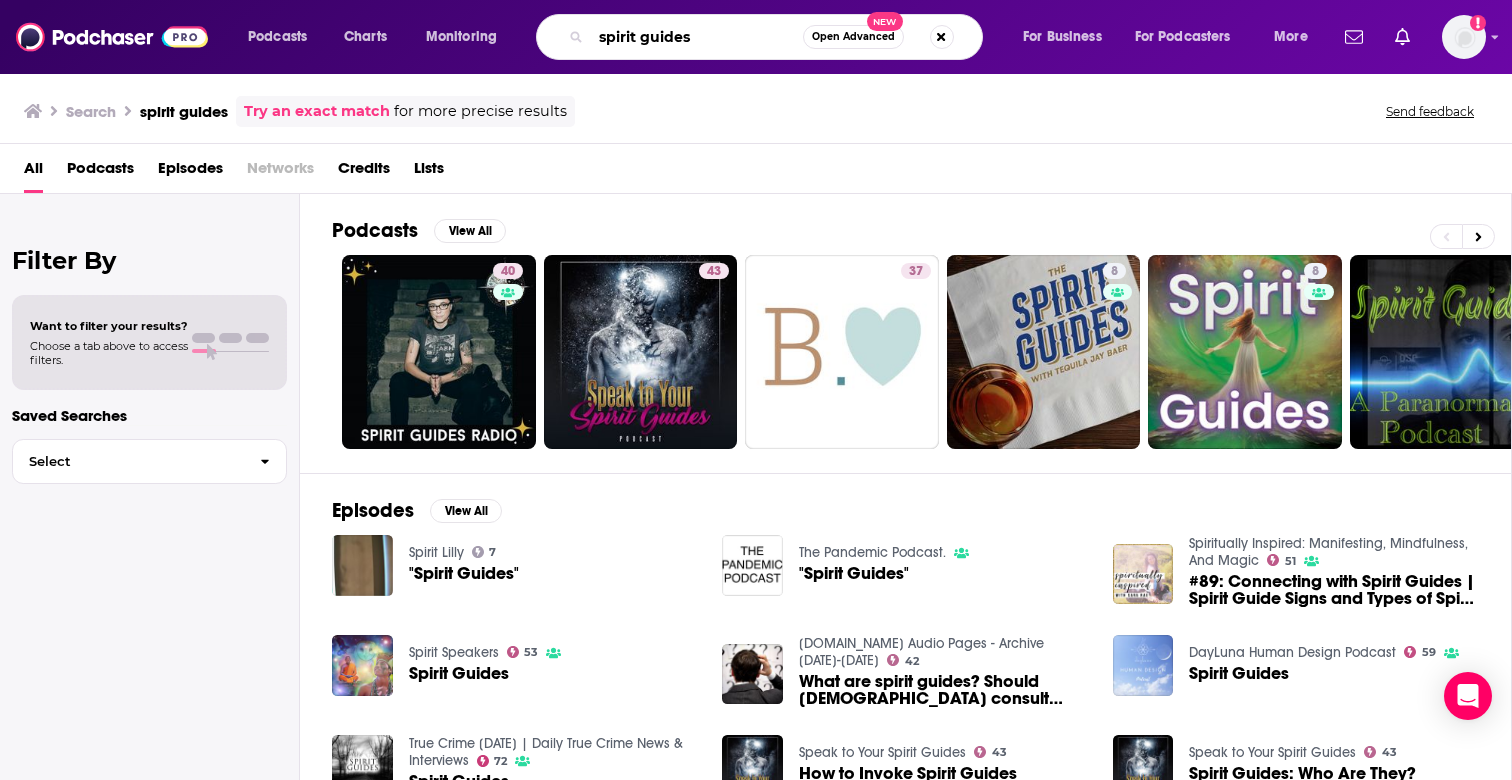 drag, startPoint x: 742, startPoint y: 38, endPoint x: 516, endPoint y: 38, distance: 226 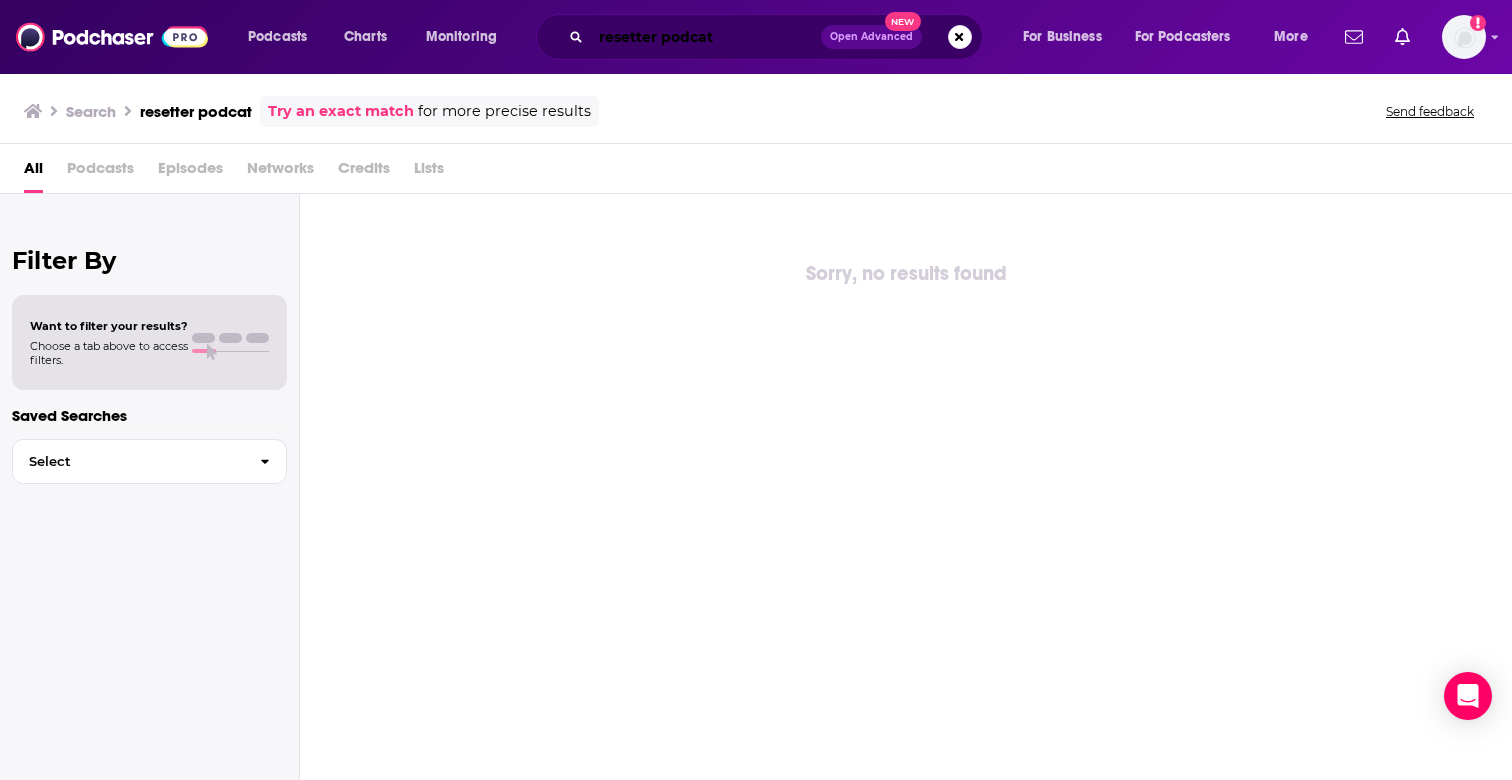 click on "resetter podcat" at bounding box center (706, 37) 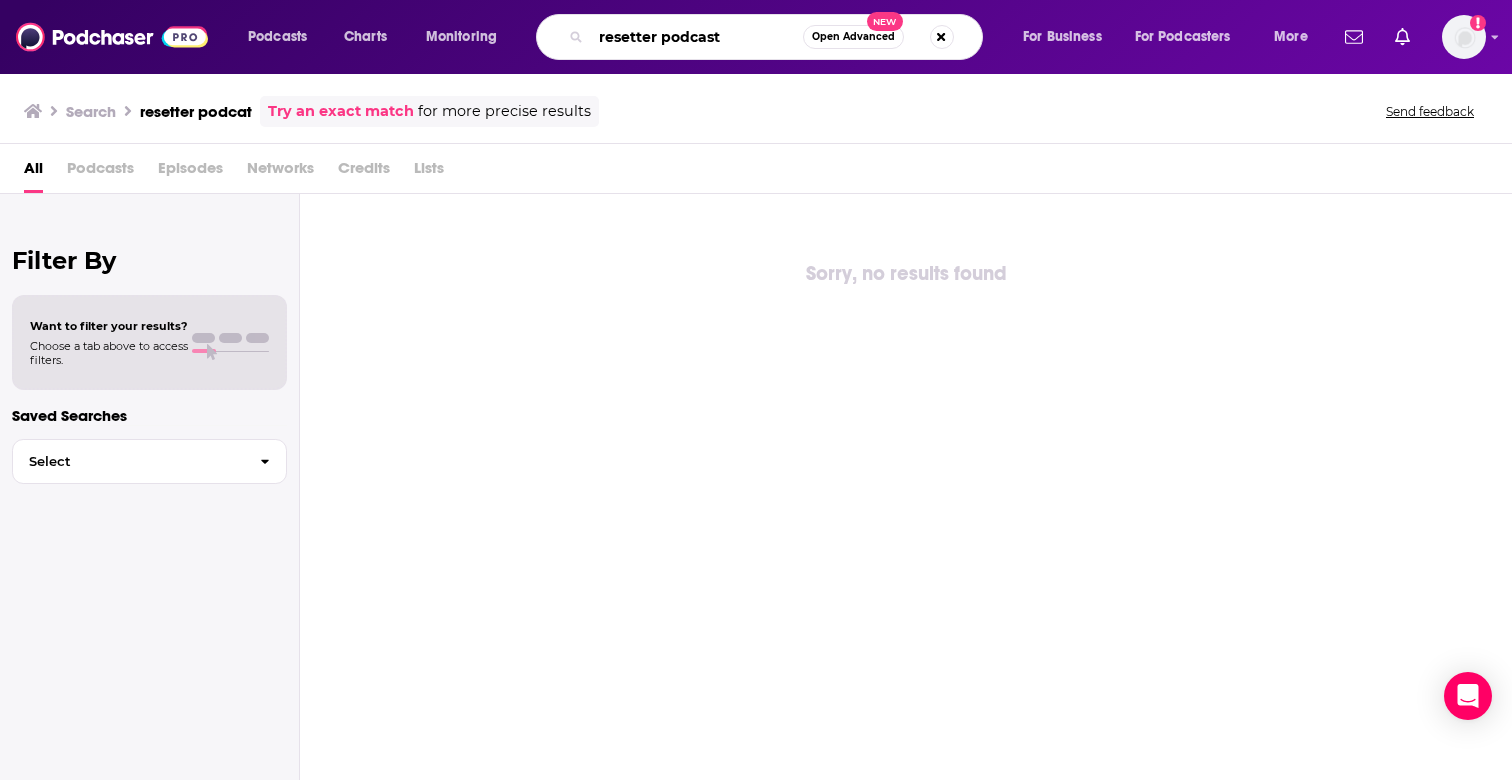 type on "resetter podcast" 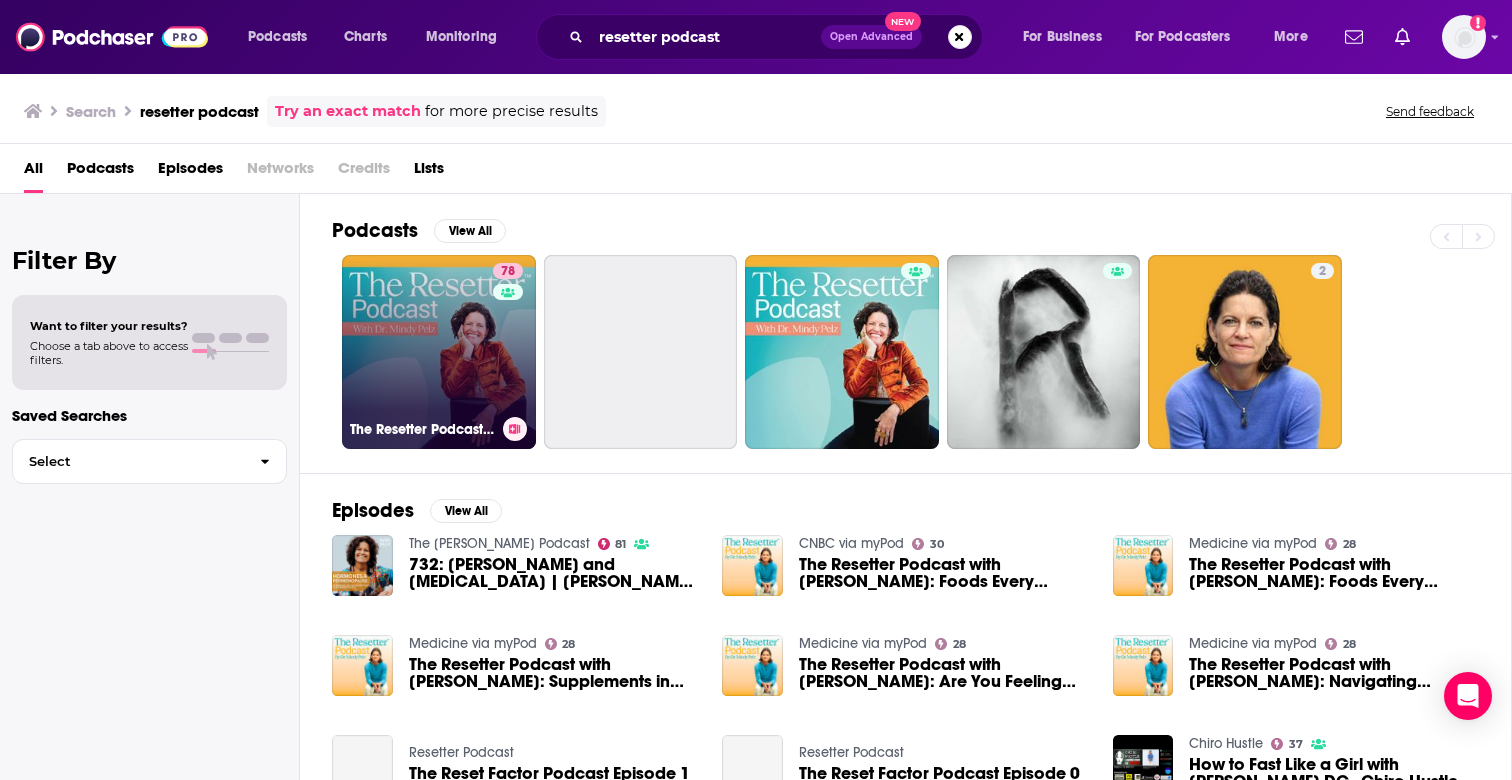 click on "78 The Resetter Podcast with Dr. [PERSON_NAME]" at bounding box center [439, 352] 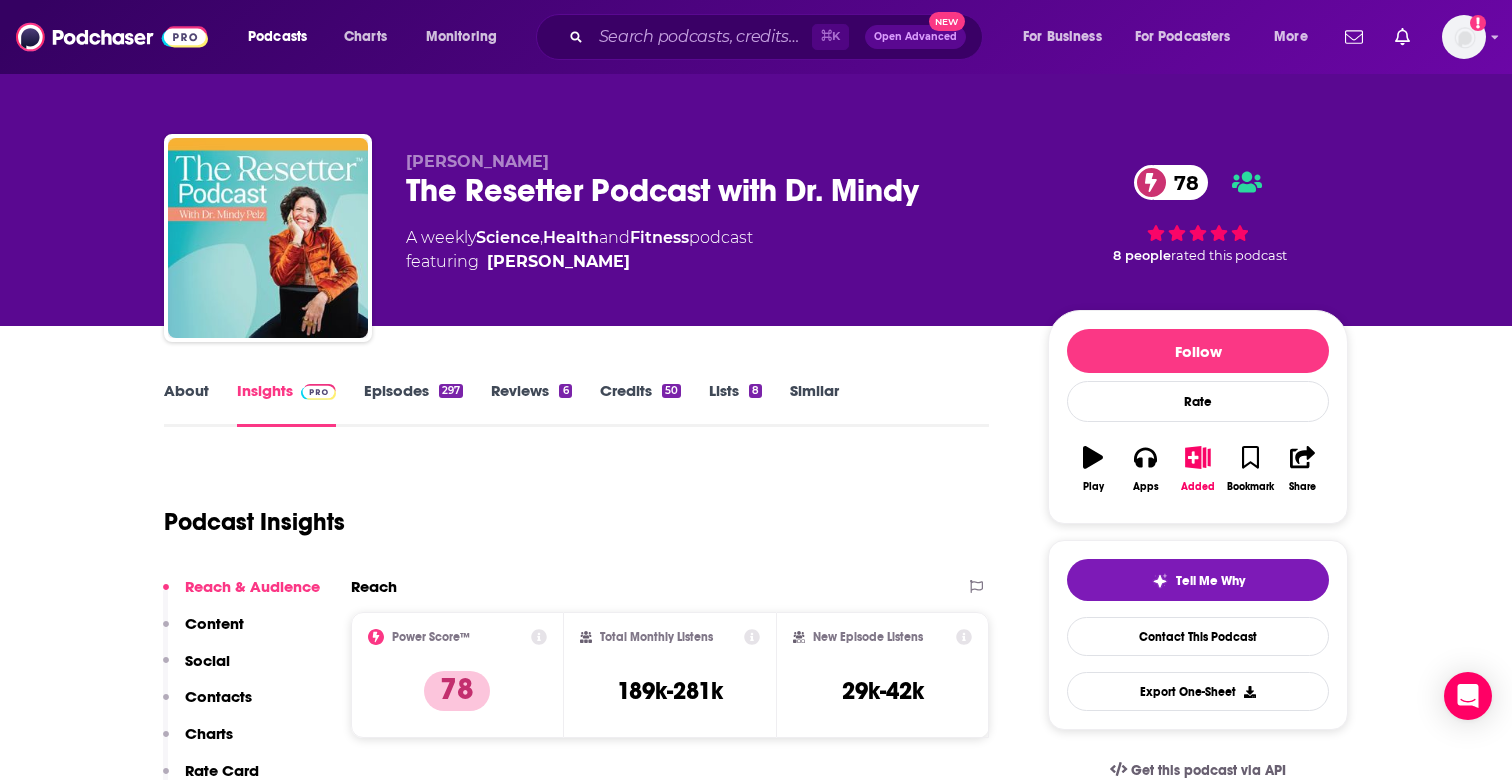 click on "About Insights Episodes 297 Reviews 6 Credits 50 Lists 8 Similar" at bounding box center [576, 402] 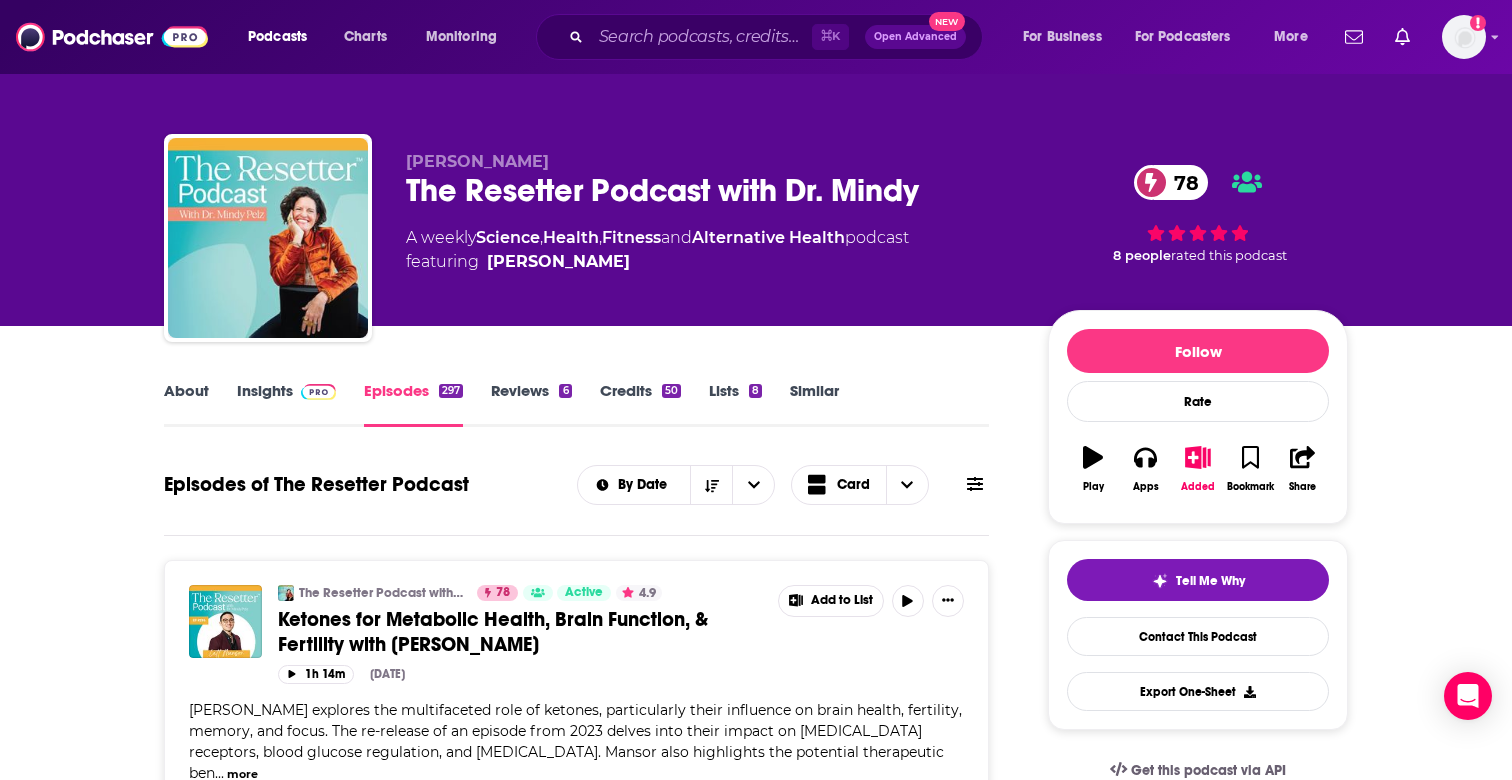 scroll, scrollTop: 0, scrollLeft: 0, axis: both 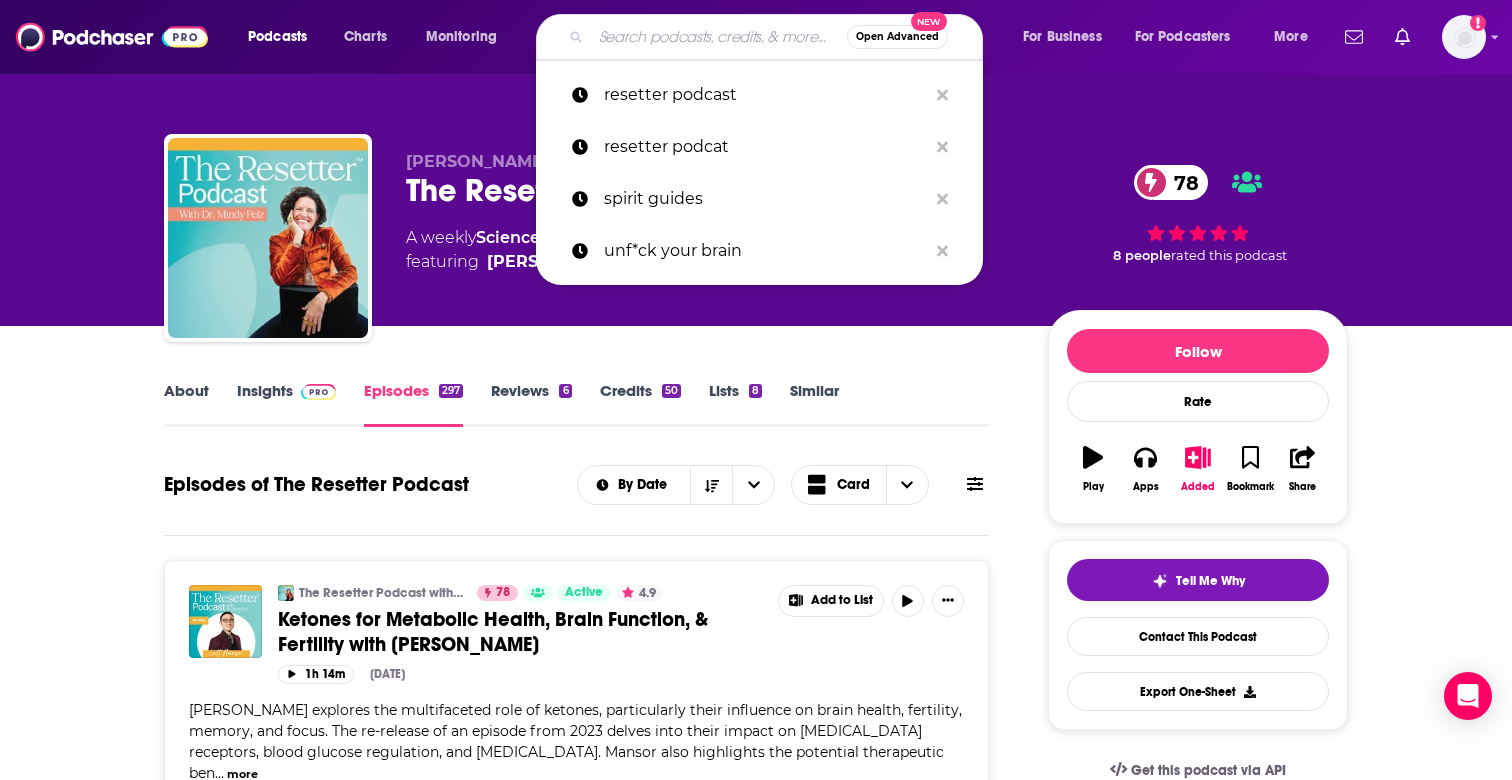 click at bounding box center [719, 37] 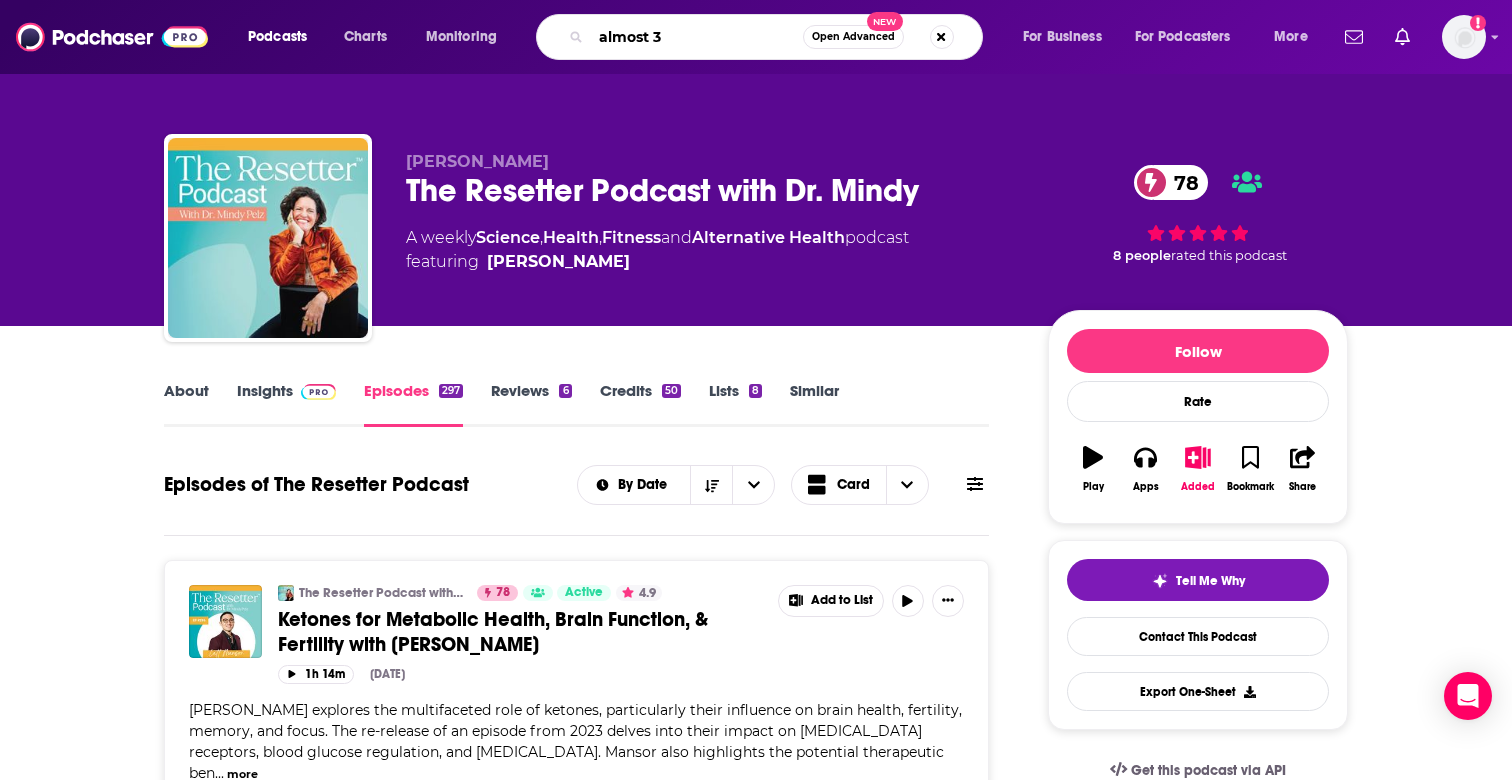 type on "almost 30" 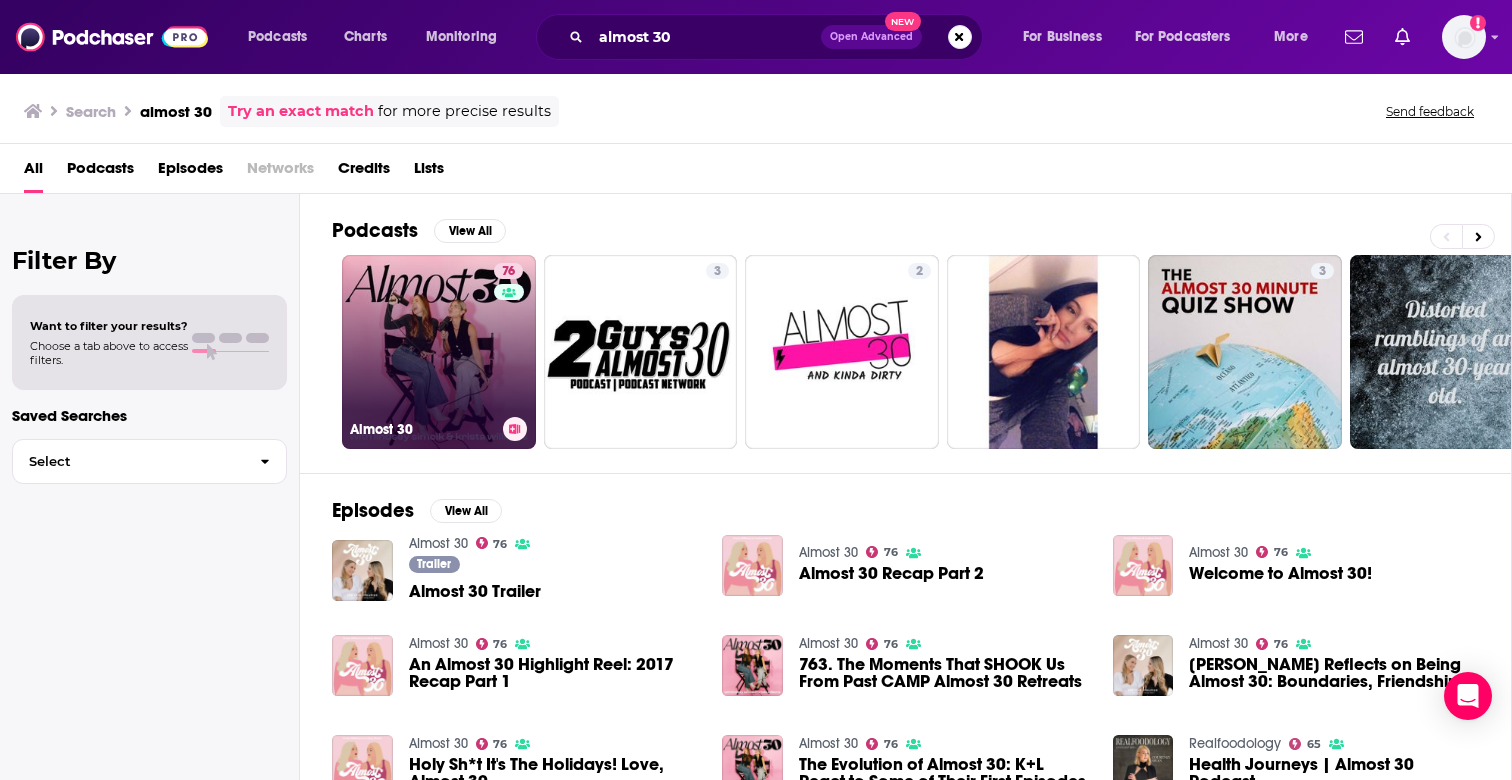 click on "76 Almost 30" at bounding box center (439, 352) 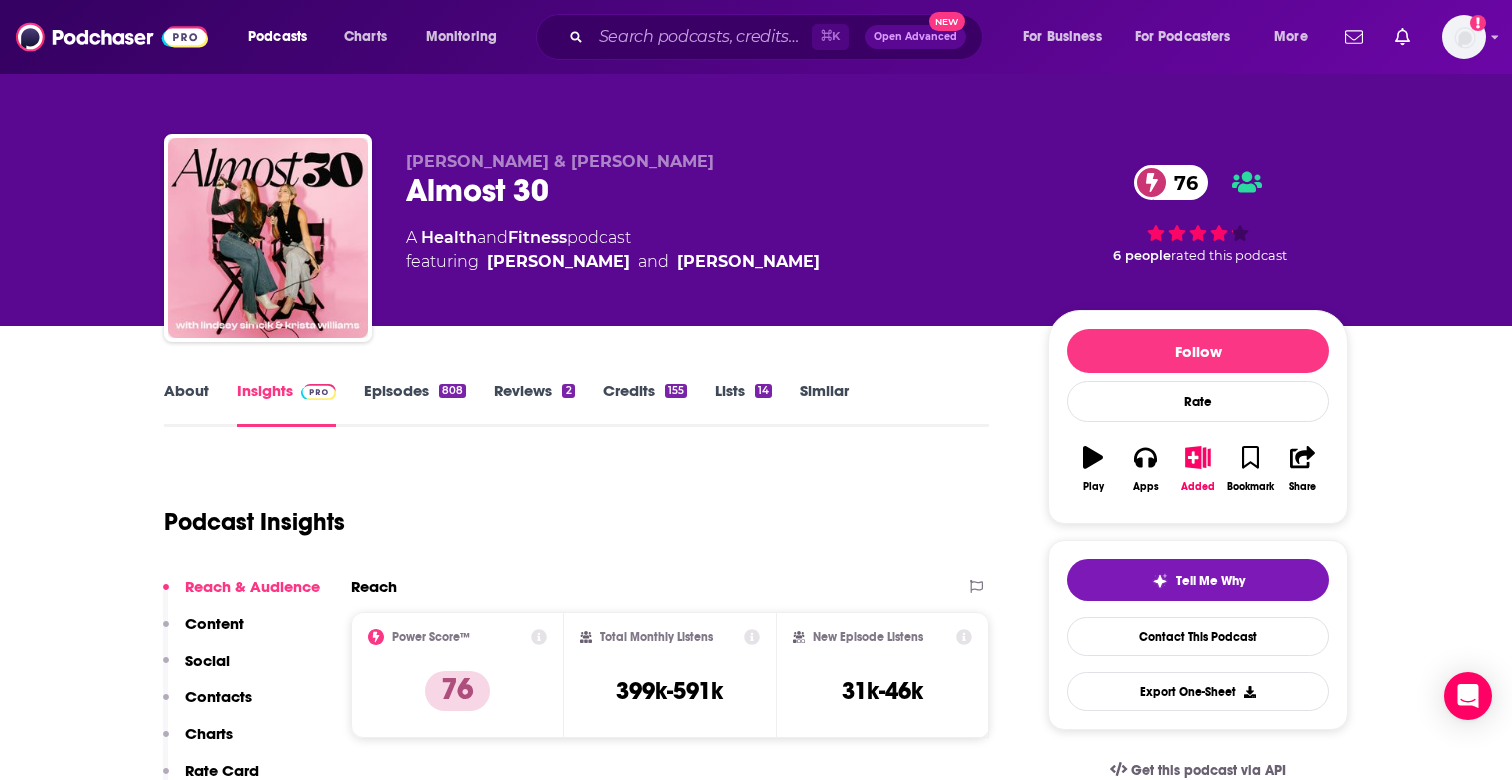click on "Episodes 808" at bounding box center [415, 404] 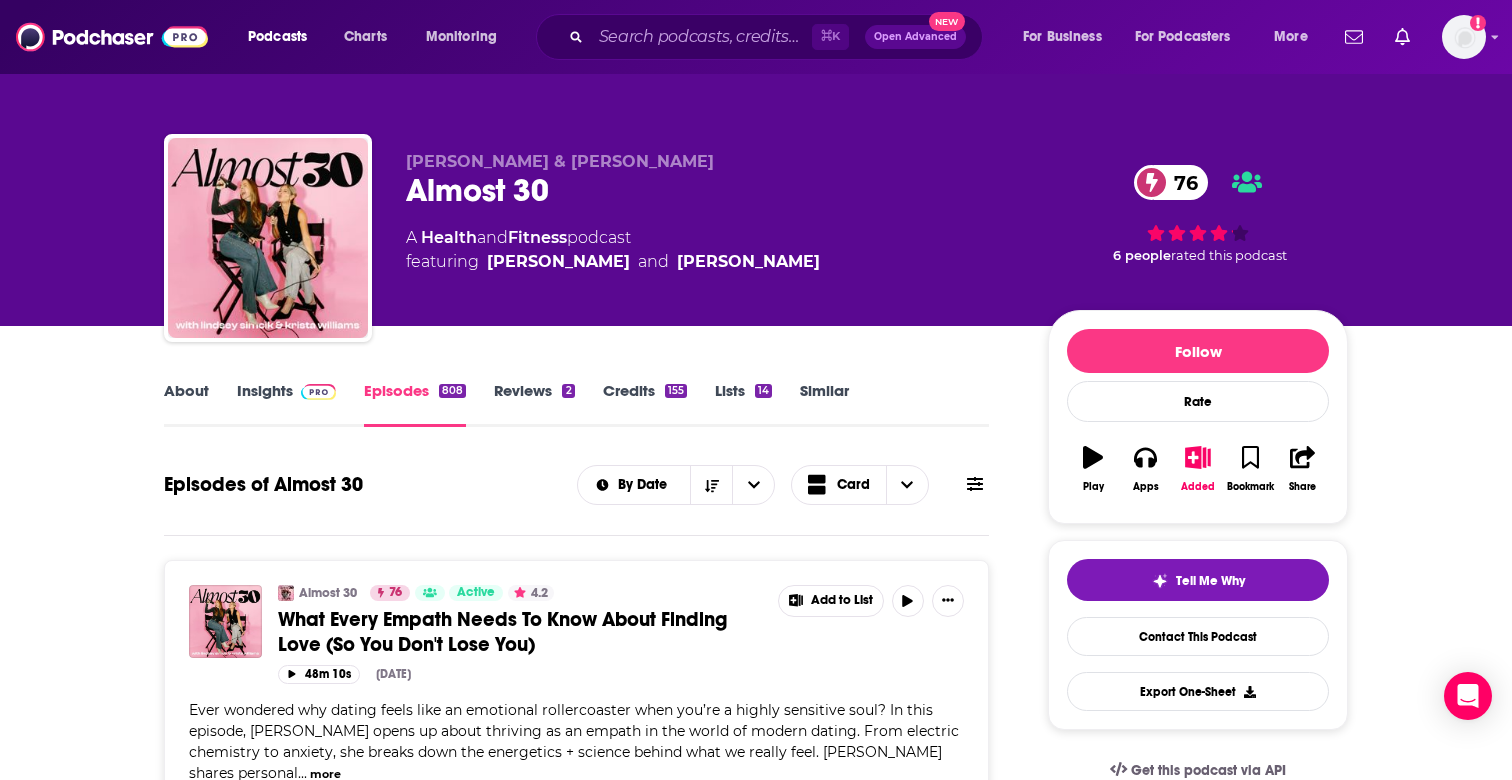 scroll, scrollTop: 0, scrollLeft: 0, axis: both 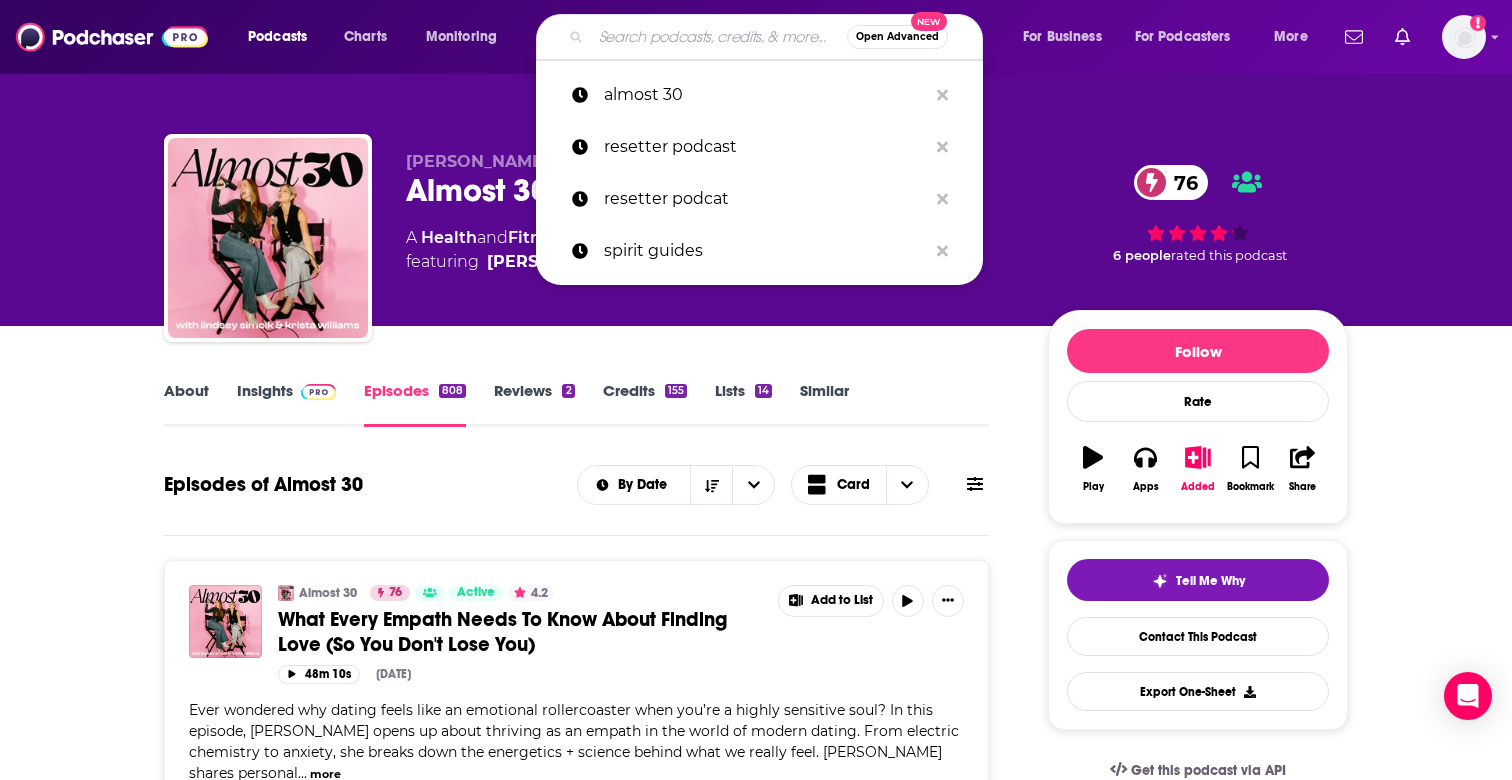 click at bounding box center [719, 37] 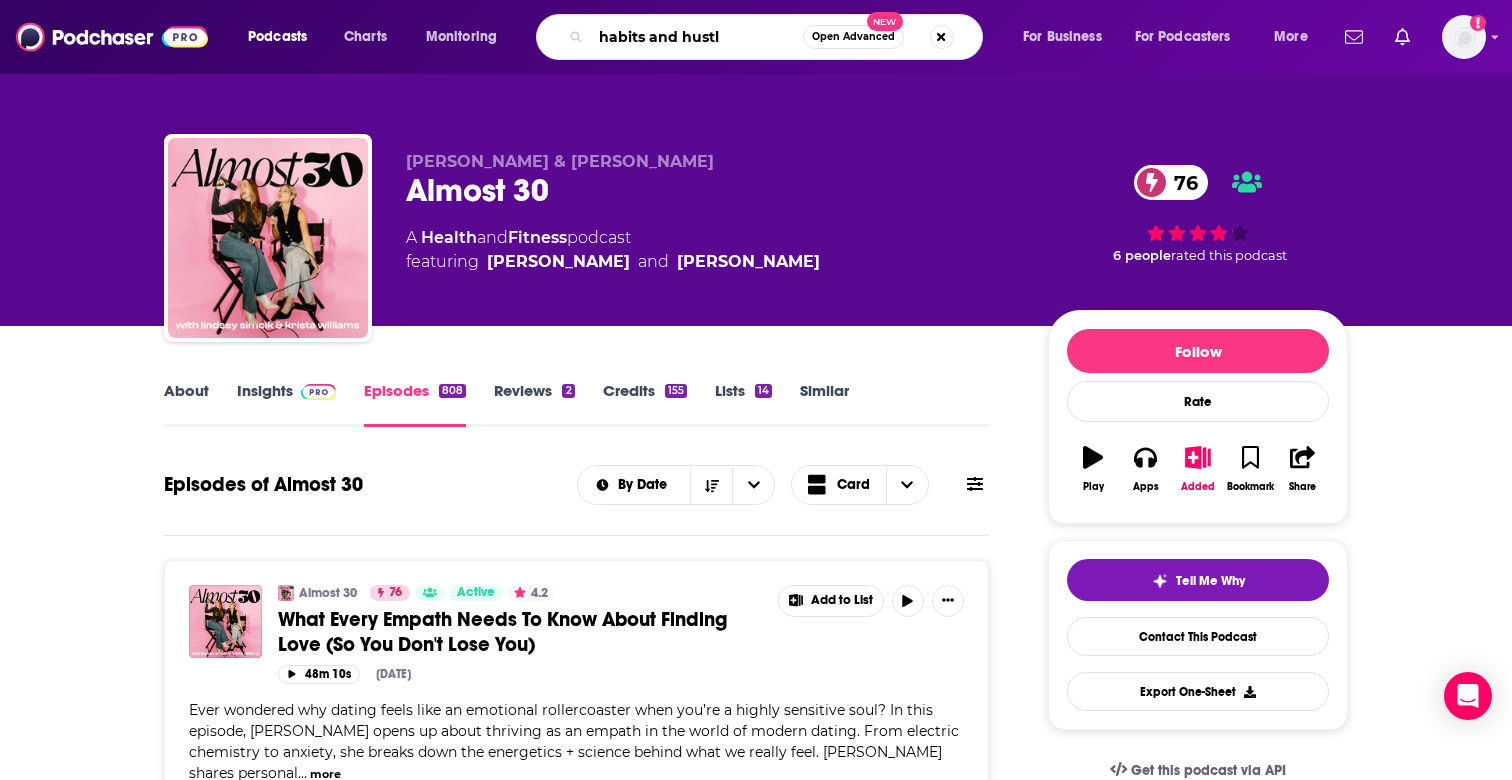 type on "habits and hustle" 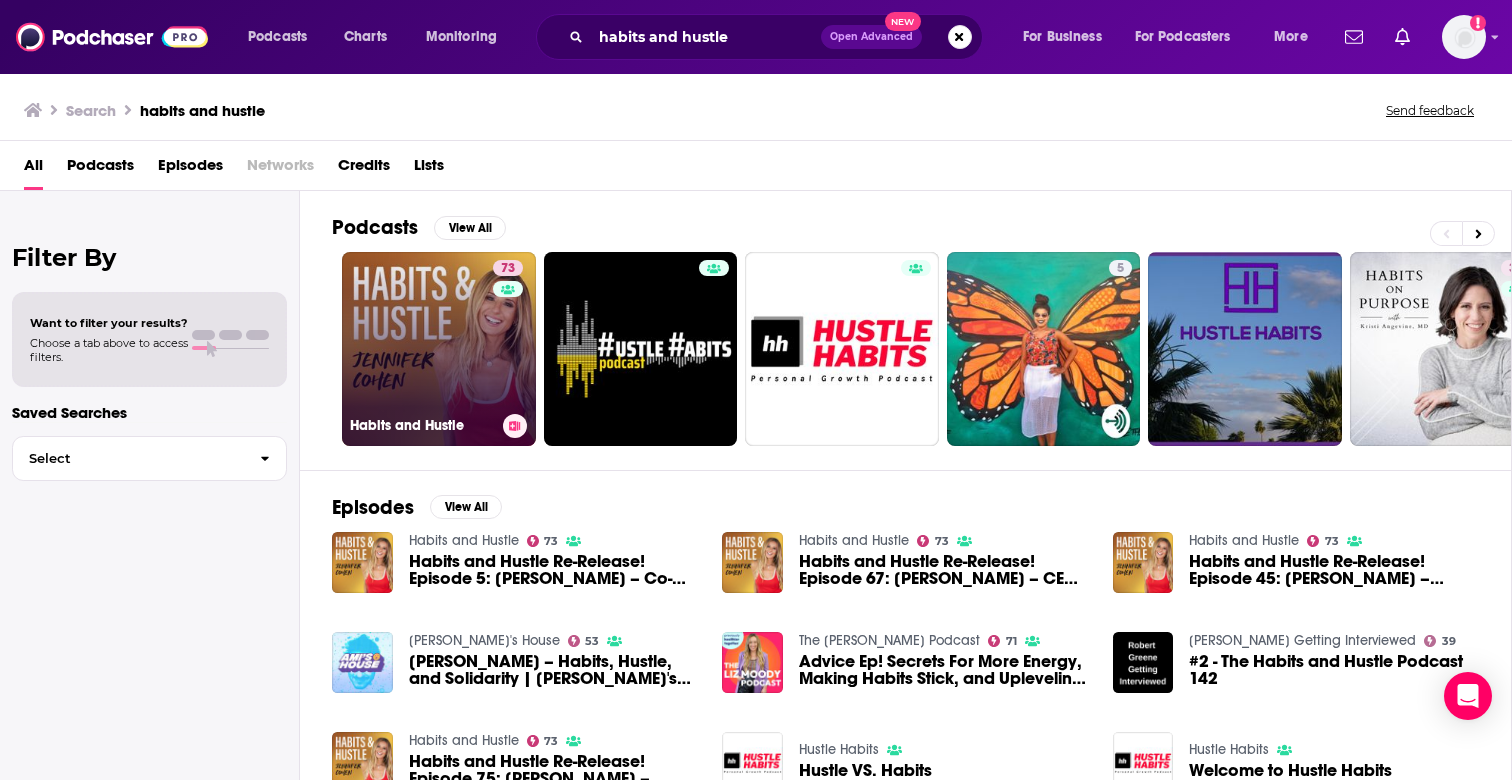 click on "73 Habits and Hustle" at bounding box center (439, 349) 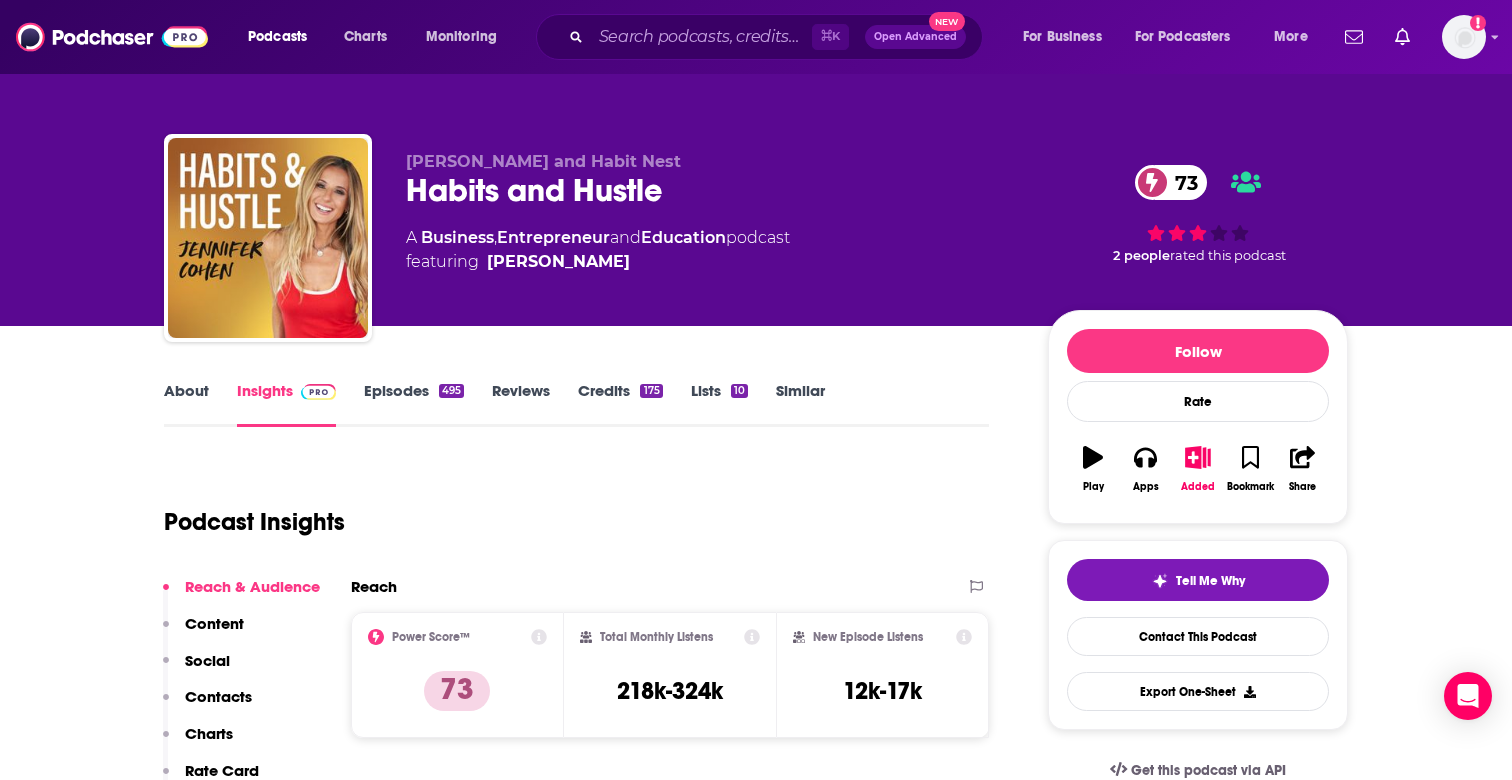 click on "Episodes 495" at bounding box center [414, 404] 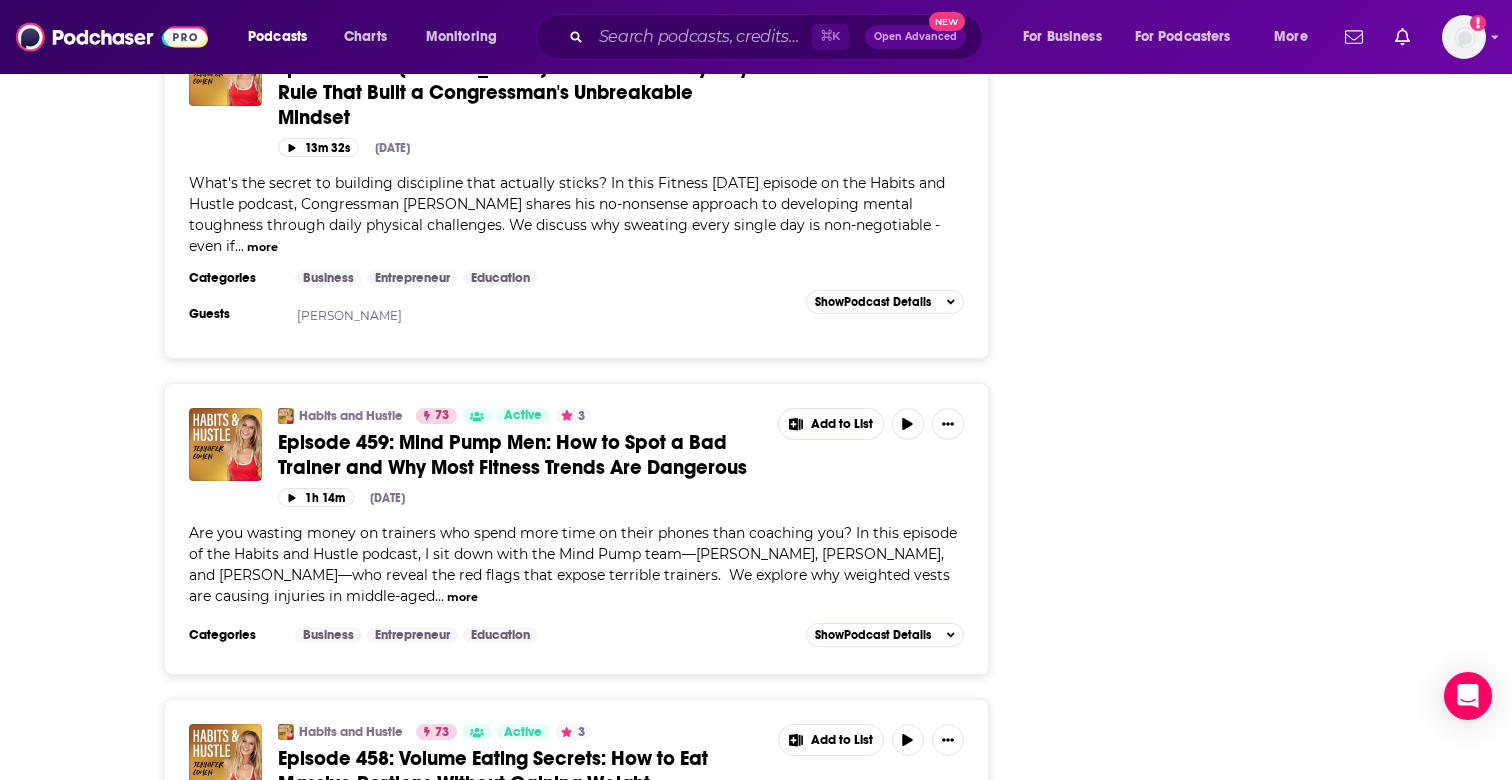 scroll, scrollTop: 2695, scrollLeft: 0, axis: vertical 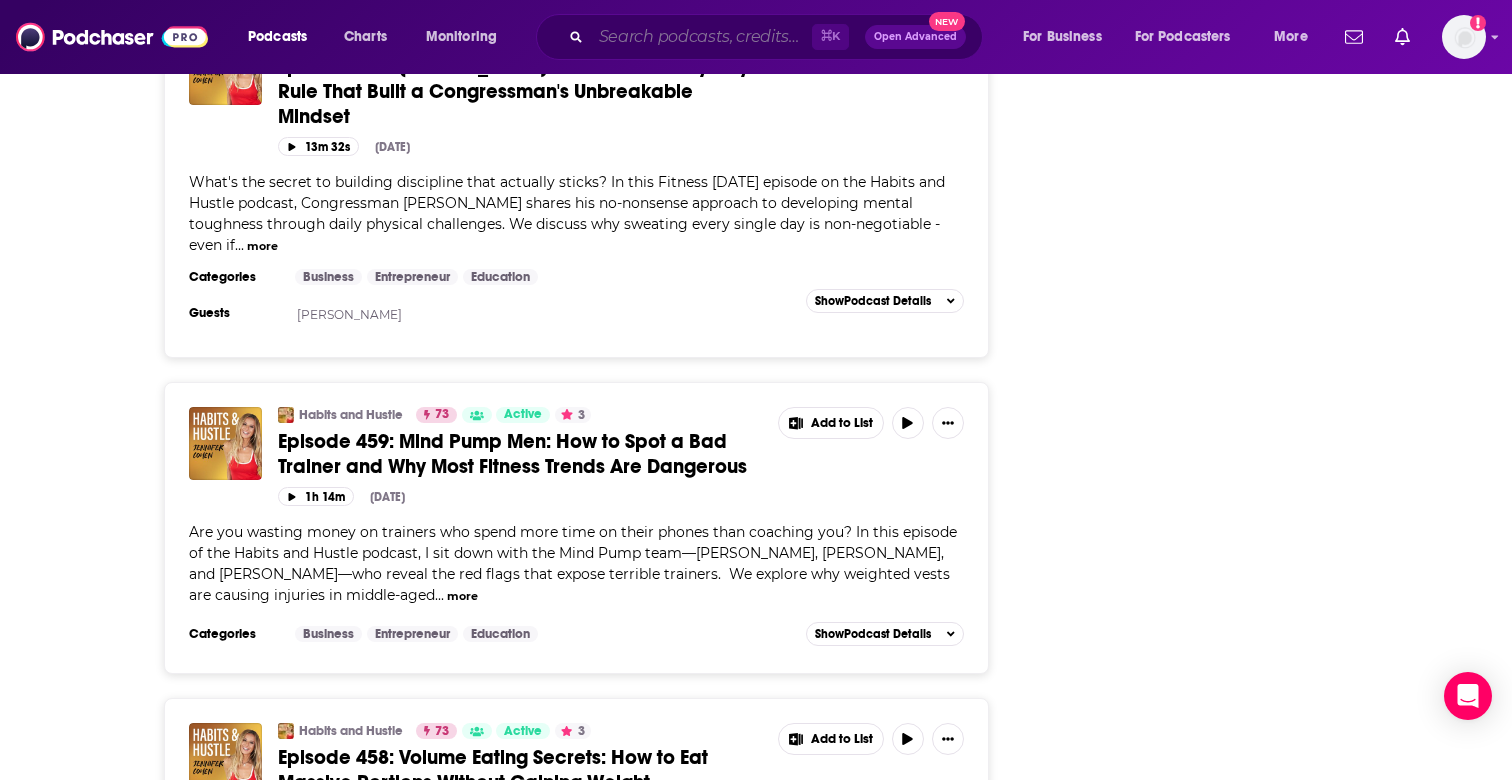 click at bounding box center [701, 37] 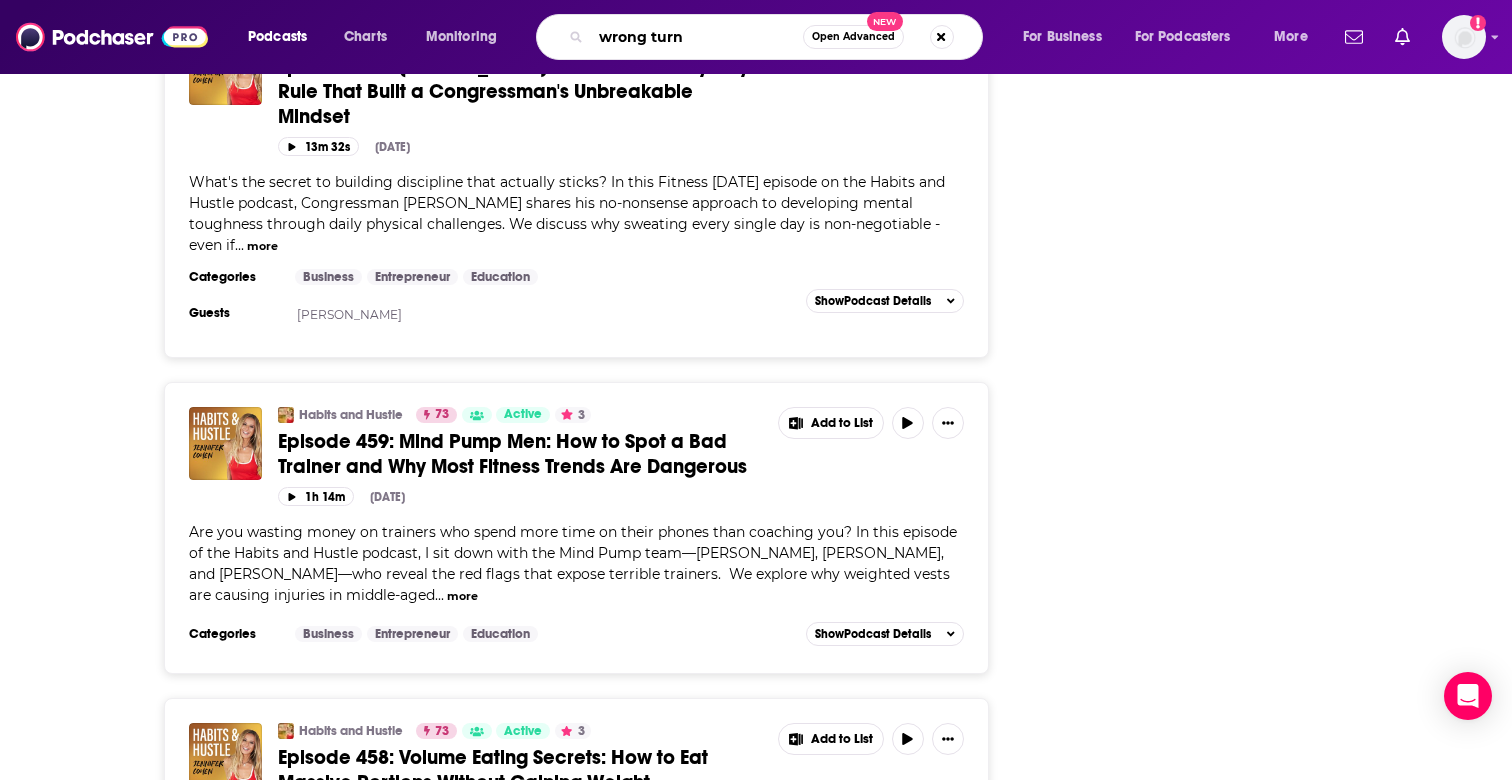 type on "wrong turns" 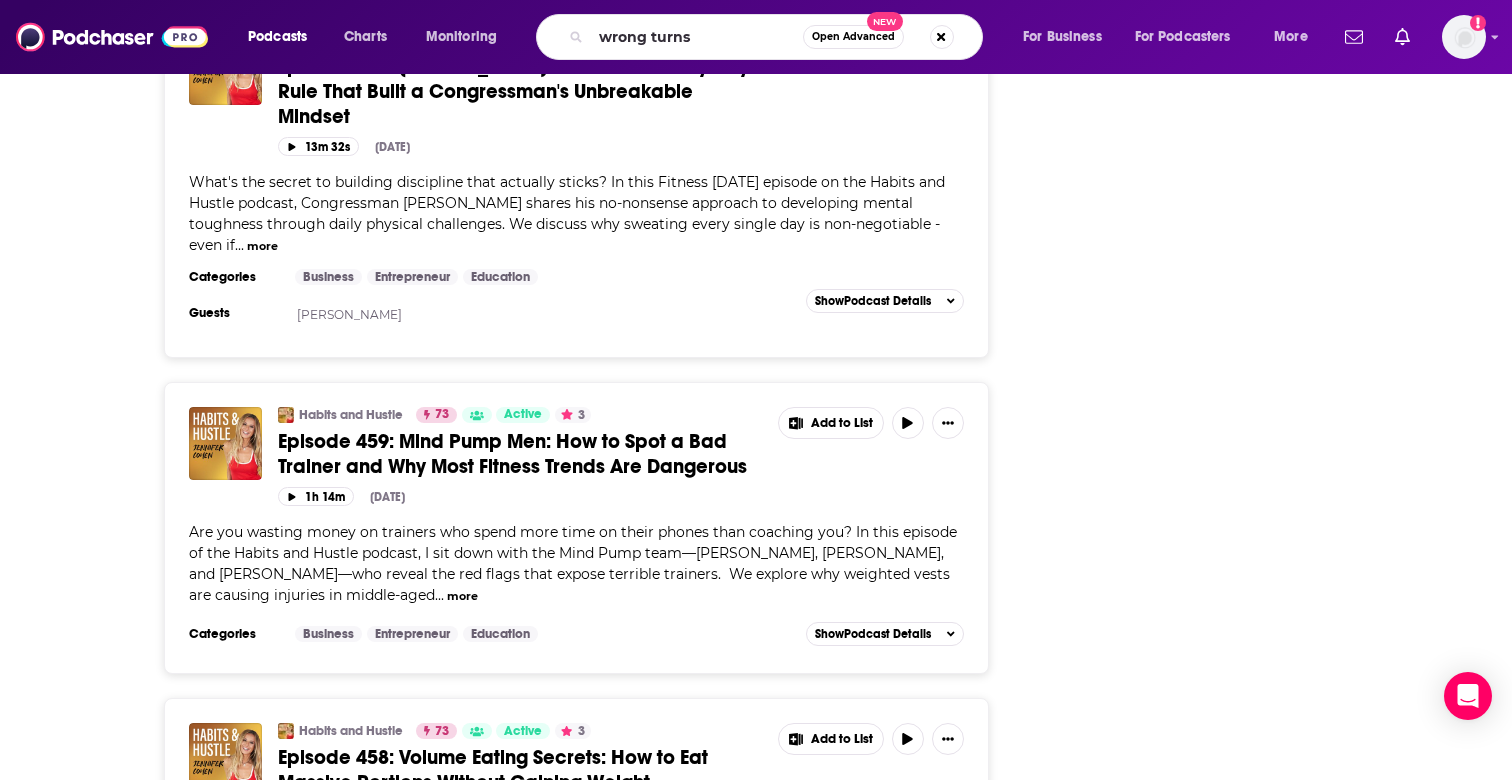 scroll, scrollTop: 0, scrollLeft: 0, axis: both 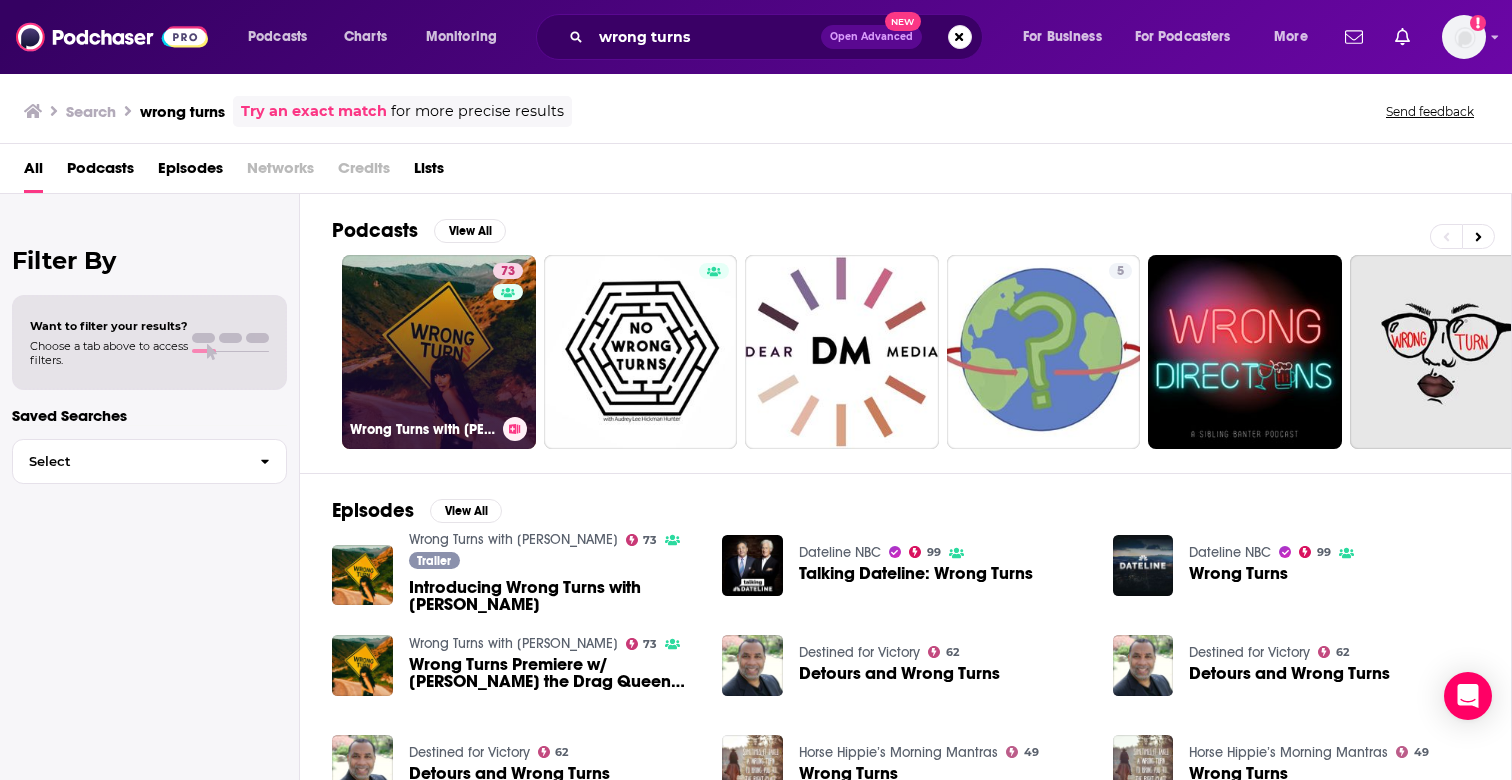 click on "73 Wrong Turns with [PERSON_NAME]" at bounding box center [439, 352] 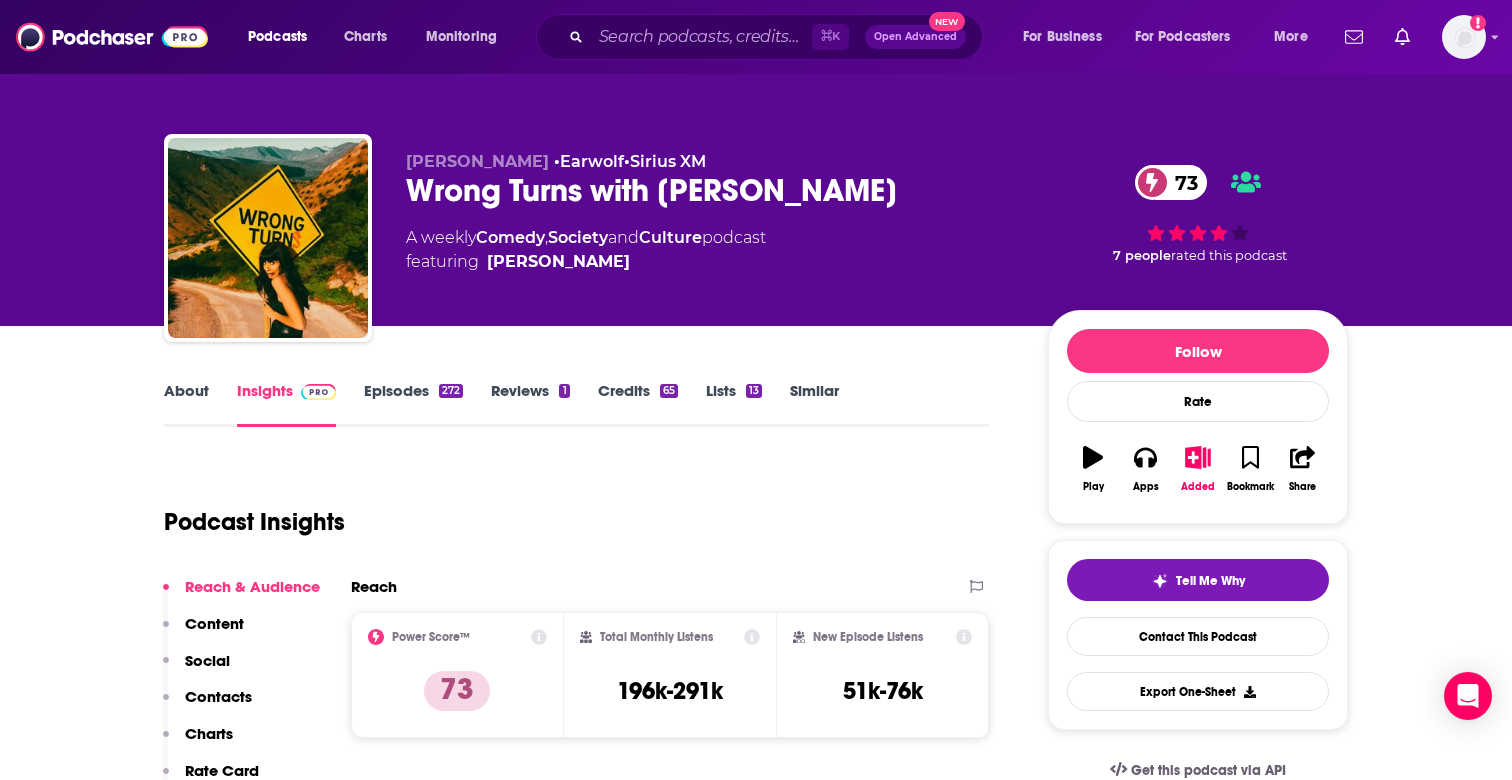 click on "Episodes 272" at bounding box center (413, 404) 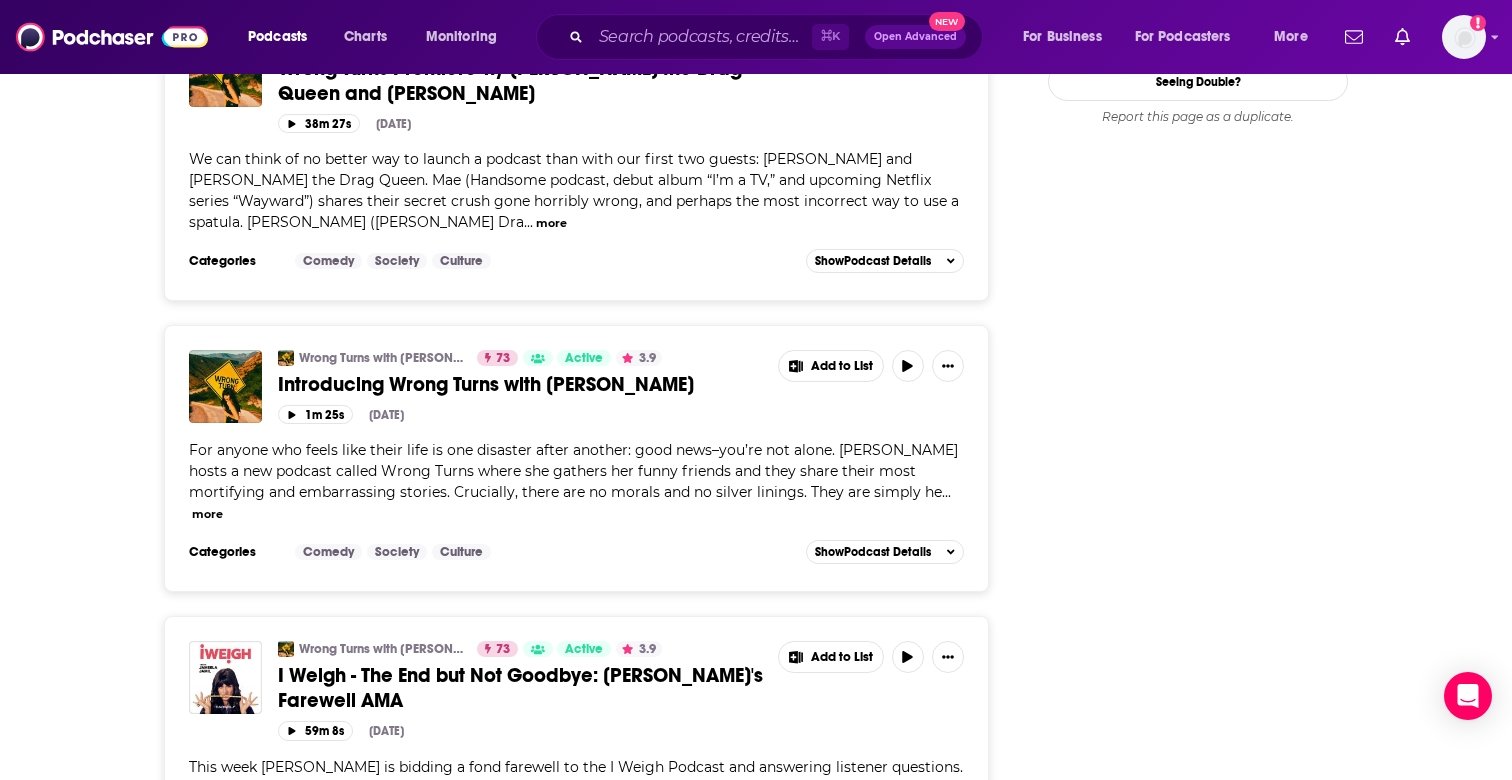 scroll, scrollTop: 2875, scrollLeft: 0, axis: vertical 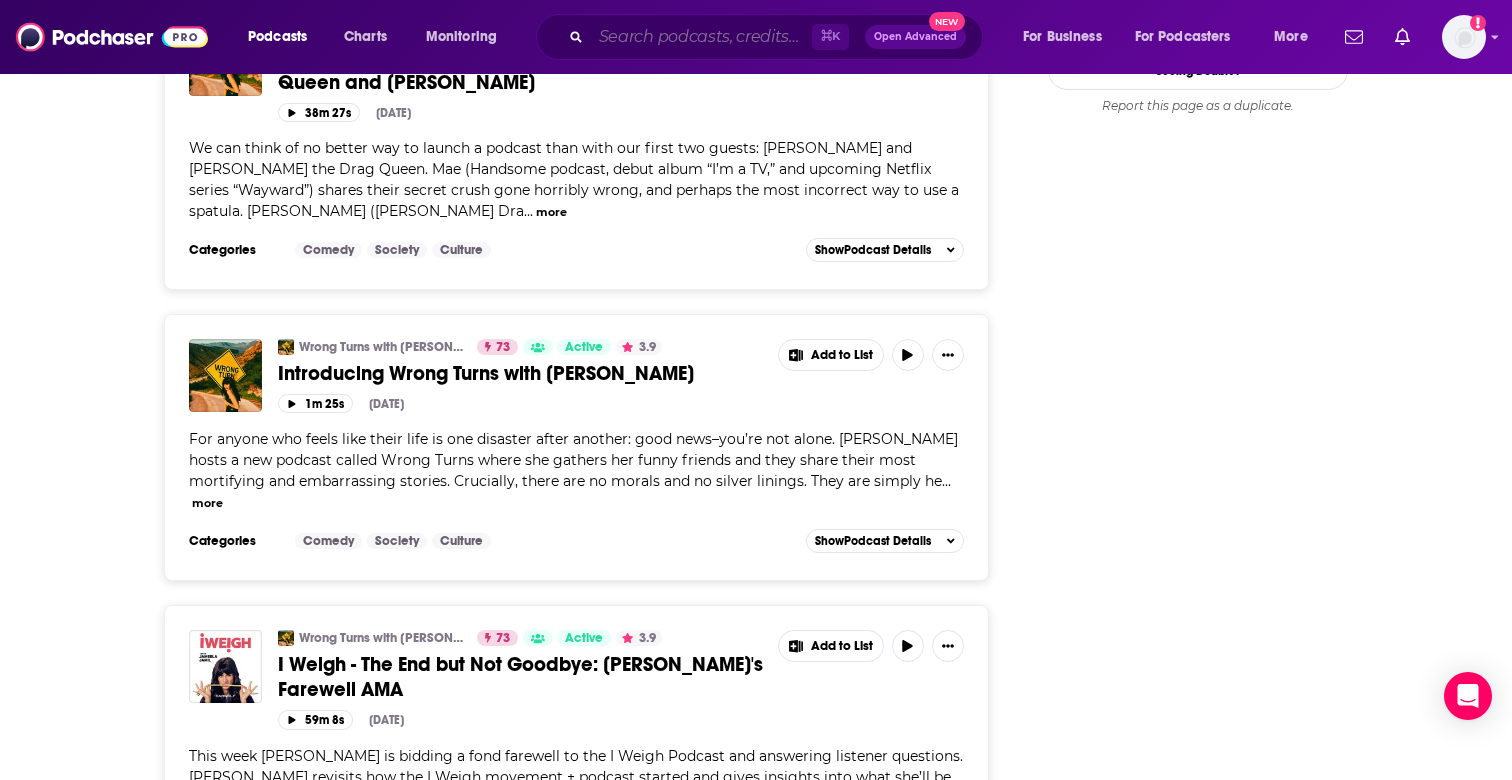 click at bounding box center [701, 37] 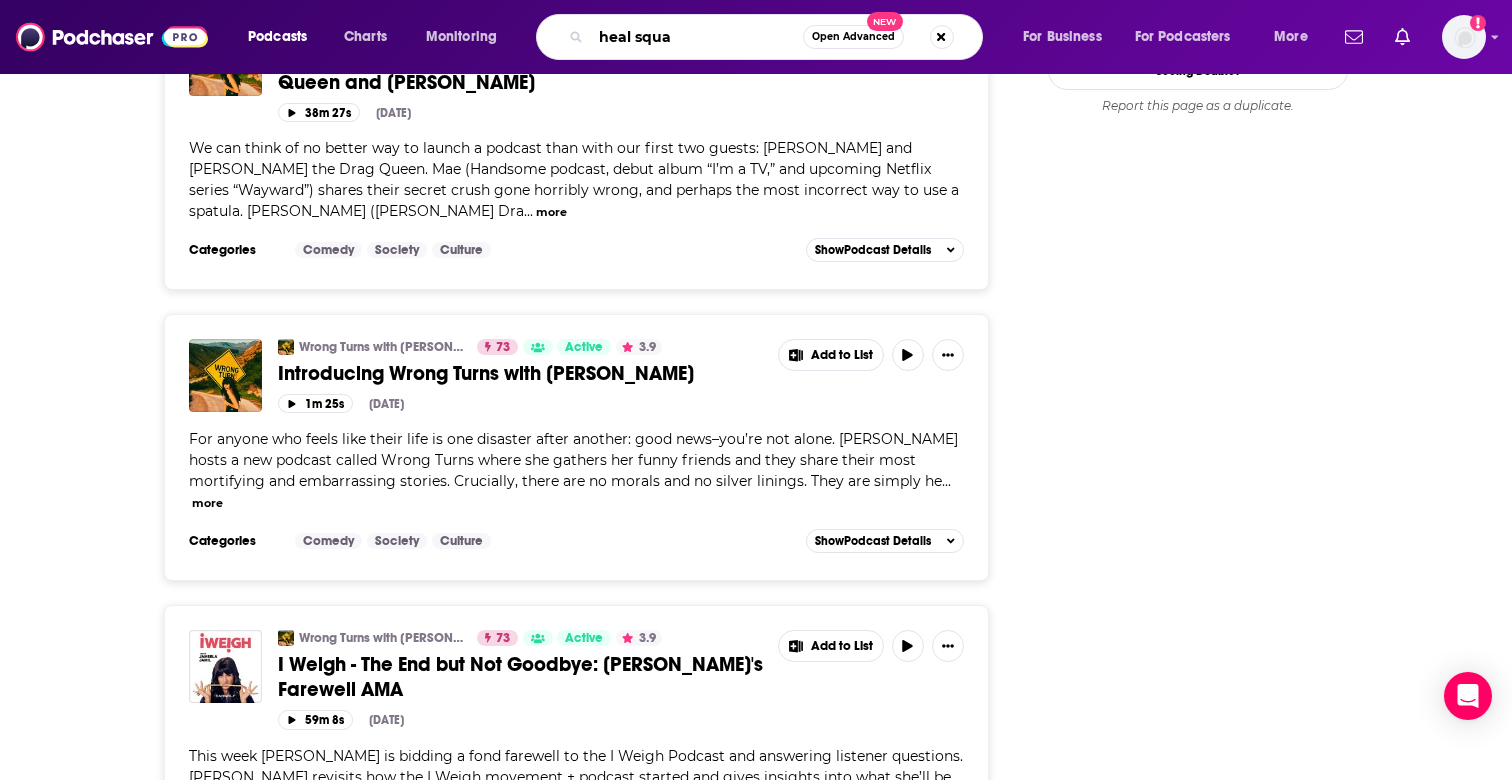 type on "heal squad" 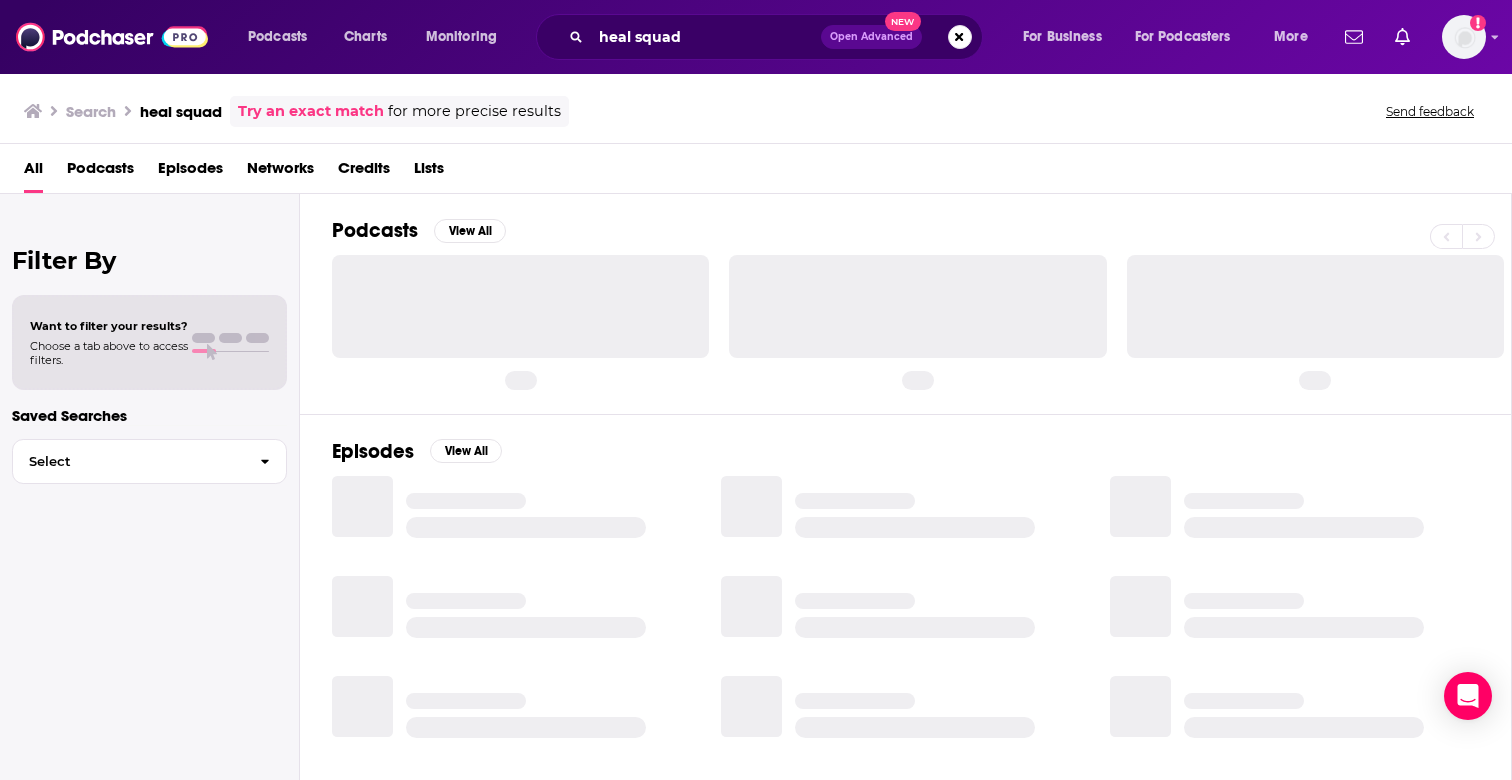 scroll, scrollTop: 0, scrollLeft: 0, axis: both 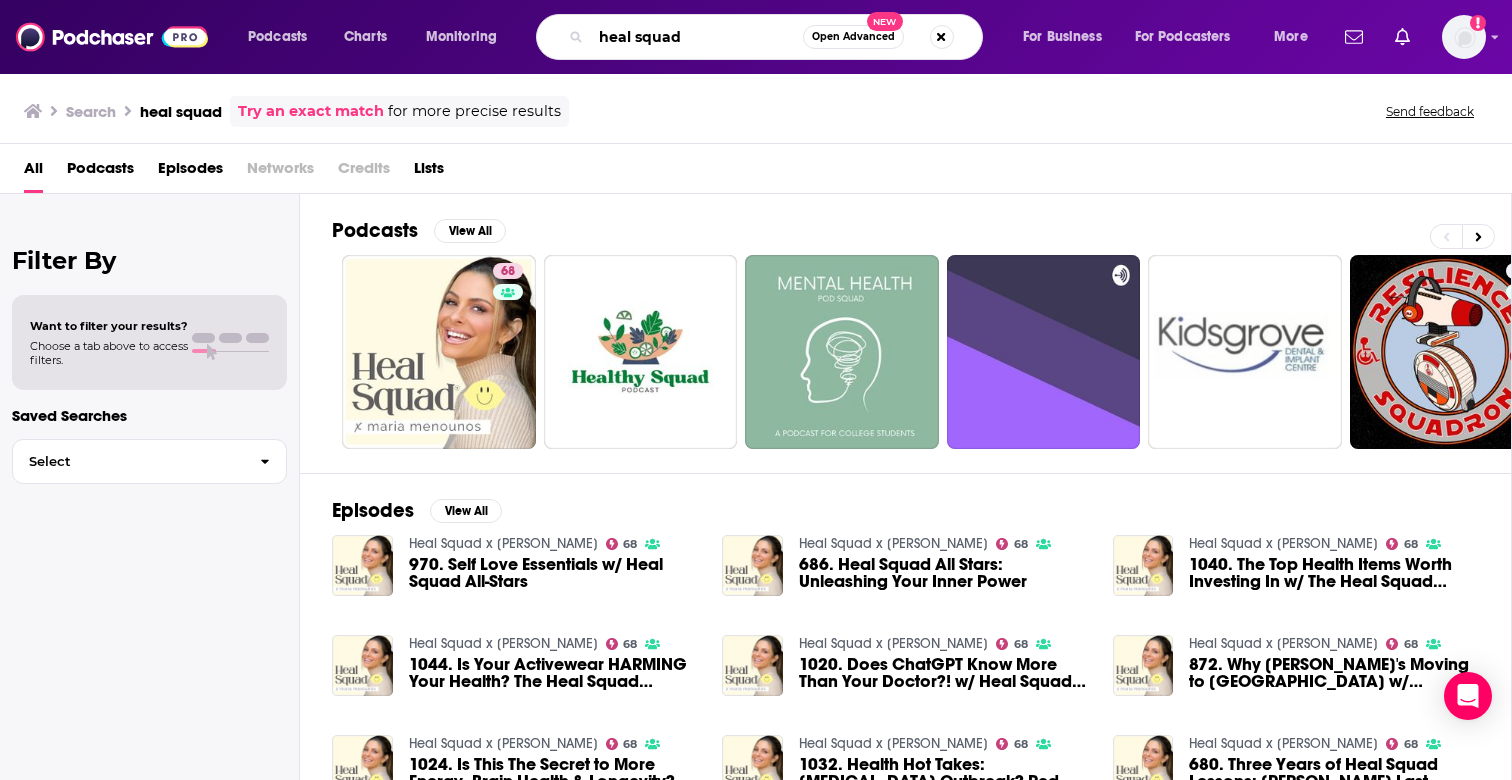 drag, startPoint x: 733, startPoint y: 26, endPoint x: 608, endPoint y: 24, distance: 125.016 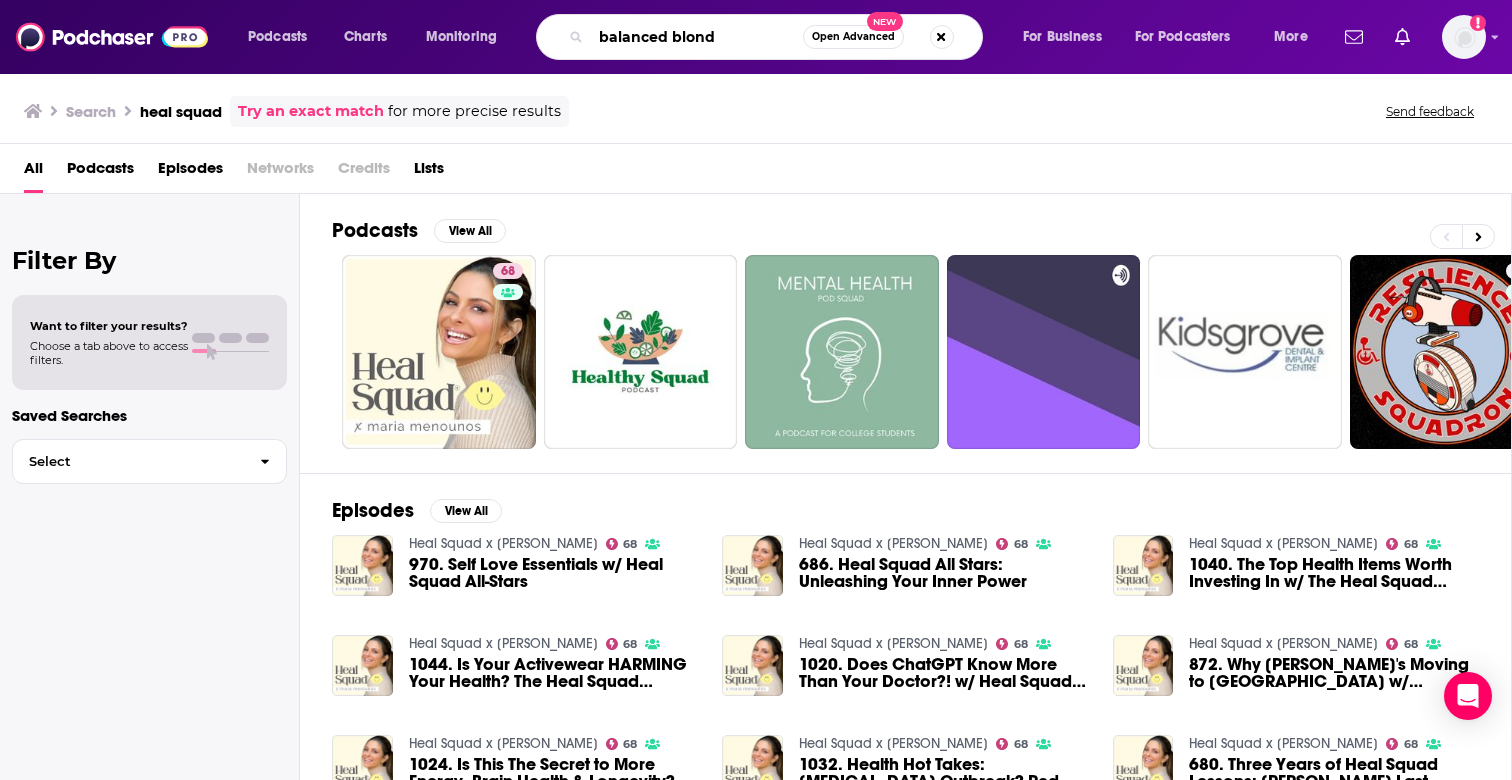 type on "balanced blond" 